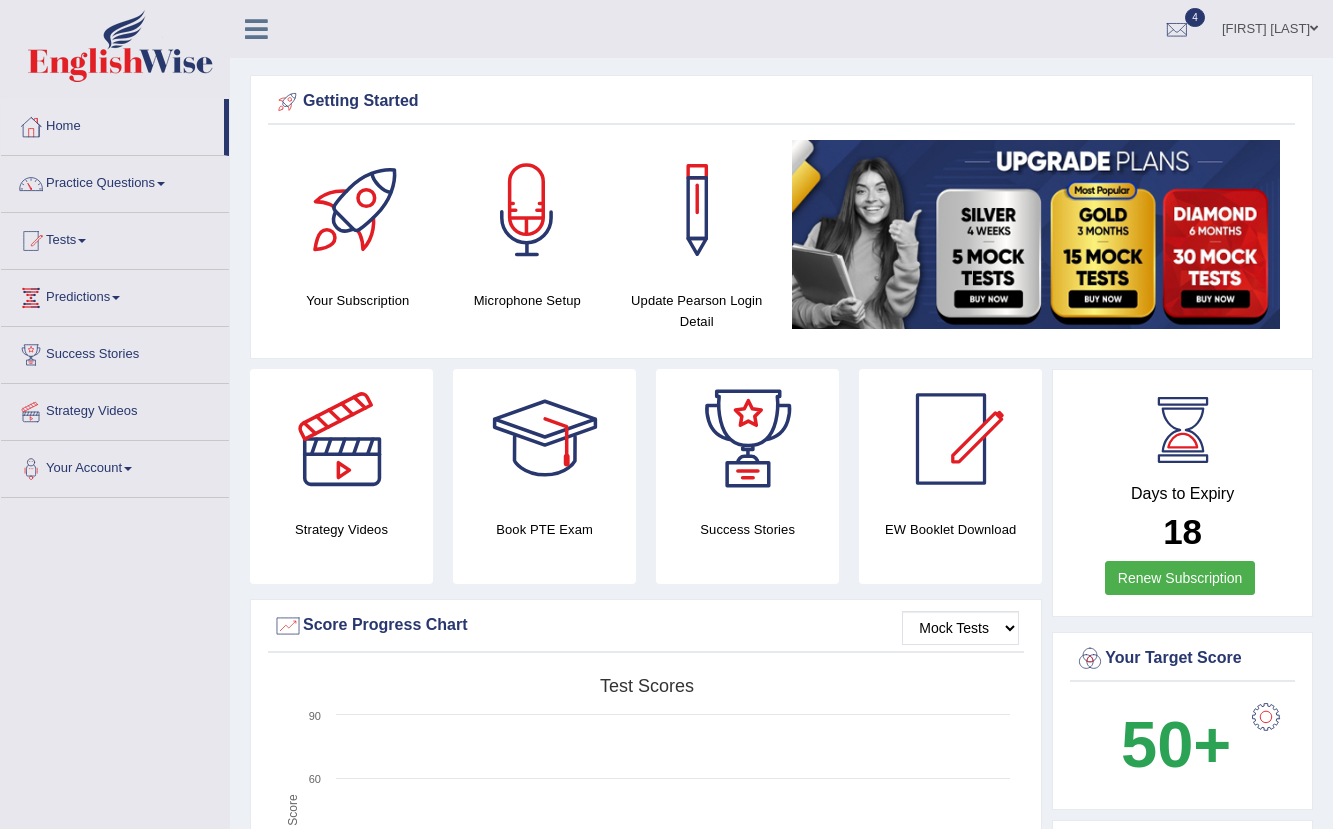 scroll, scrollTop: 1674, scrollLeft: 0, axis: vertical 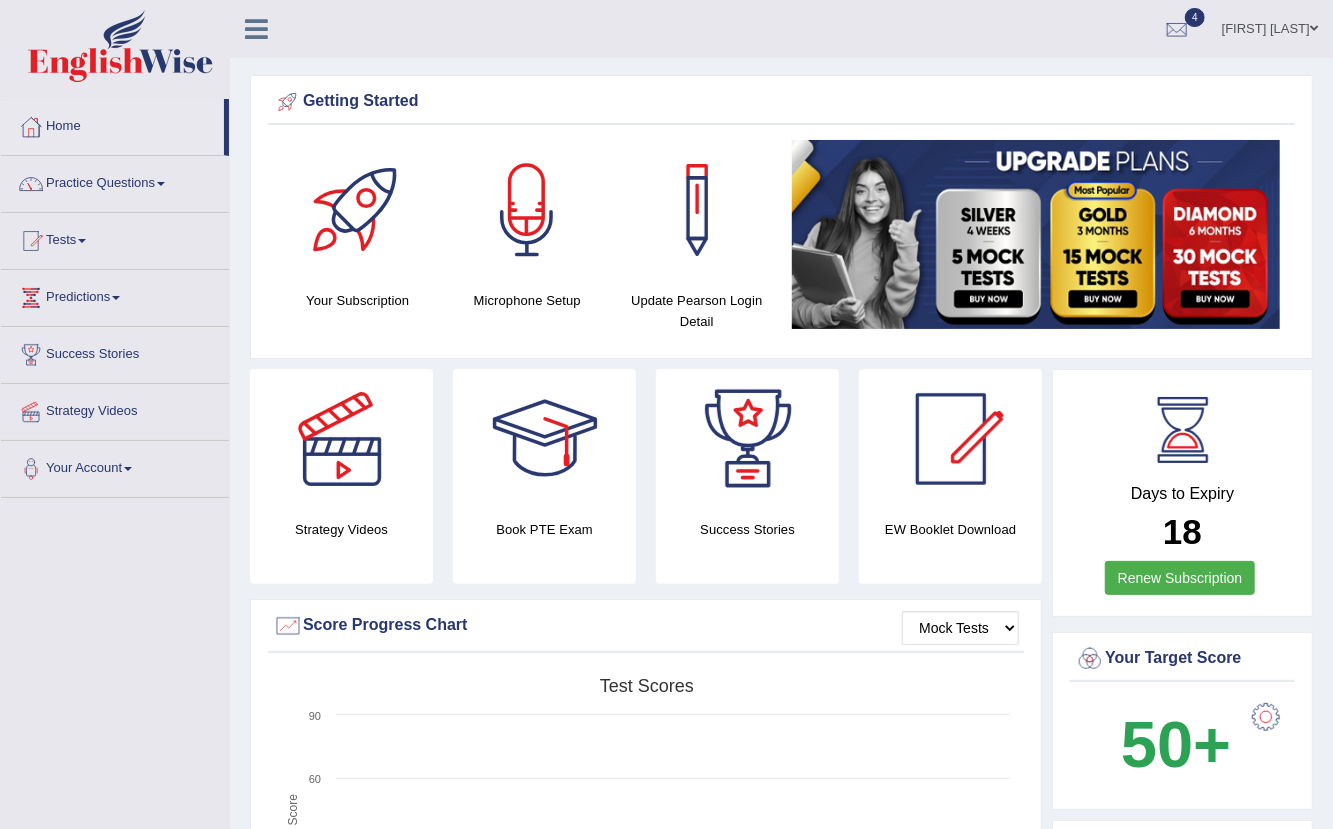 click on "Home" at bounding box center [112, 124] 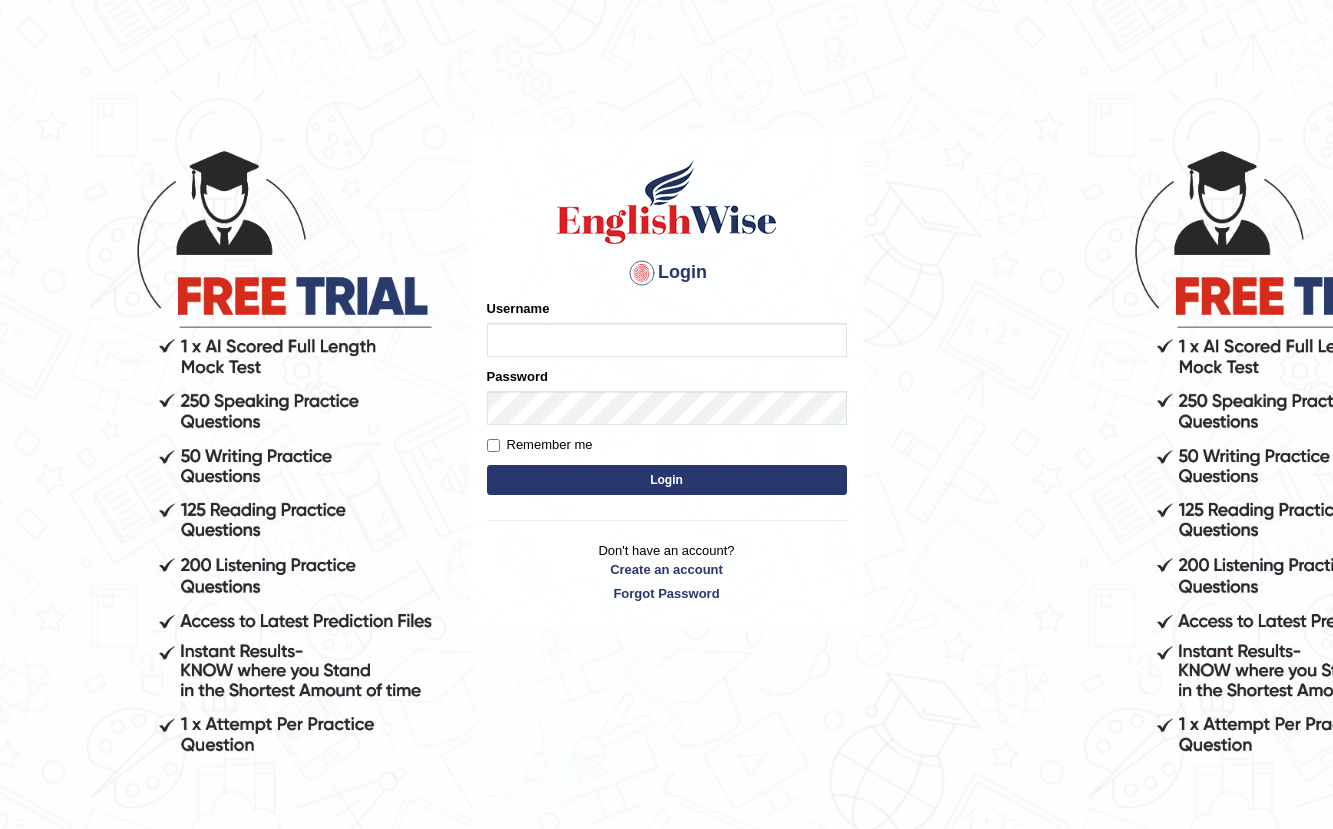 scroll, scrollTop: 0, scrollLeft: 0, axis: both 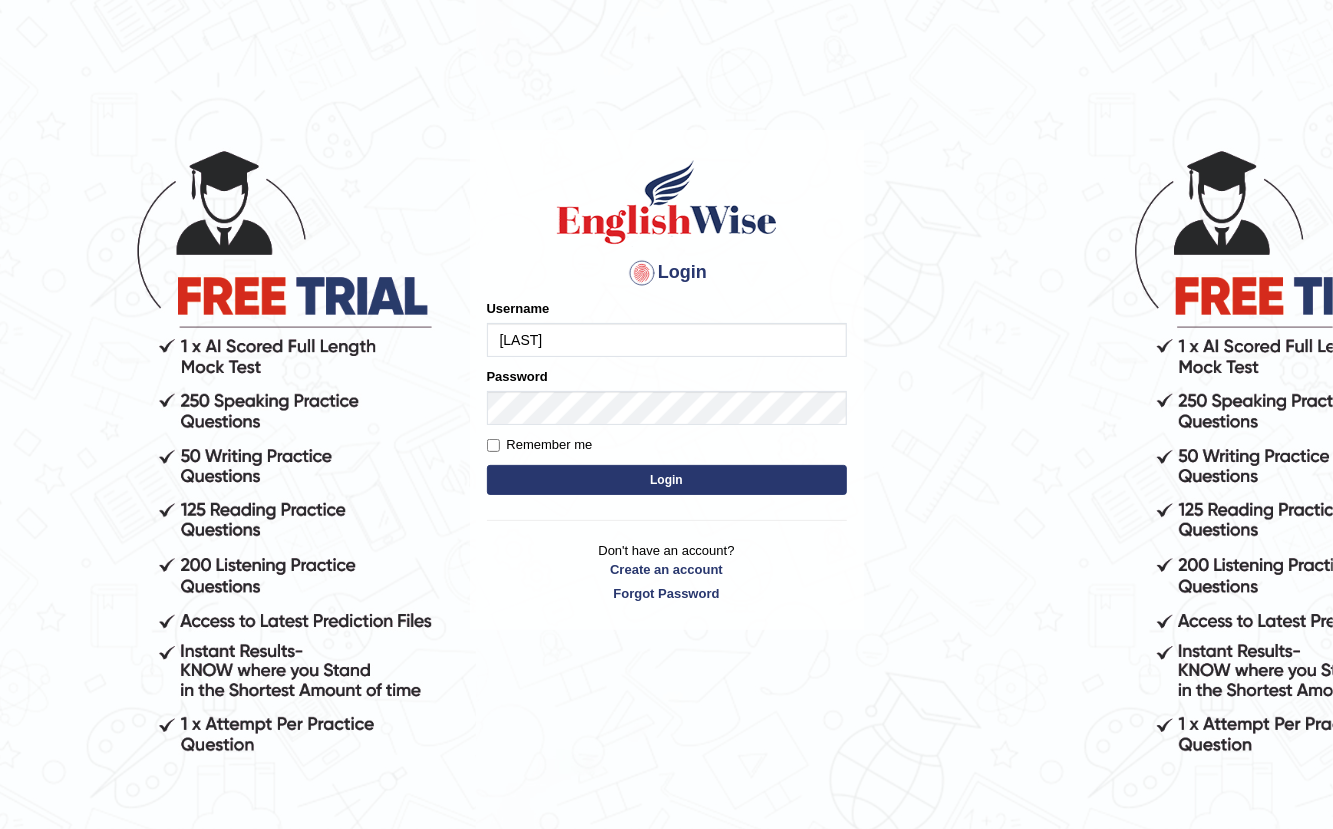 type on "Gallie" 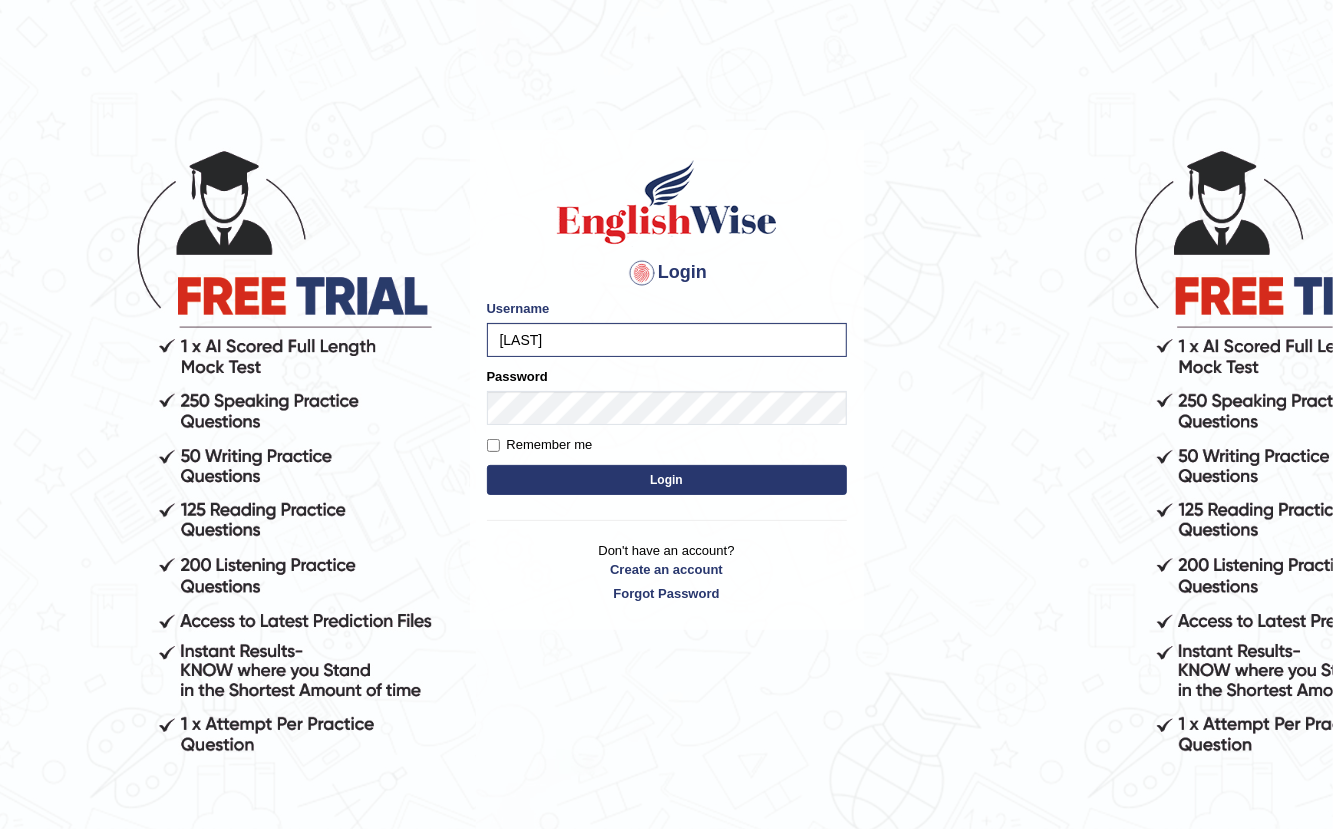 click on "Login" at bounding box center [667, 480] 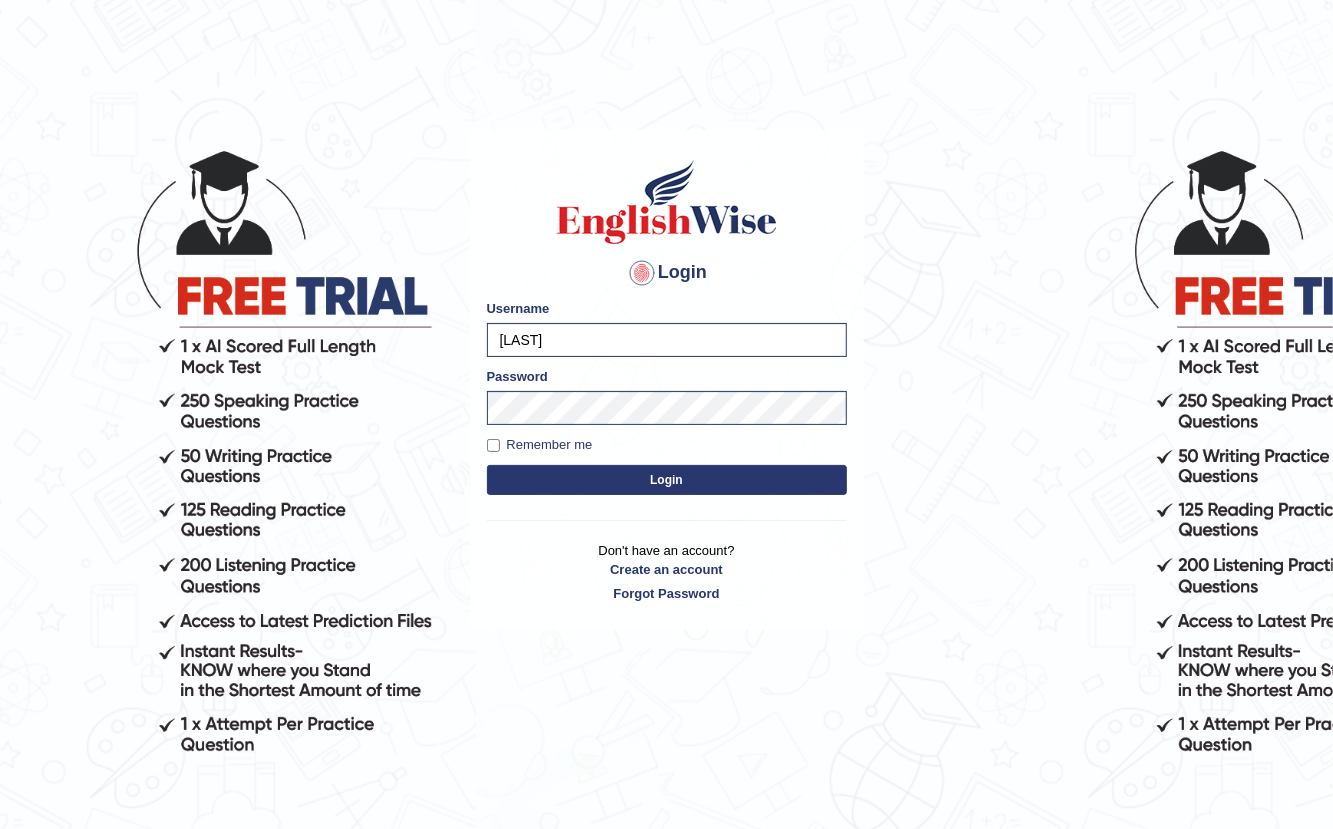 click on "Login" at bounding box center (667, 480) 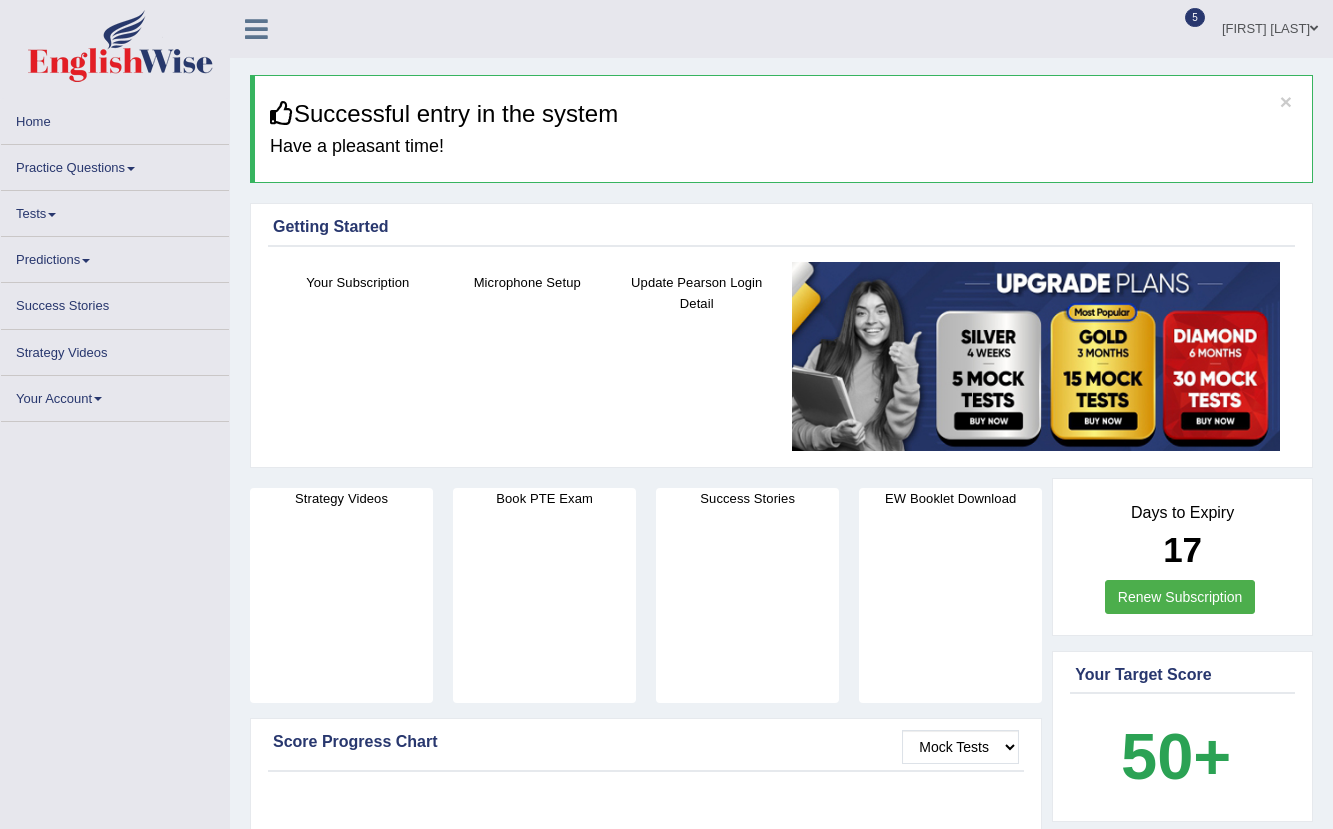 scroll, scrollTop: 0, scrollLeft: 0, axis: both 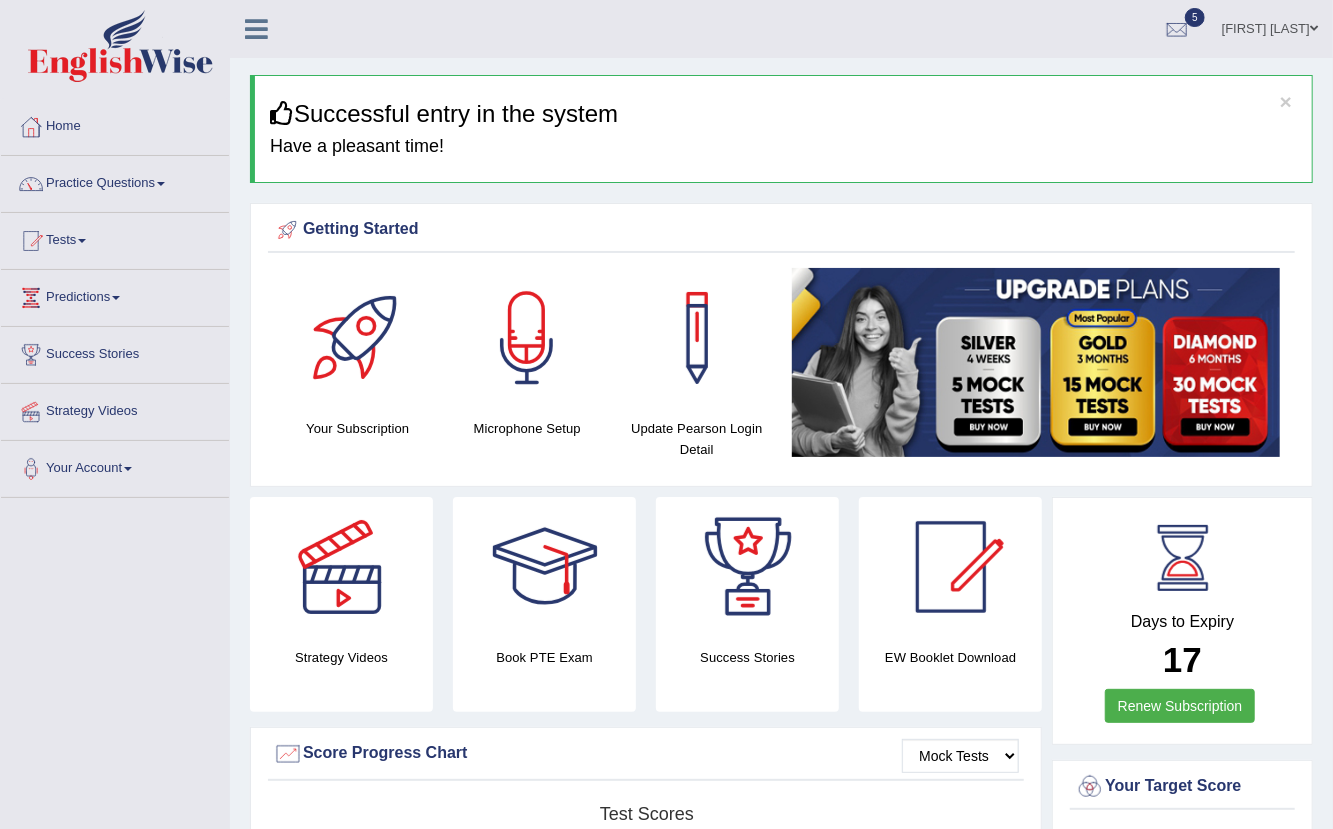 click on "×
Successful entry in the system Have a pleasant time!
Please login from Desktop. If you think this is an error (or logged in from desktop),  please click here to contact us
Getting Started
Your Subscription
Microphone Setup
Update Pearson Login Detail
×" at bounding box center (781, 1766) 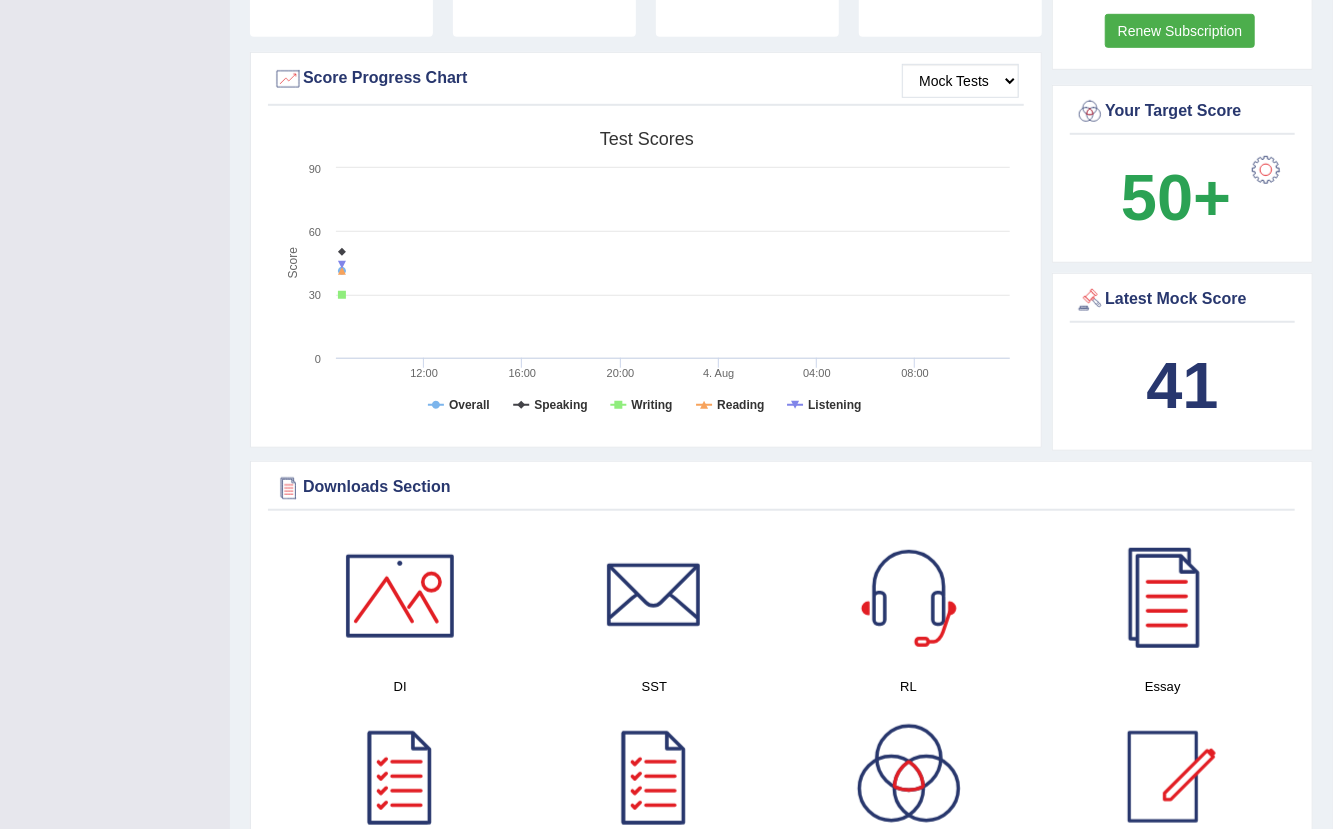 scroll, scrollTop: 678, scrollLeft: 0, axis: vertical 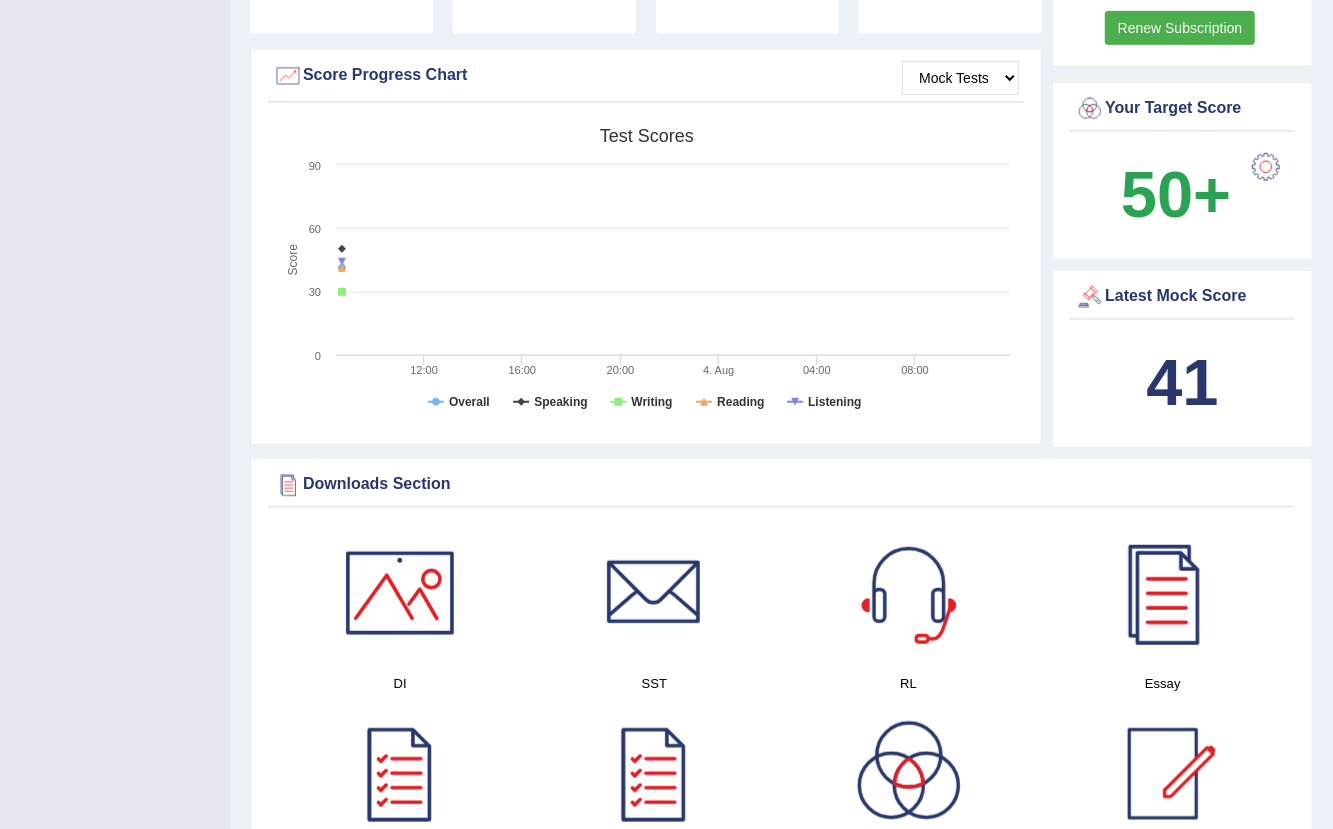 click on "41" at bounding box center (1182, 382) 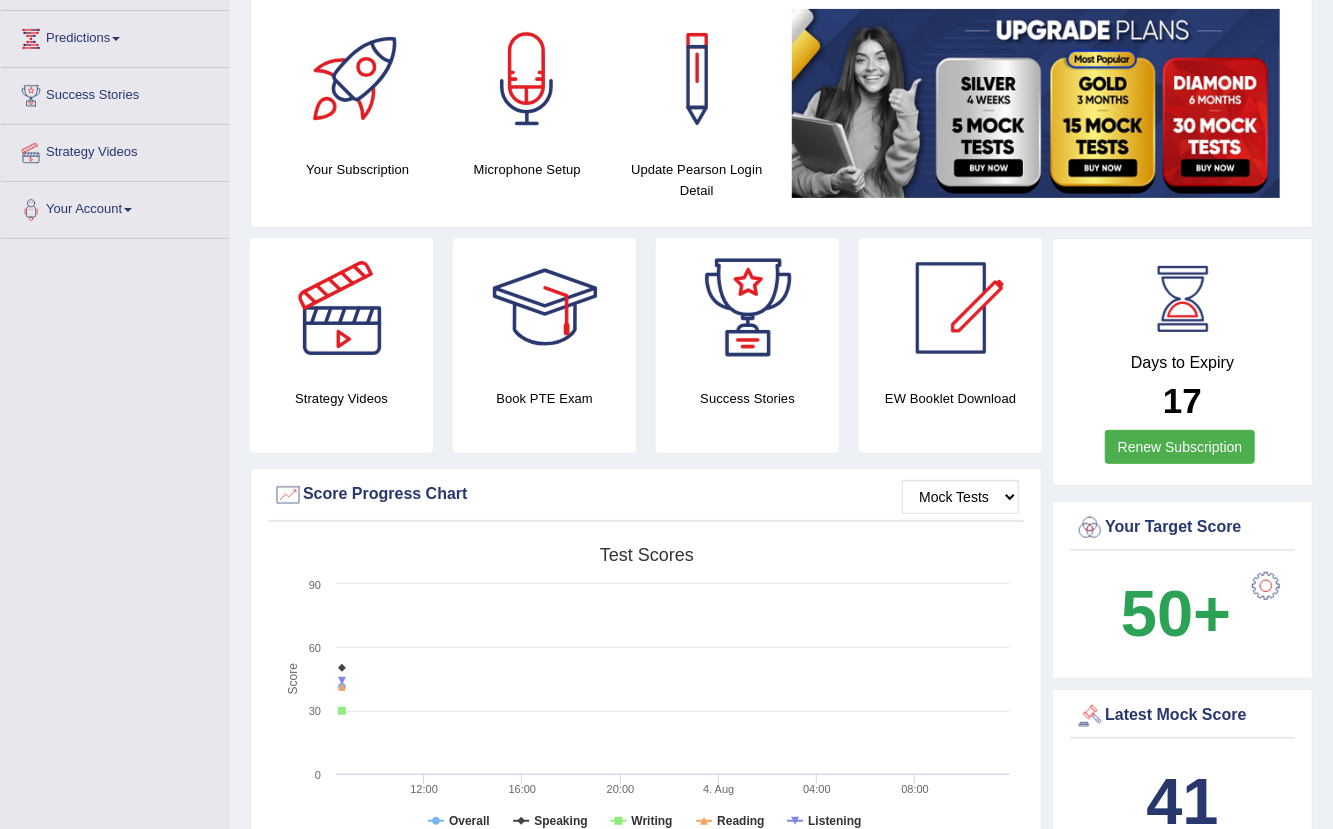 scroll, scrollTop: 255, scrollLeft: 0, axis: vertical 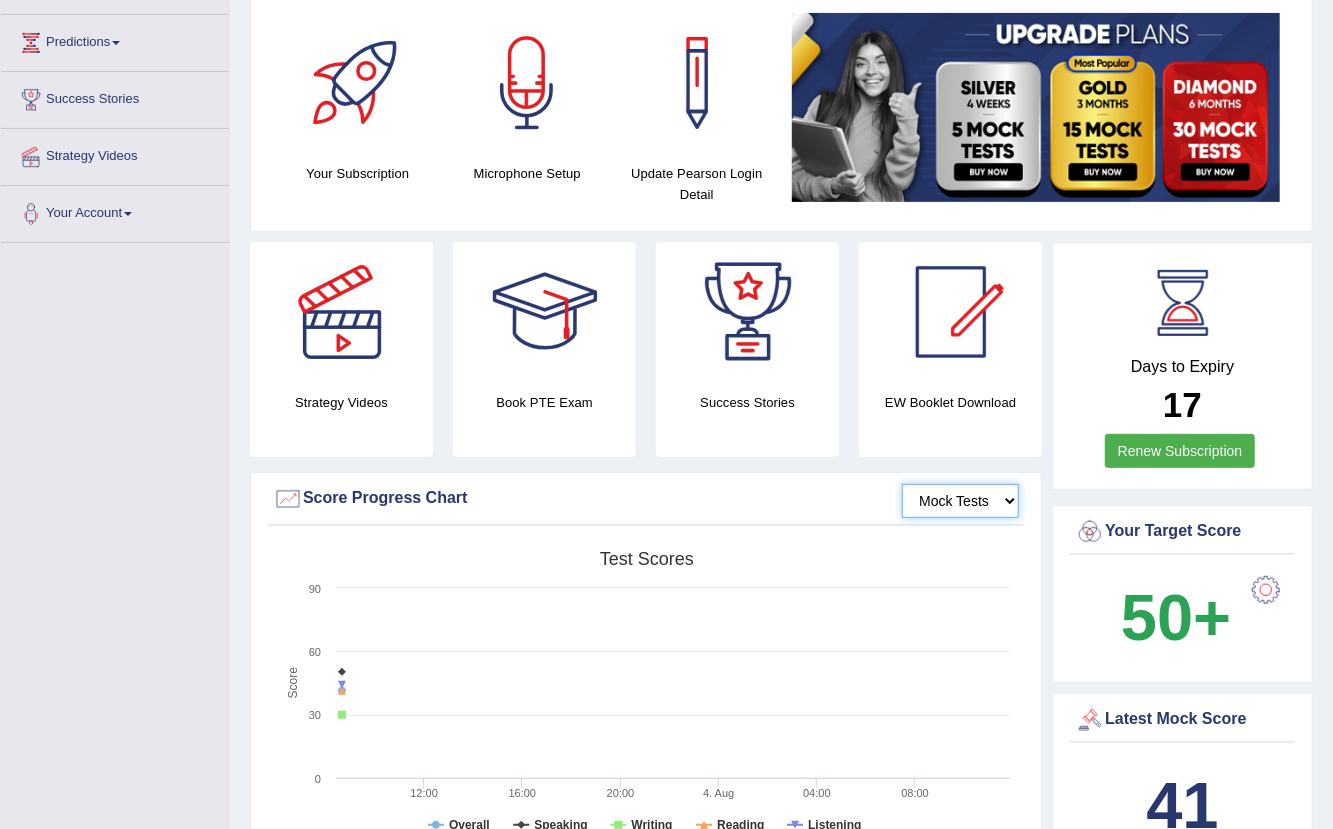click on "Mock Tests" at bounding box center (960, 501) 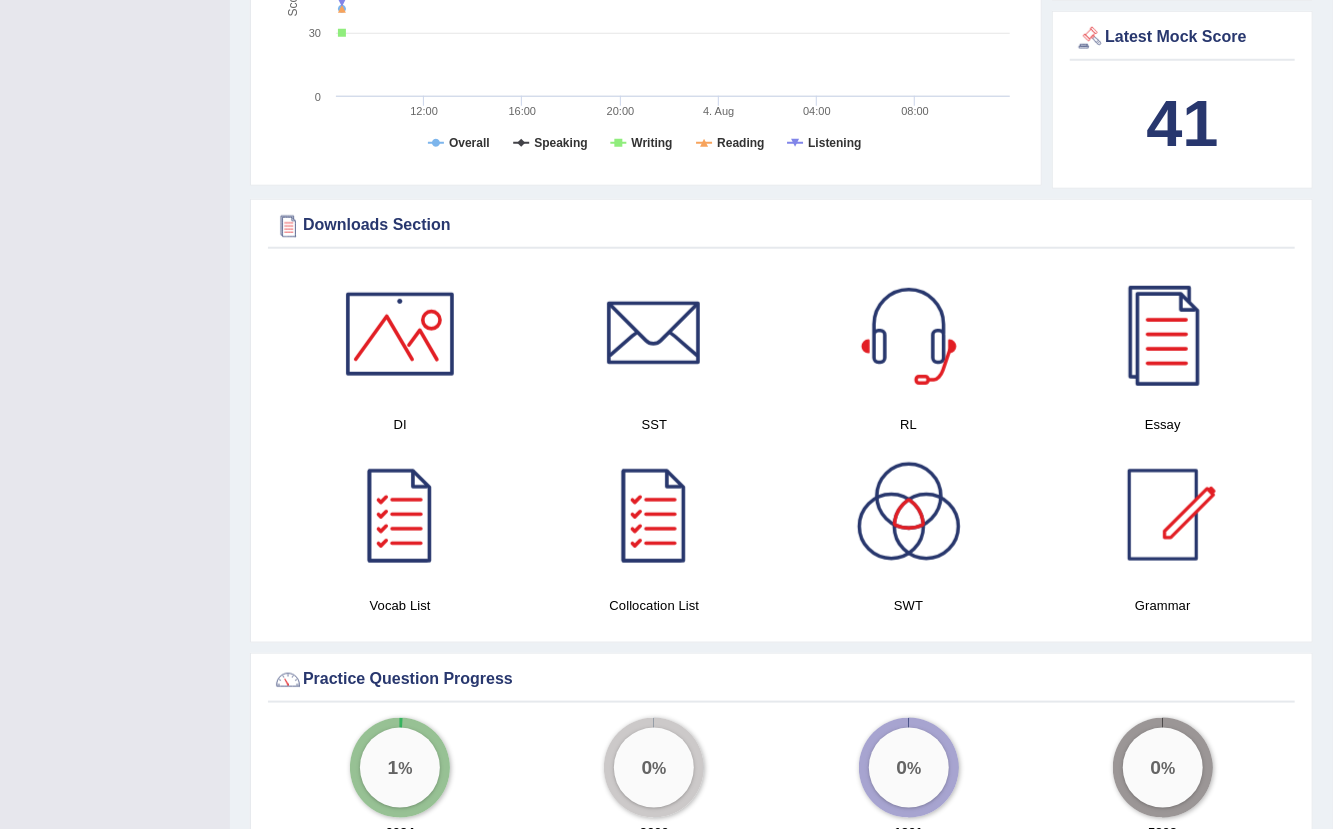 scroll, scrollTop: 930, scrollLeft: 0, axis: vertical 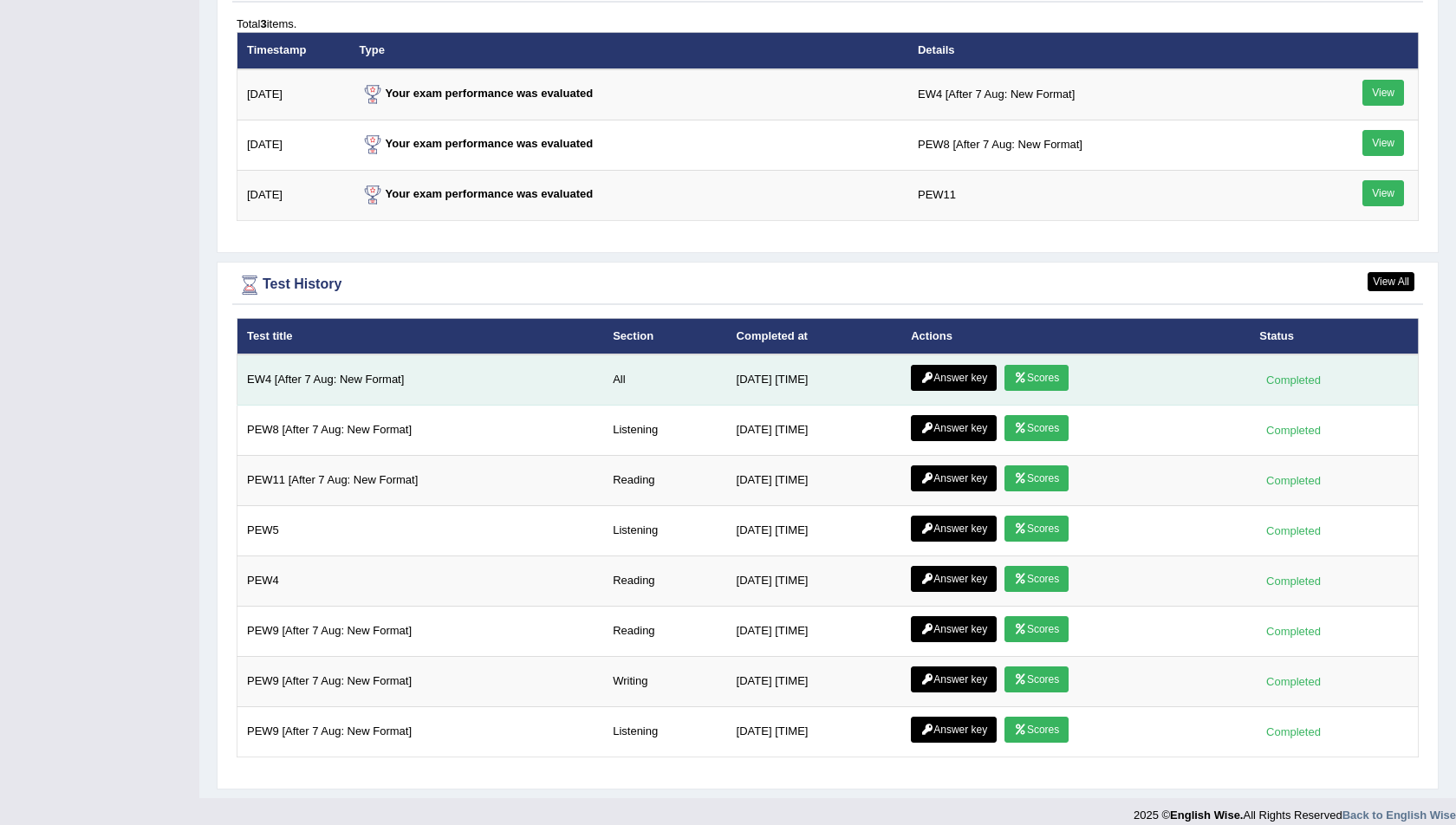 click on "Scores" at bounding box center (1037, 378) 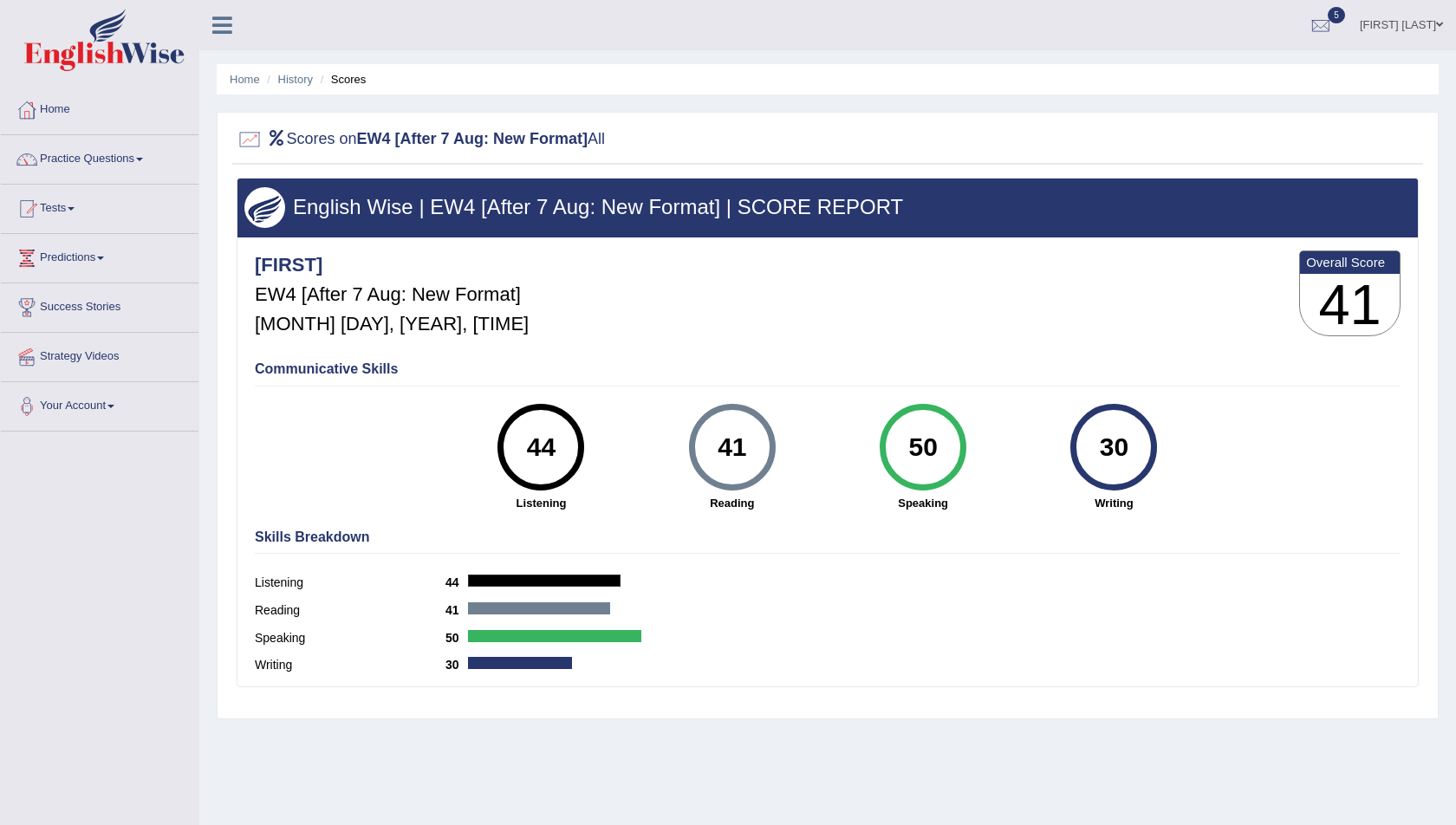 scroll, scrollTop: 0, scrollLeft: 0, axis: both 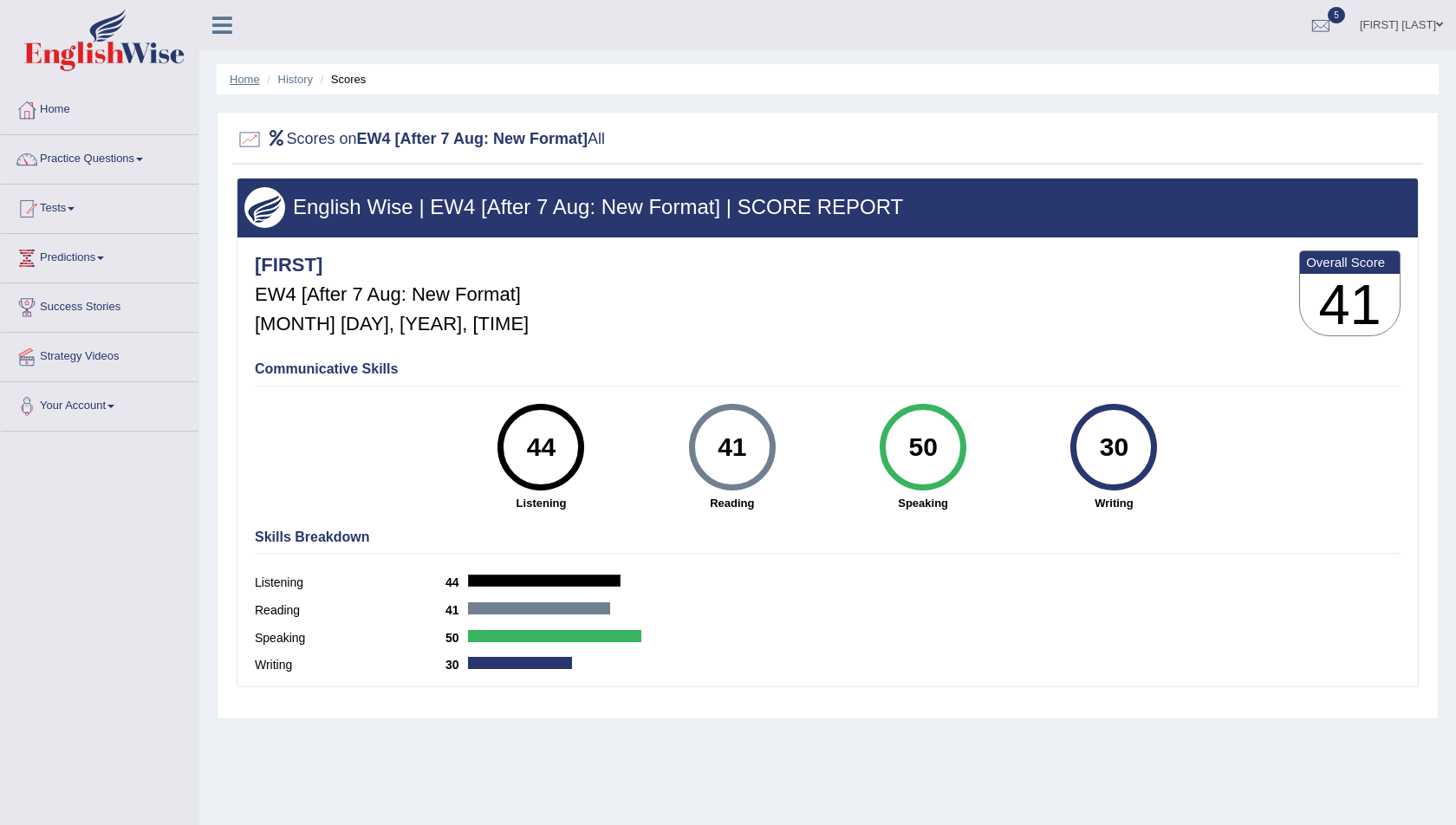 click on "Home" at bounding box center (244, 79) 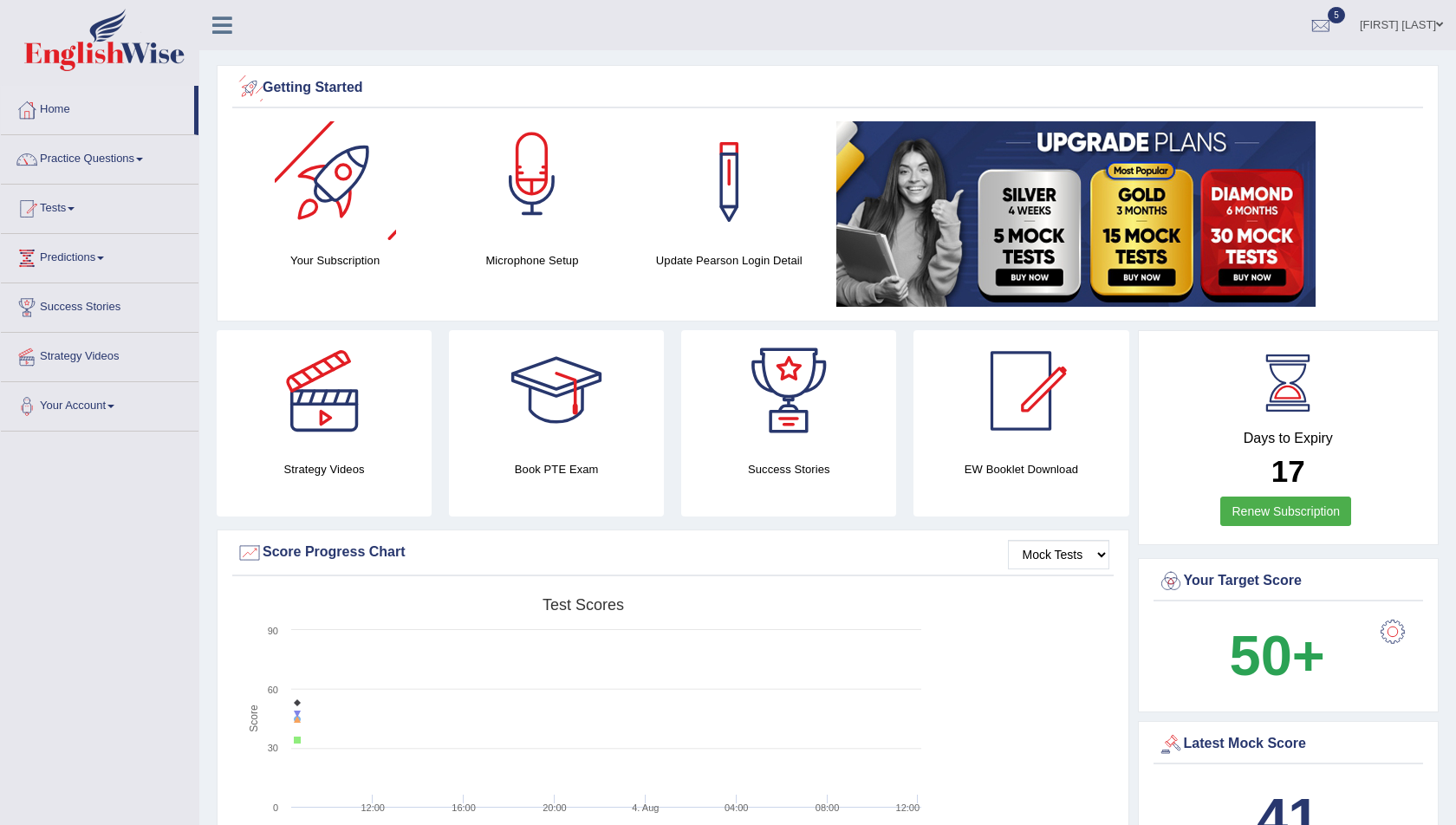 scroll, scrollTop: 16, scrollLeft: 0, axis: vertical 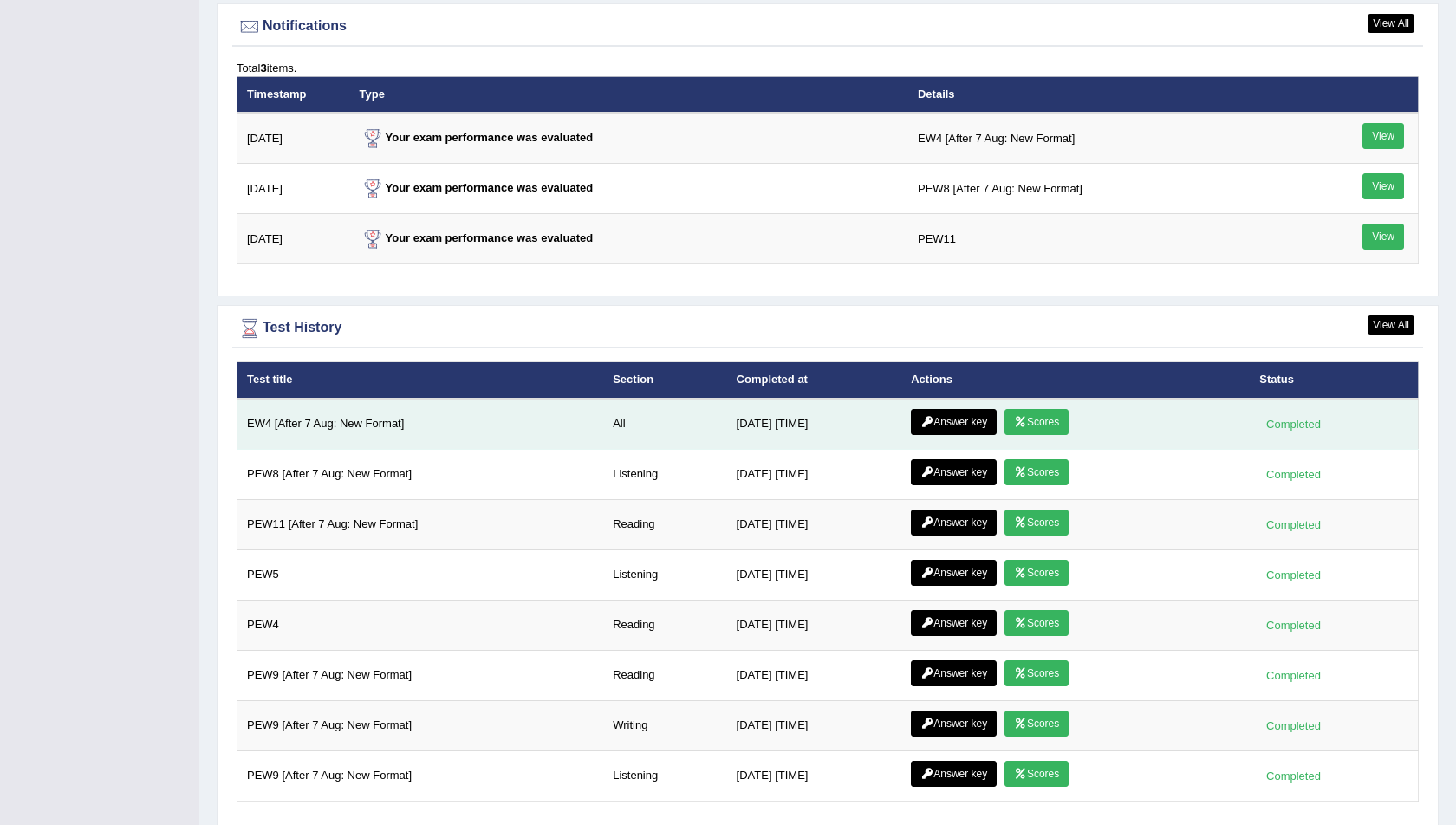 click on "Answer key" at bounding box center [953, 422] 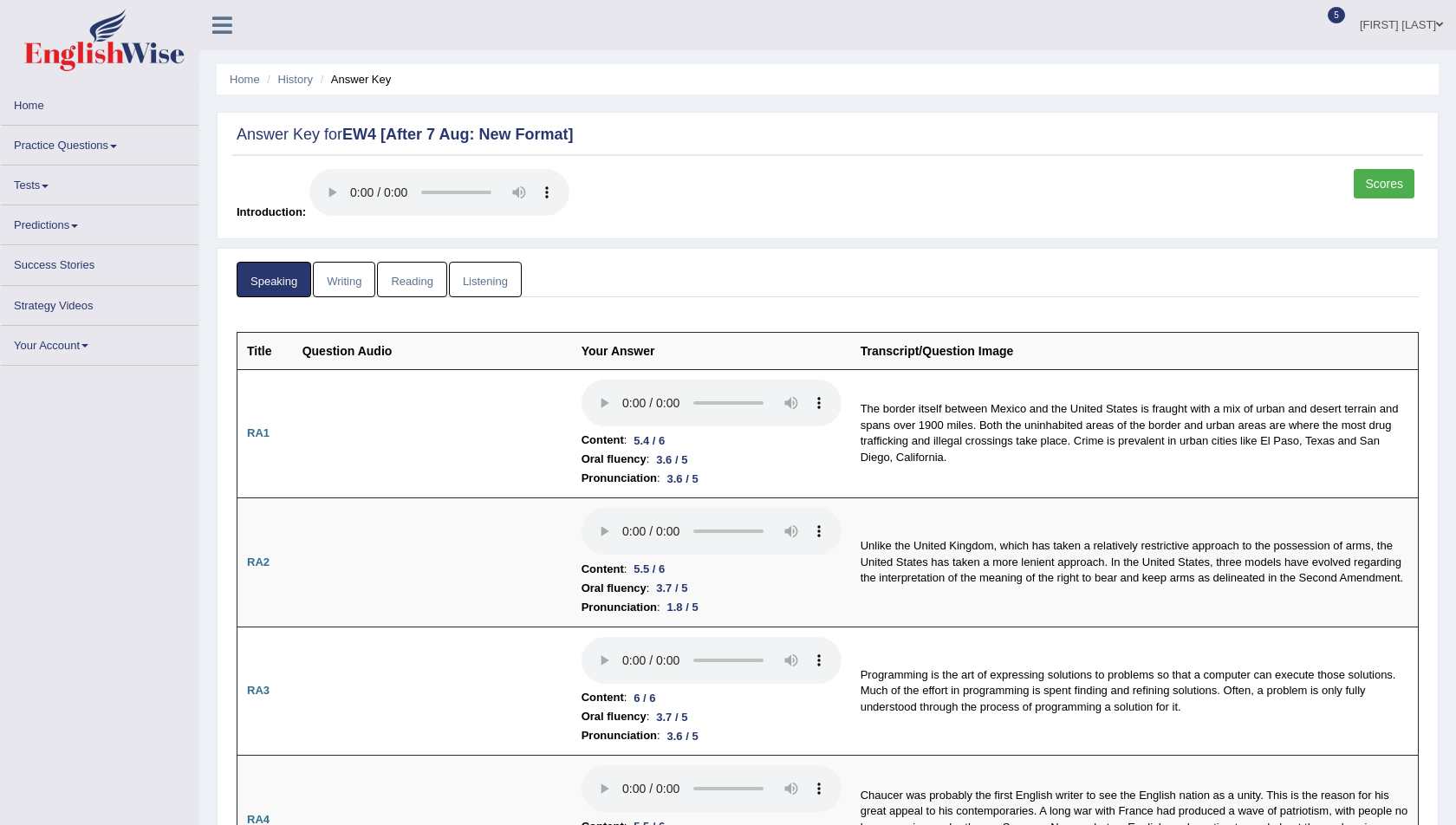 scroll, scrollTop: 0, scrollLeft: 0, axis: both 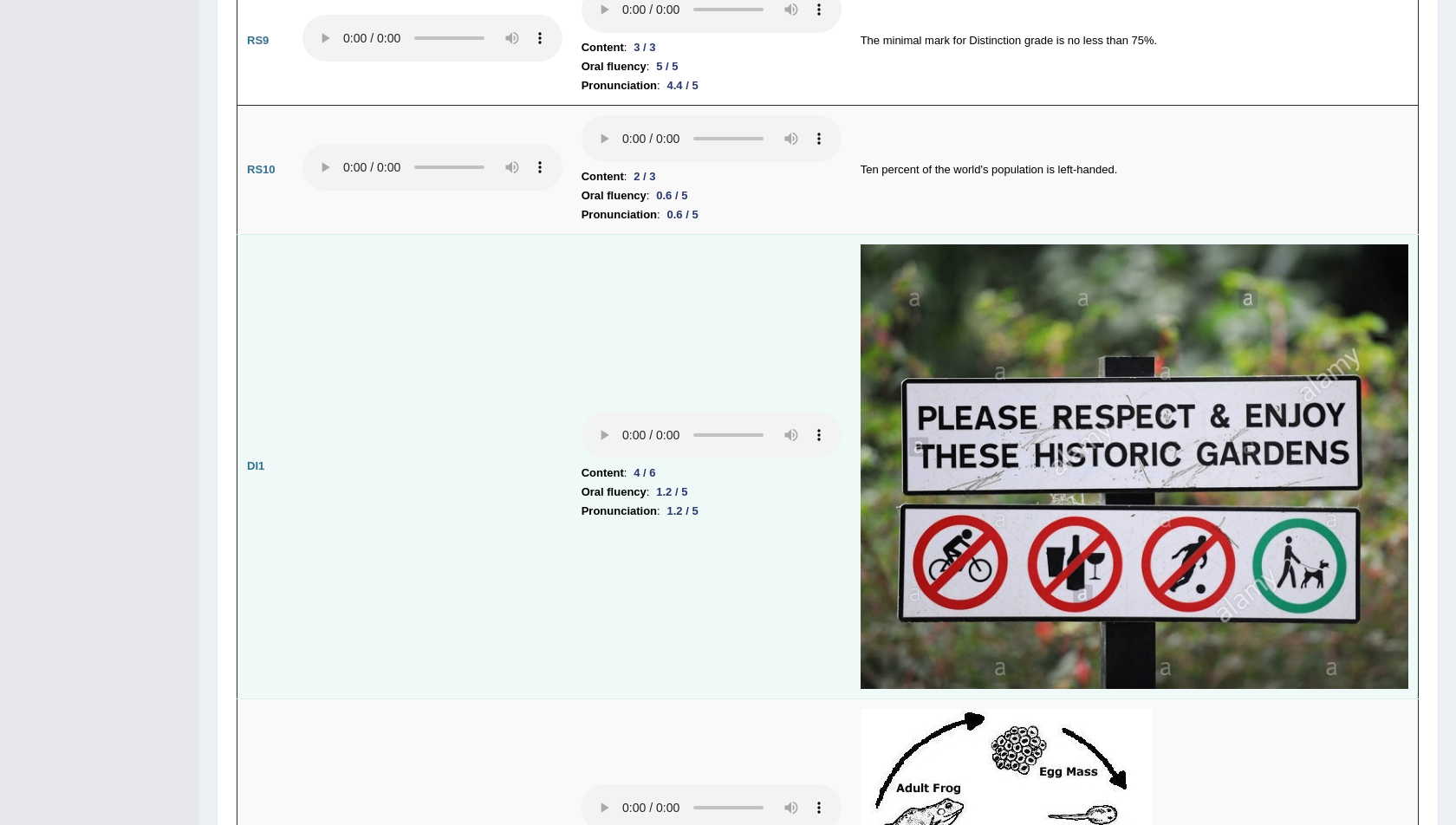 drag, startPoint x: 594, startPoint y: 358, endPoint x: 578, endPoint y: 393, distance: 38.483763 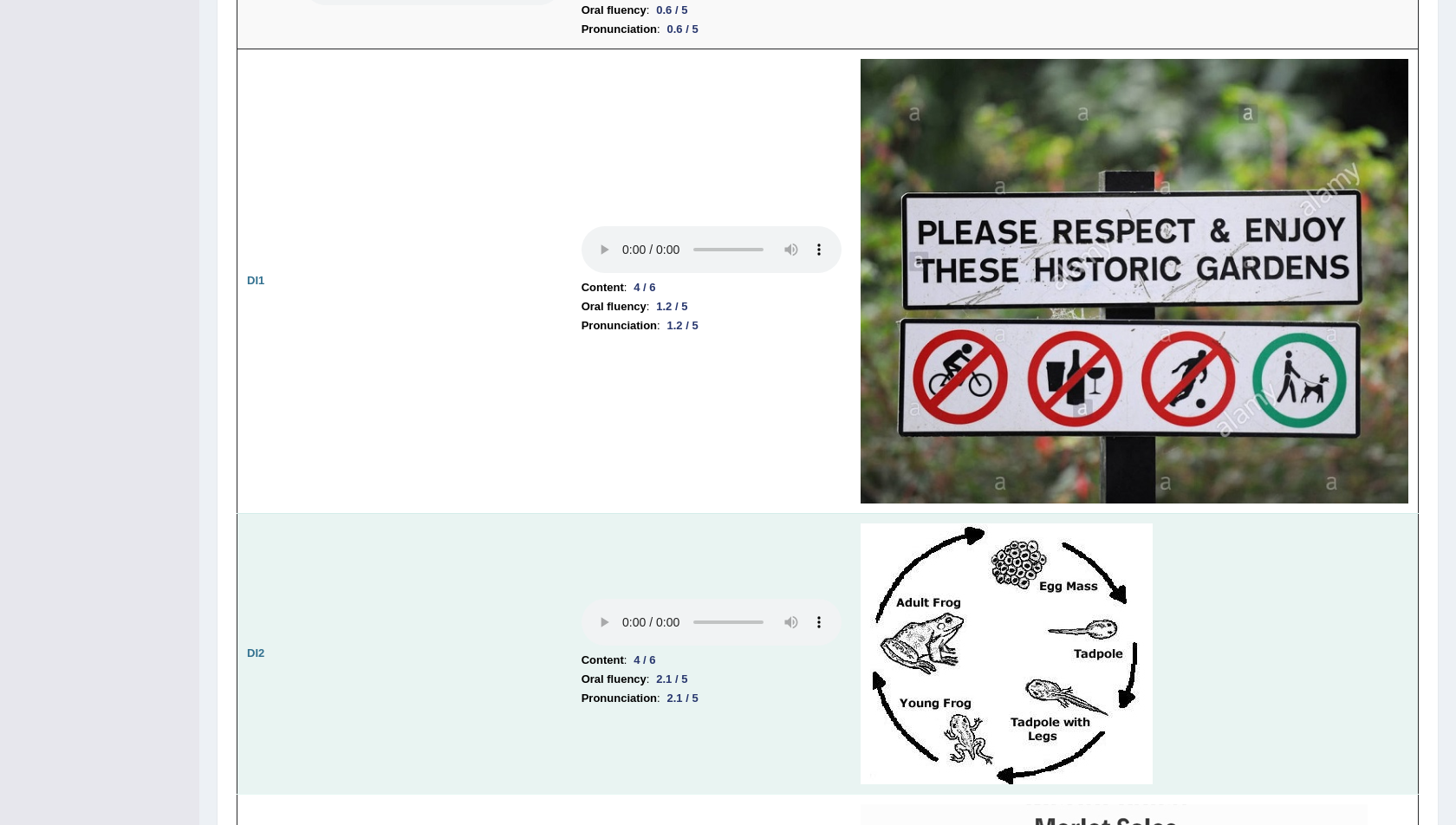 scroll, scrollTop: 2387, scrollLeft: 0, axis: vertical 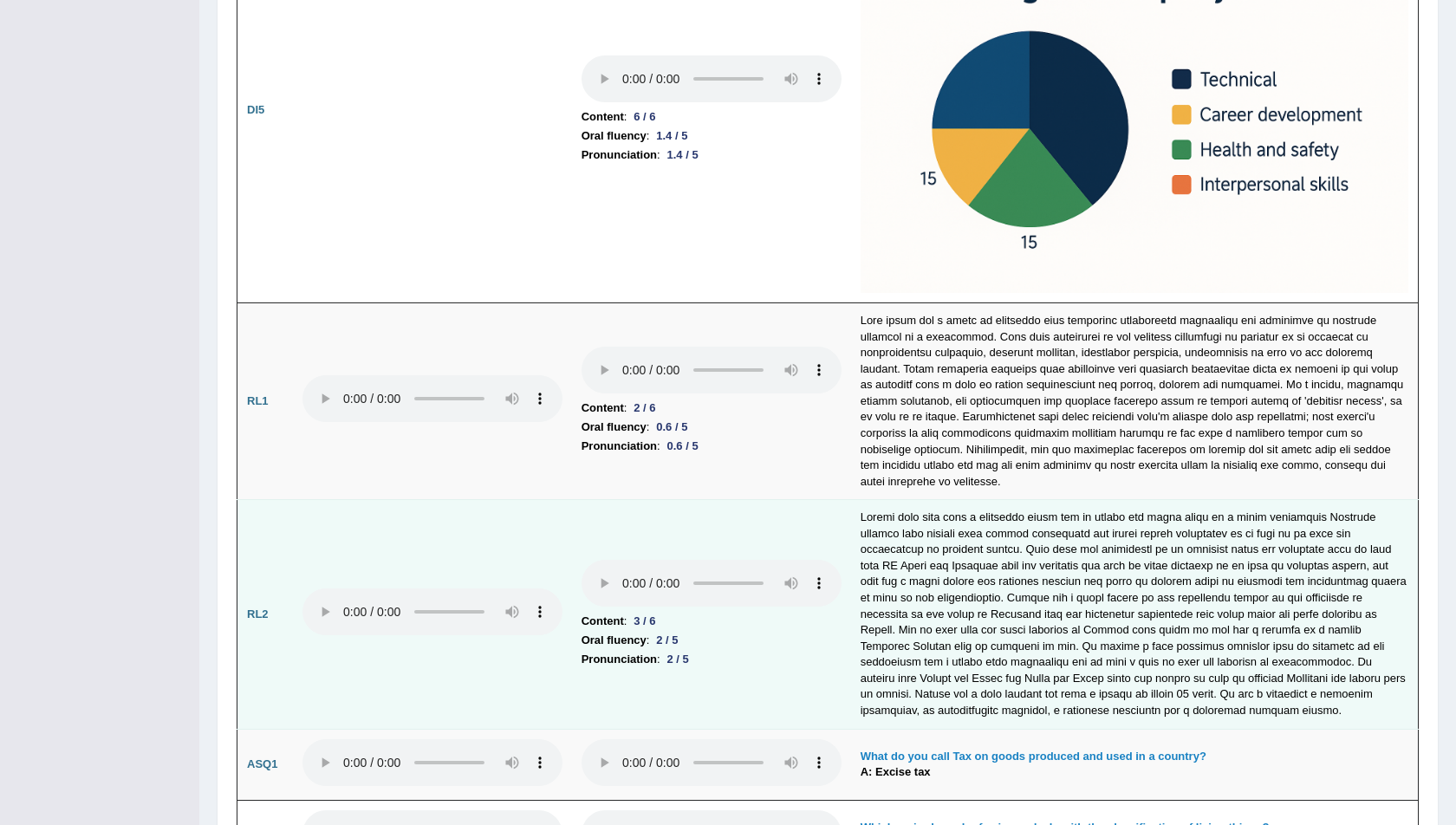 type 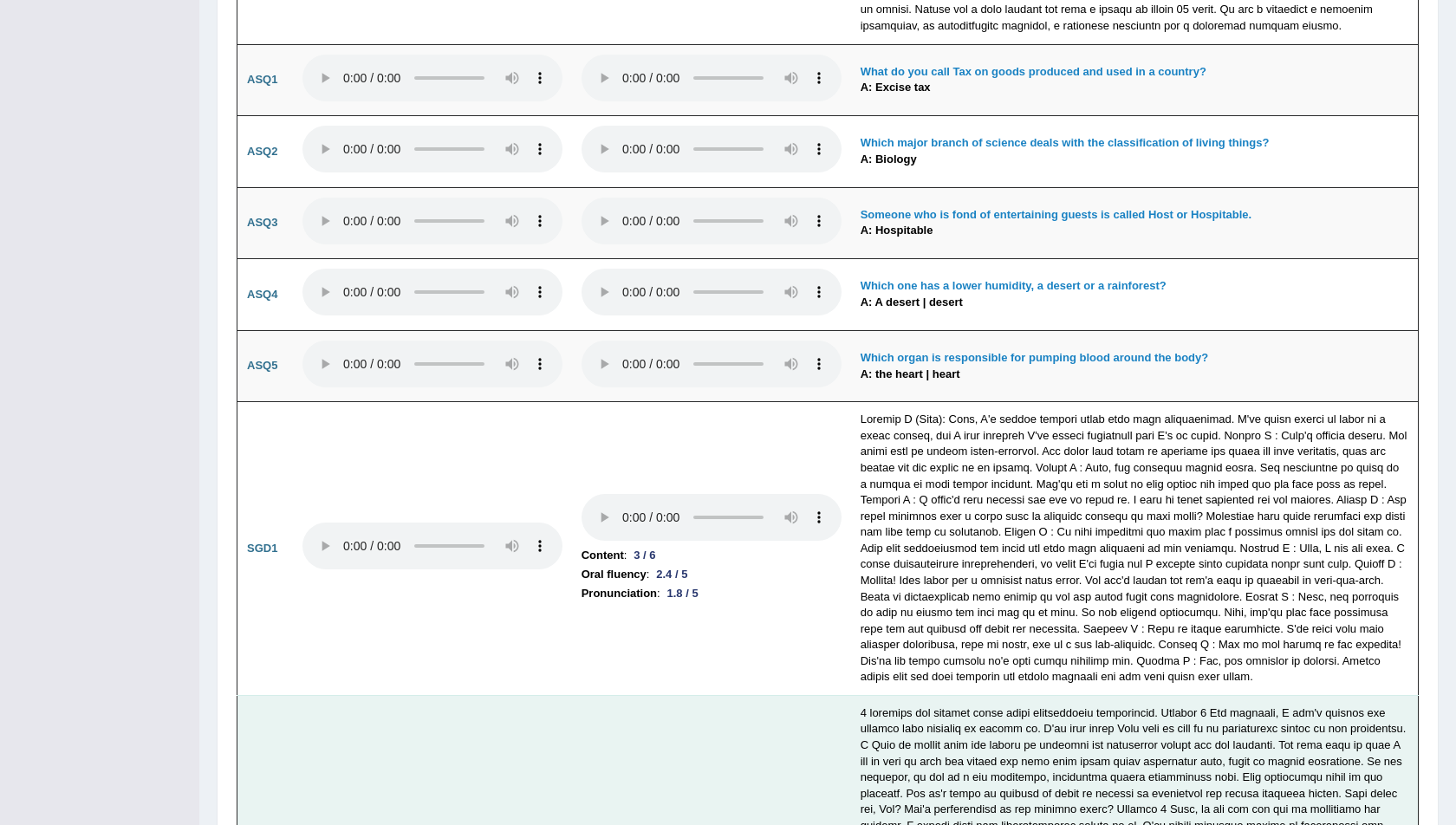 scroll, scrollTop: 4891, scrollLeft: 0, axis: vertical 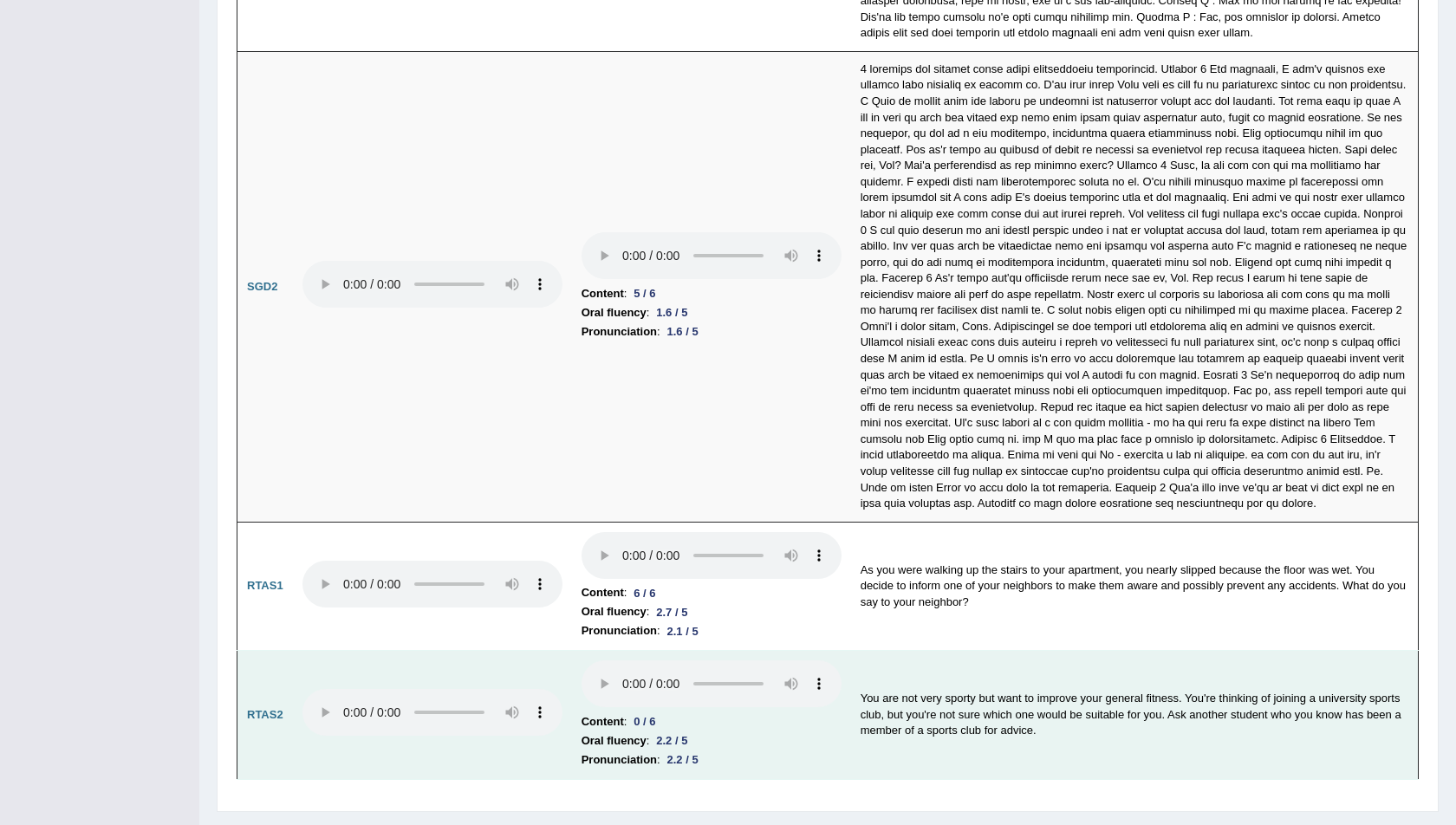 click on "Content  :  0 / 6
Oral fluency  :  2.2 / 5
Pronunciation  :  2.2 / 5" at bounding box center (712, 715) 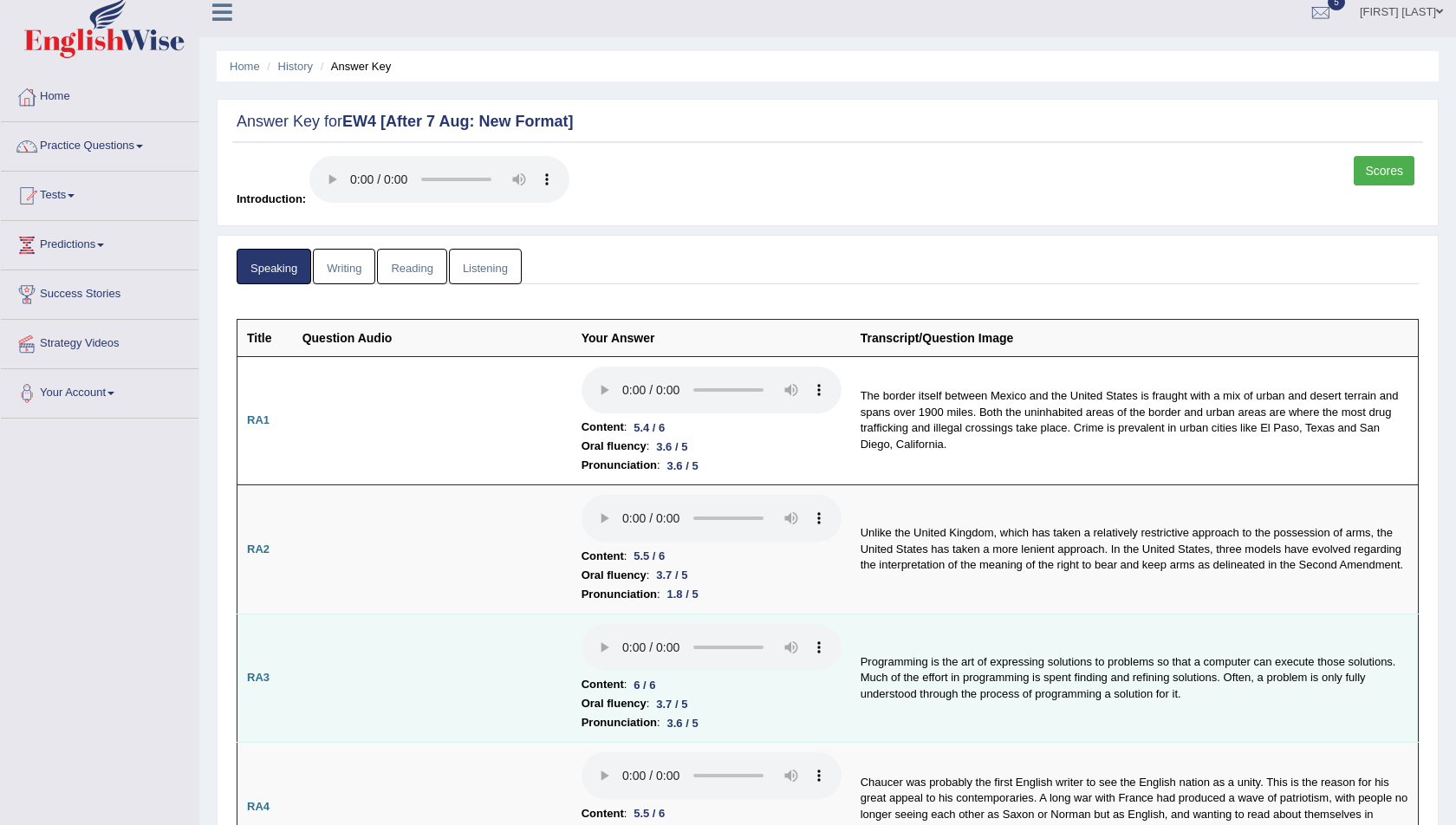 scroll, scrollTop: 0, scrollLeft: 0, axis: both 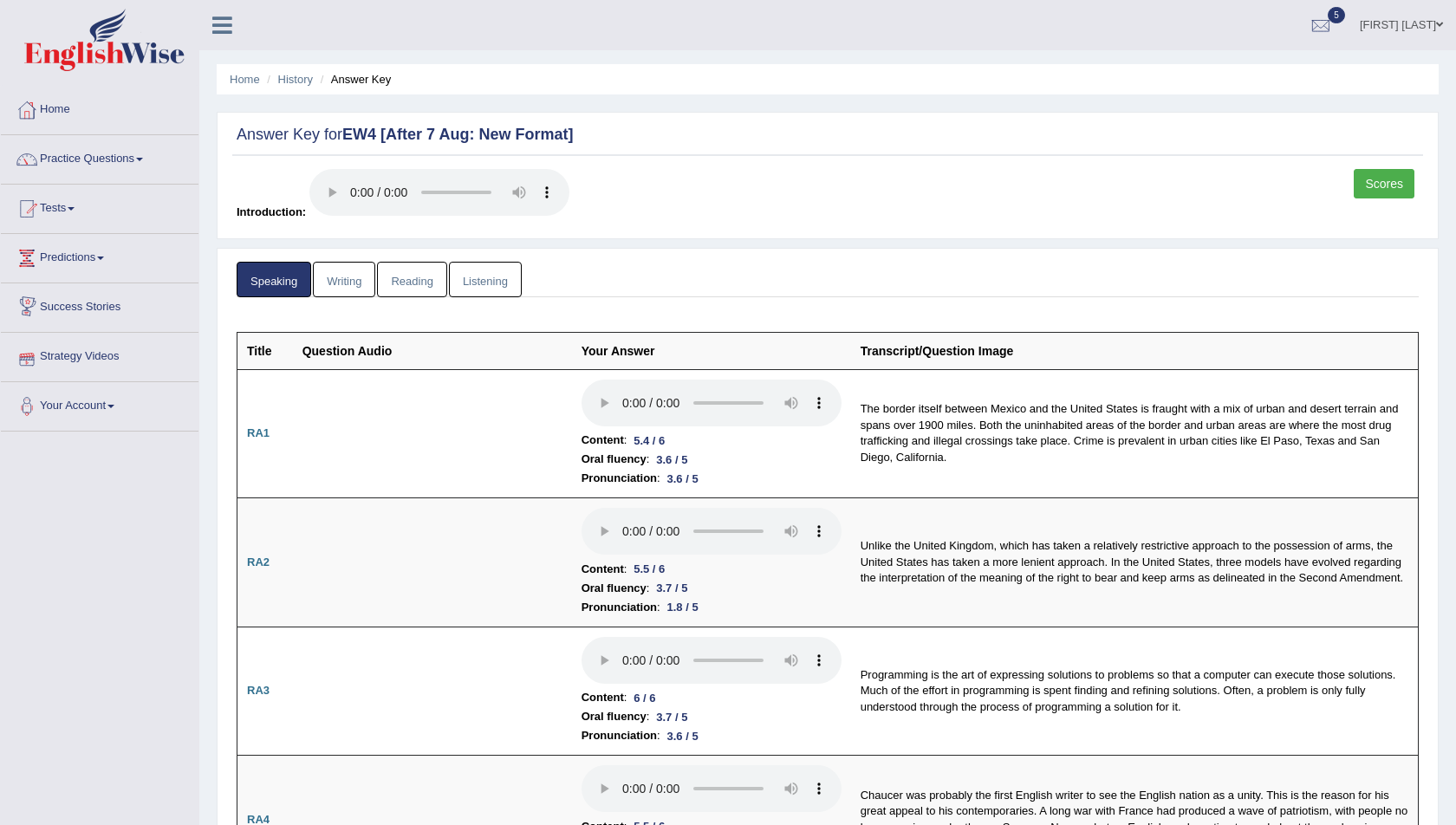 click on "Writing" at bounding box center [344, 279] 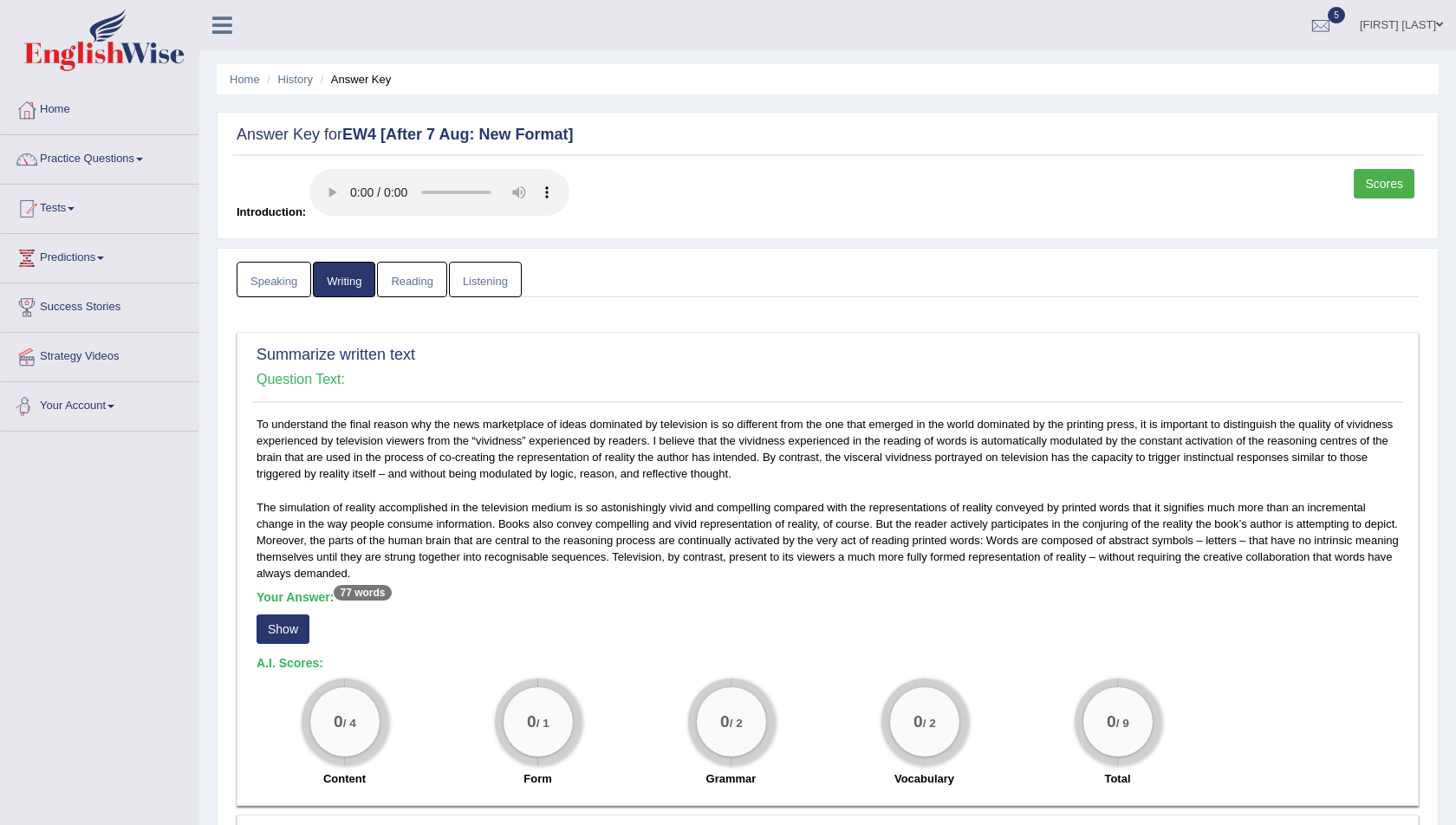 click on "Show" at bounding box center (283, 629) 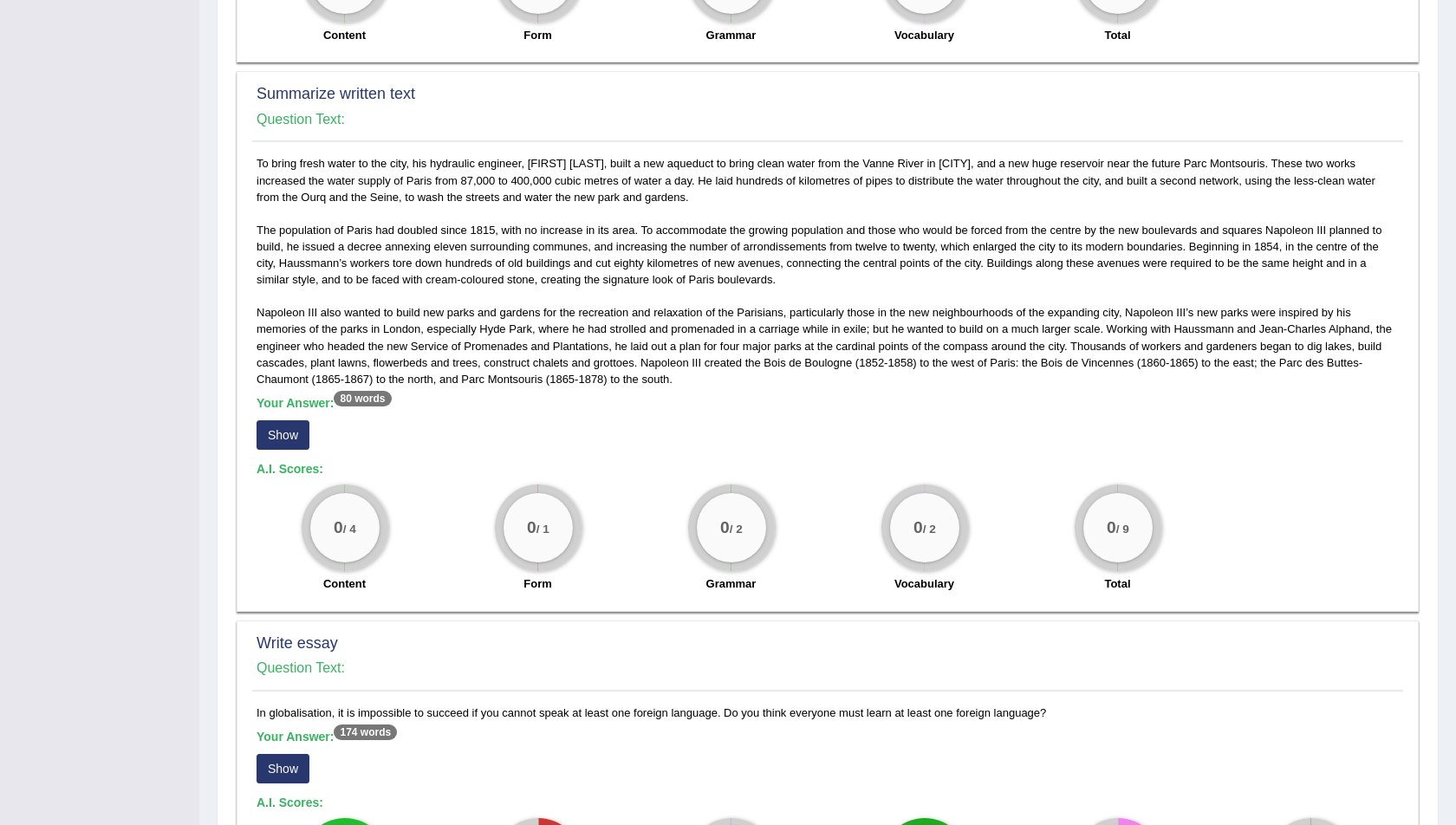 scroll, scrollTop: 770, scrollLeft: 0, axis: vertical 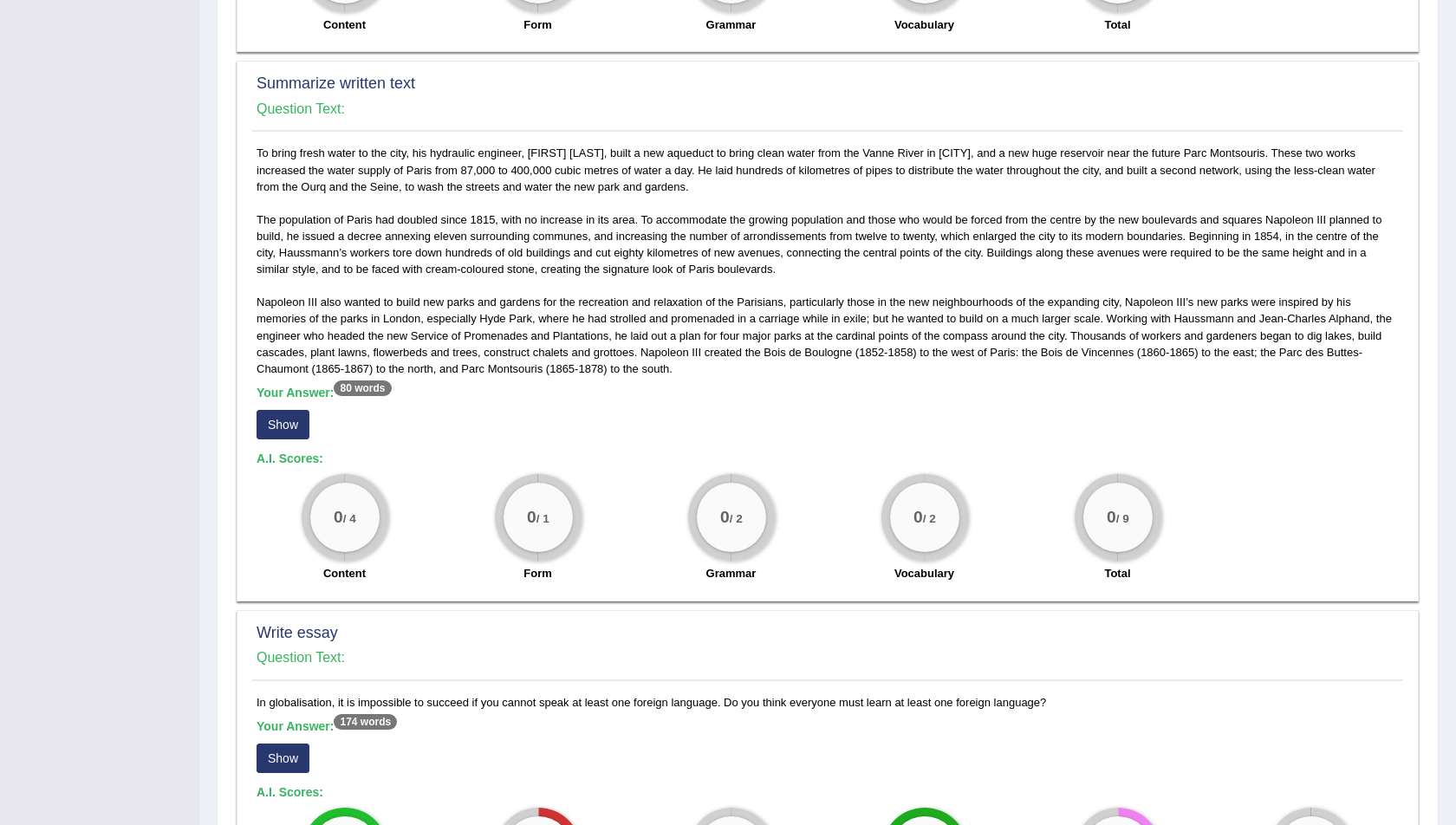 click on "Show" at bounding box center [283, 425] 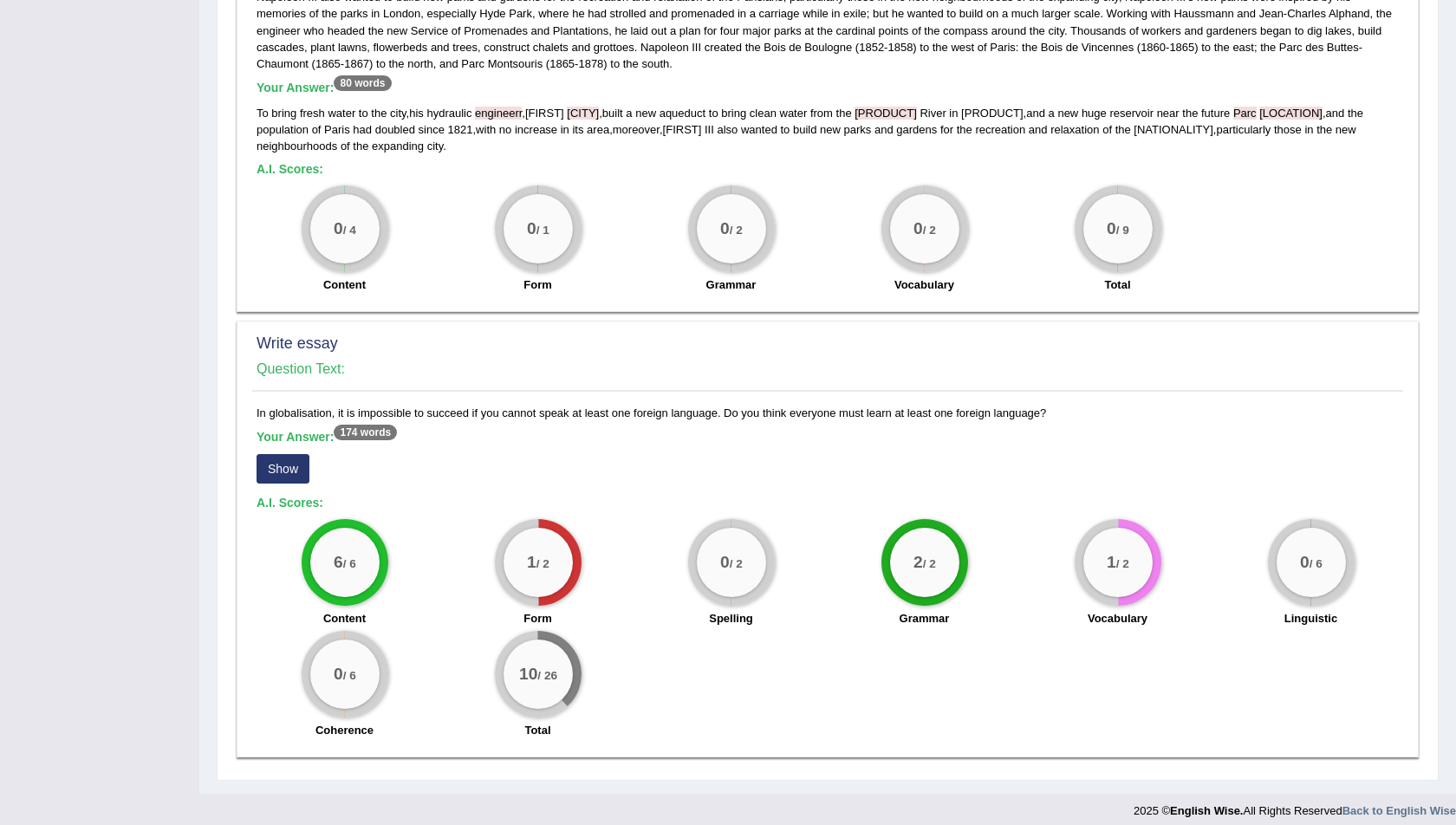 scroll, scrollTop: 1081, scrollLeft: 0, axis: vertical 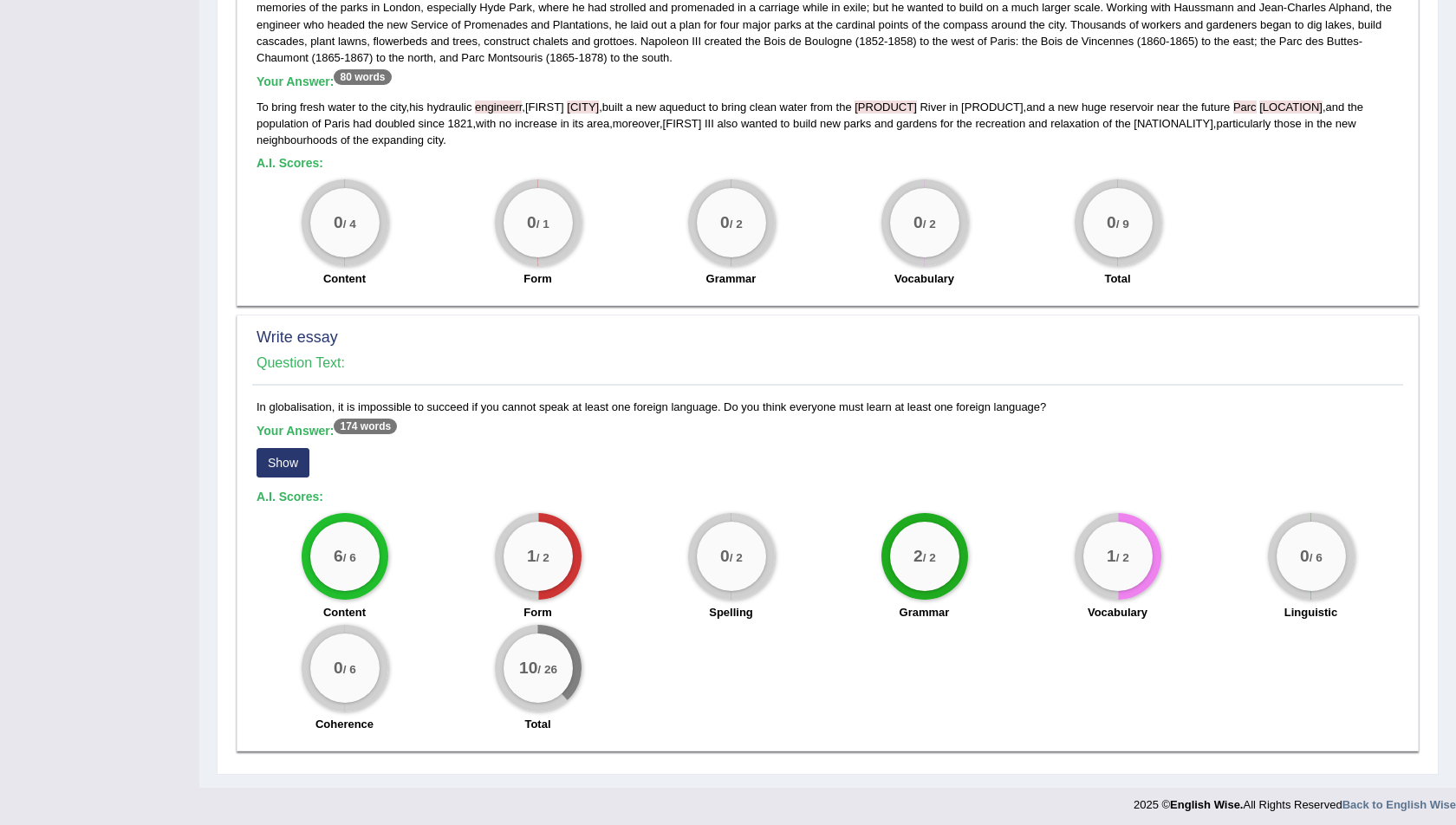 click on "Show" at bounding box center (283, 463) 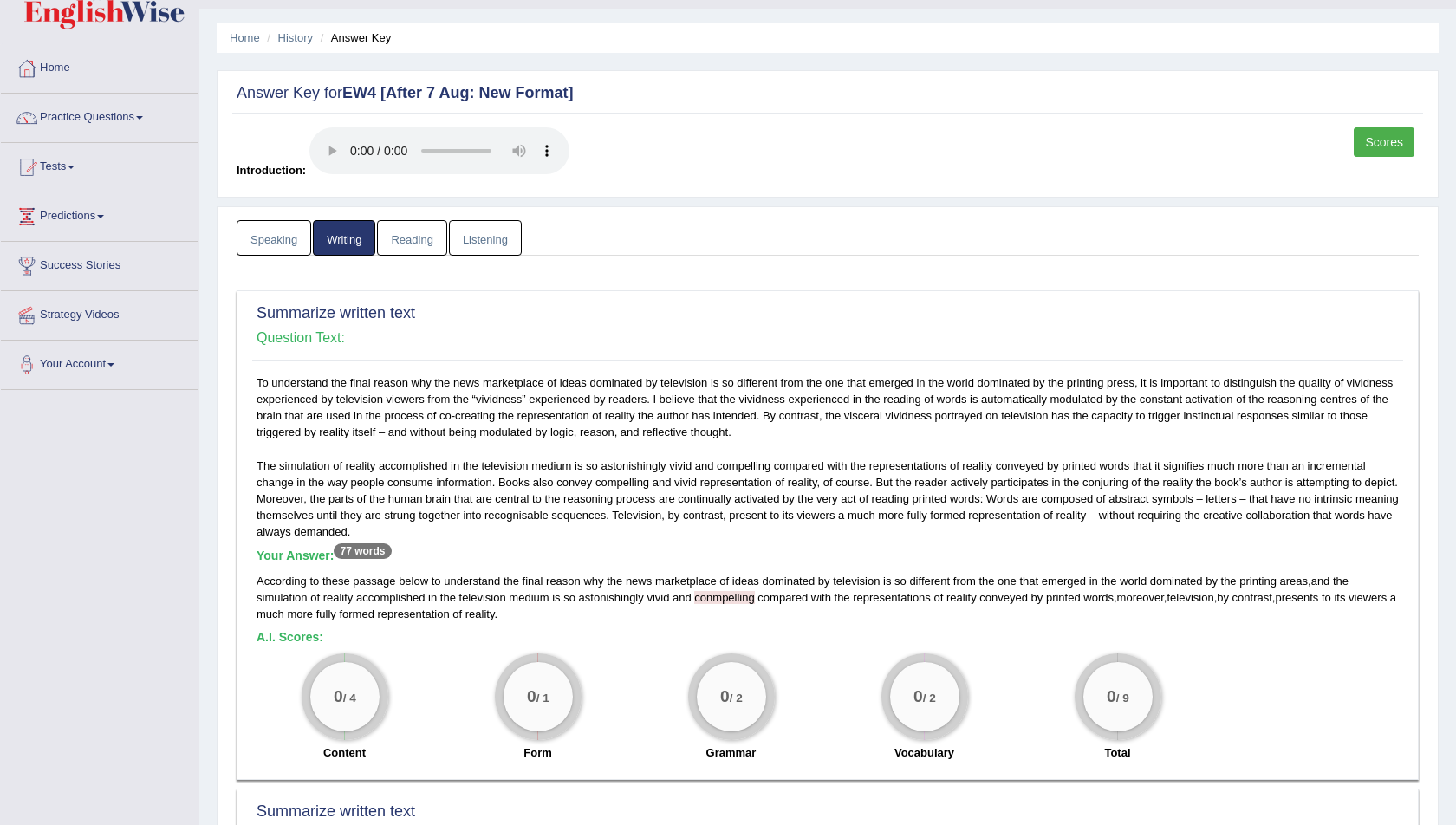 scroll, scrollTop: 0, scrollLeft: 0, axis: both 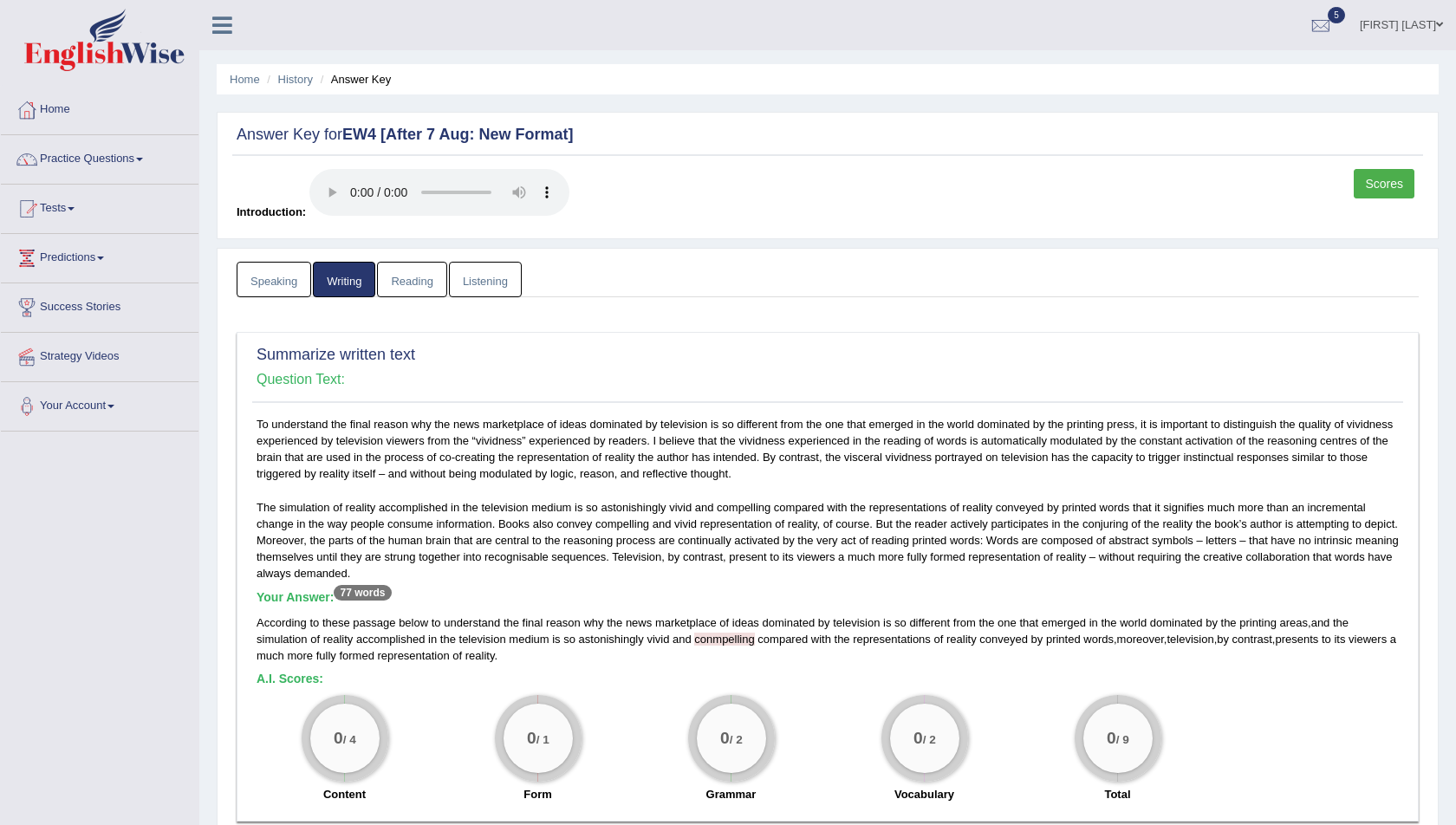 click on "Reading" at bounding box center [412, 279] 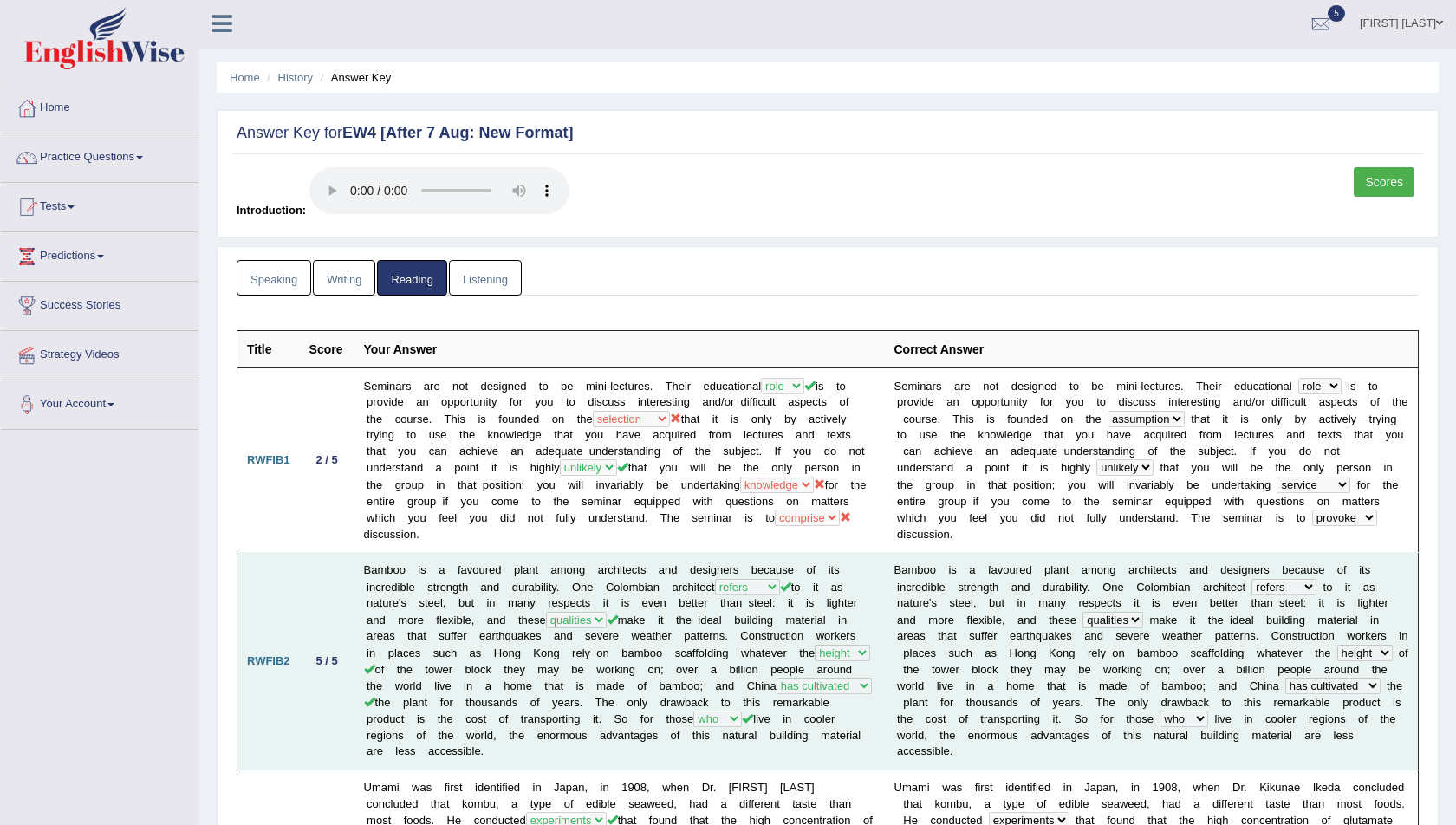 scroll, scrollTop: 0, scrollLeft: 0, axis: both 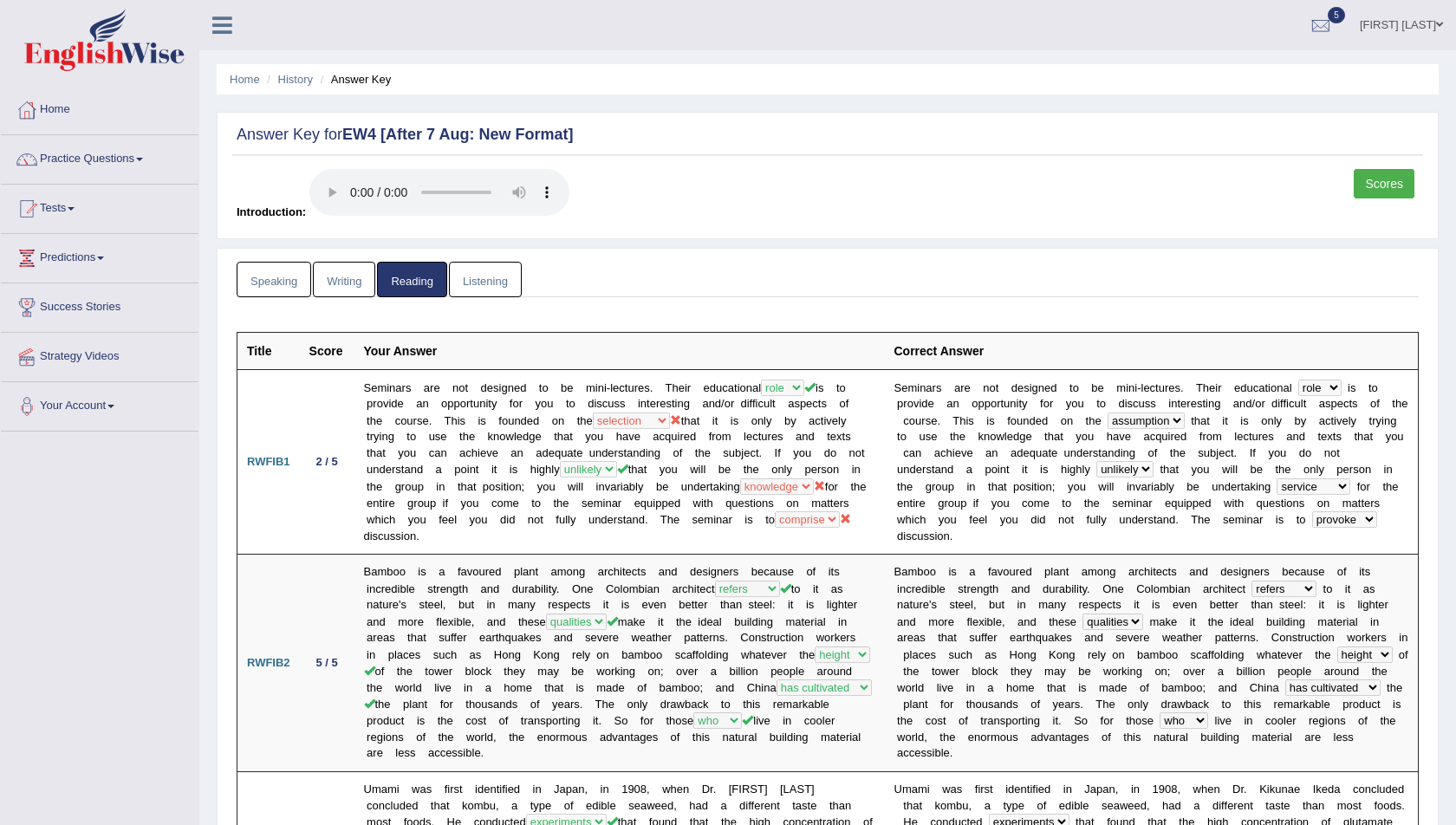 click on "Listening" at bounding box center (485, 279) 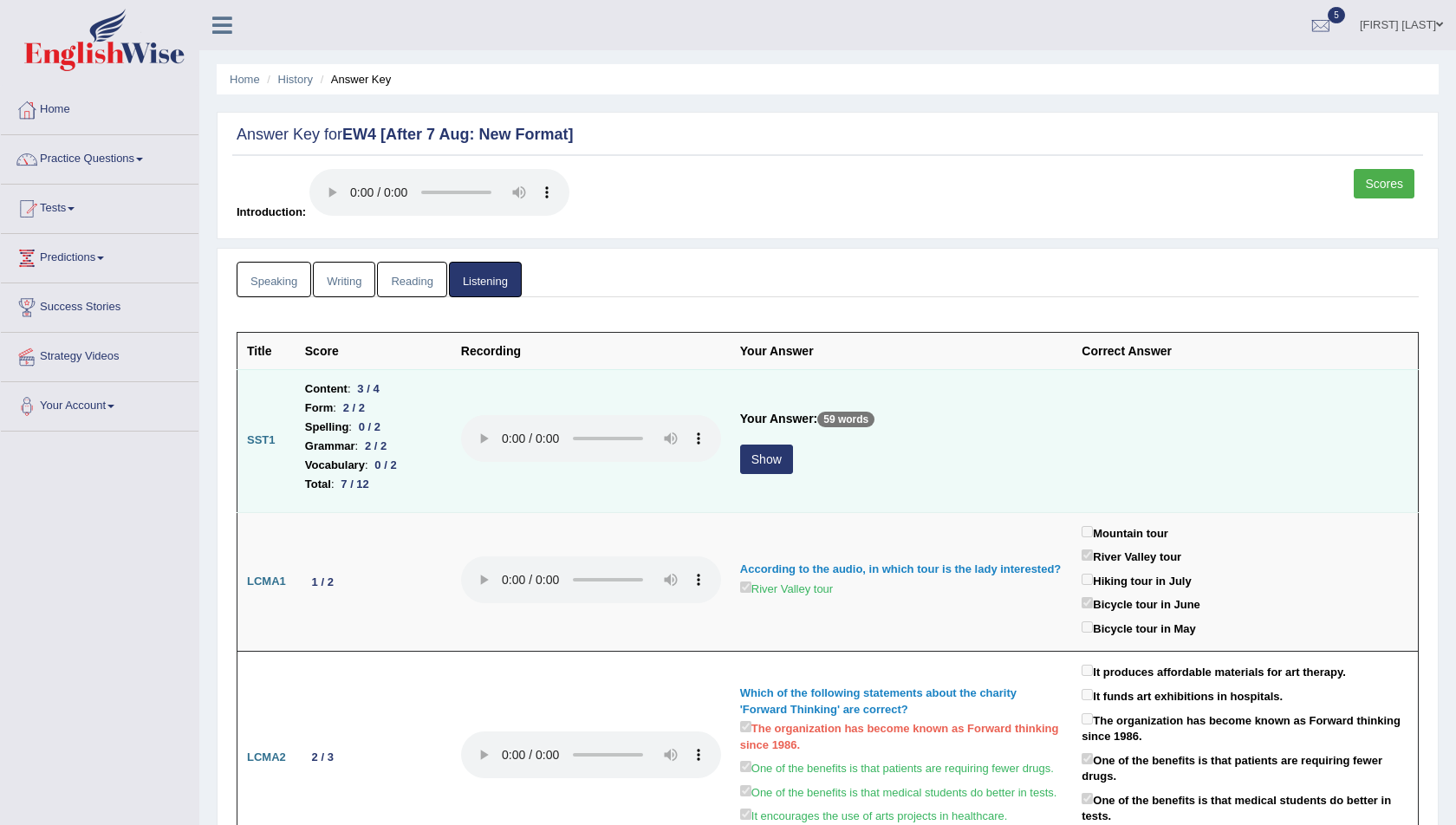 click on "Show" at bounding box center [766, 459] 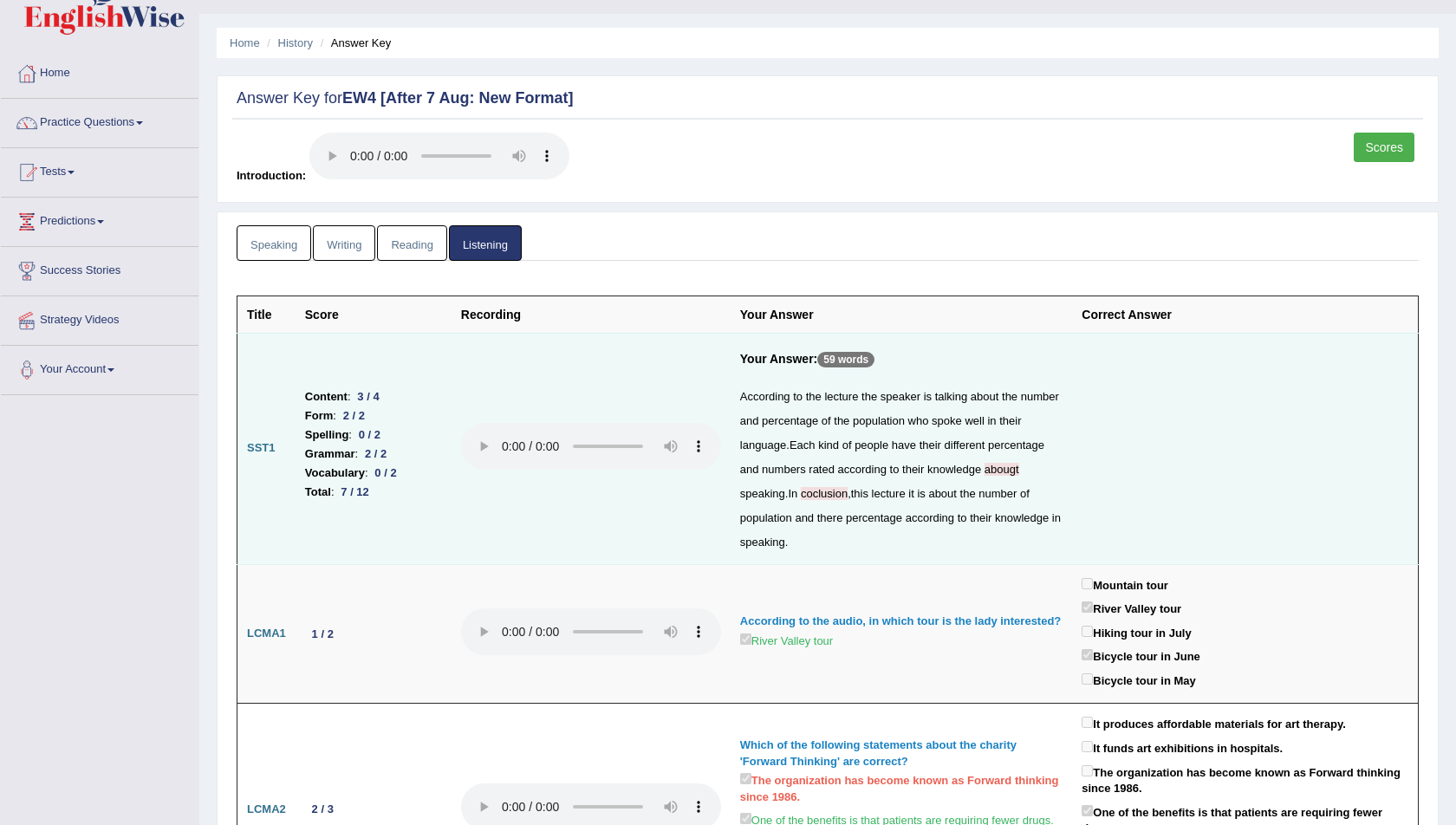 scroll, scrollTop: 0, scrollLeft: 0, axis: both 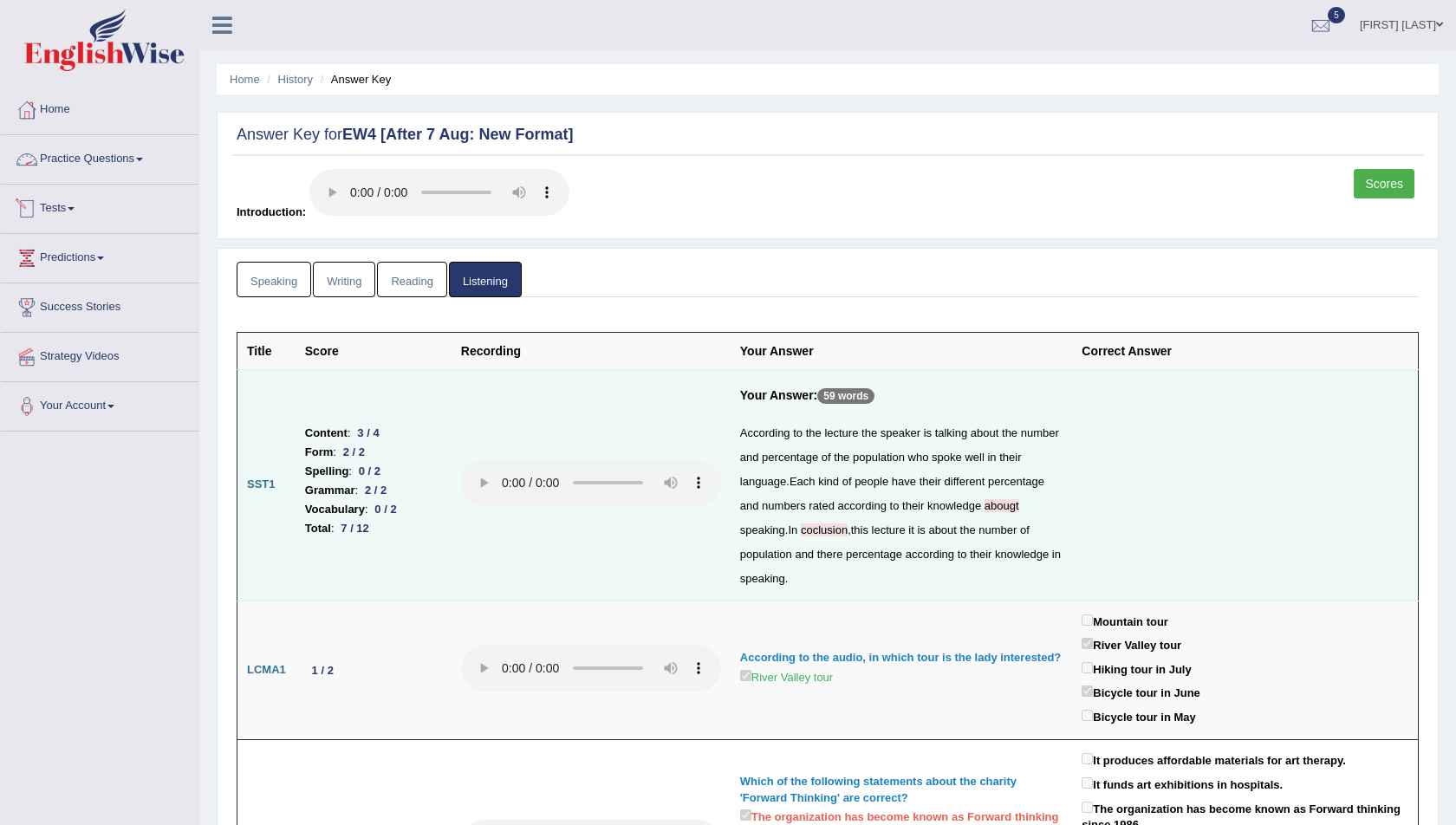 click on "Practice Questions" at bounding box center [100, 157] 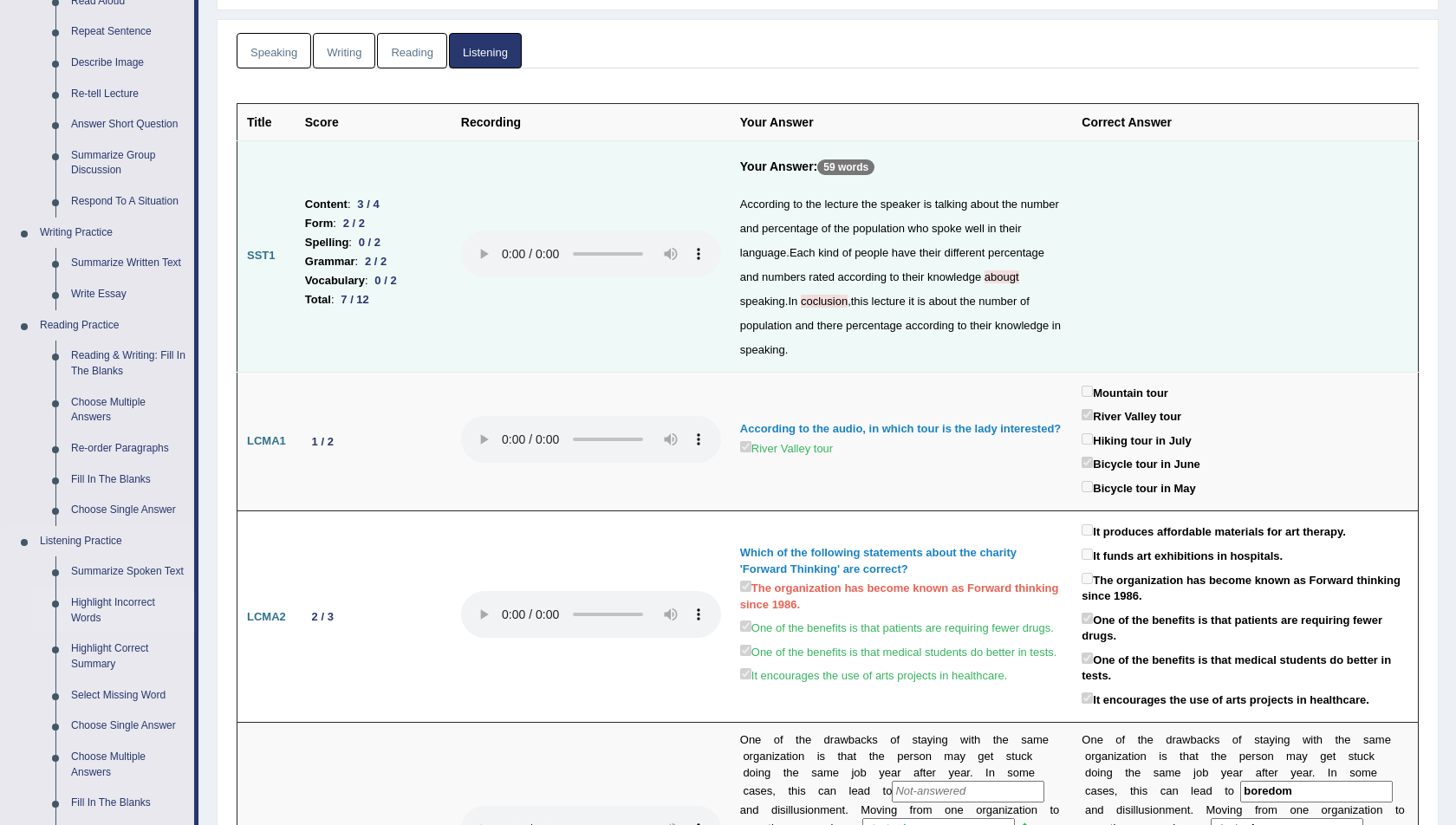scroll, scrollTop: 231, scrollLeft: 0, axis: vertical 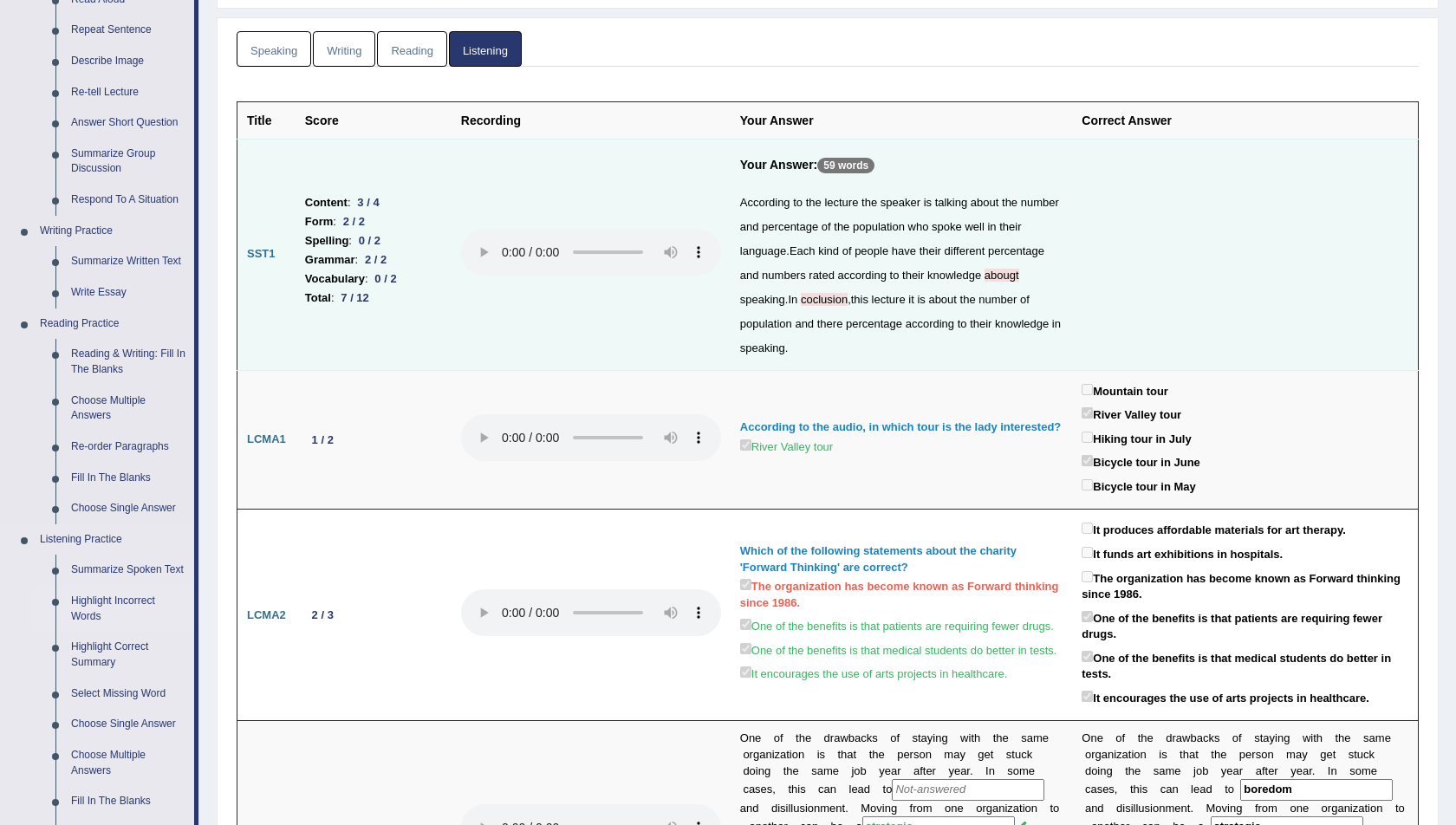click on "Highlight Incorrect Words" at bounding box center (128, 608) 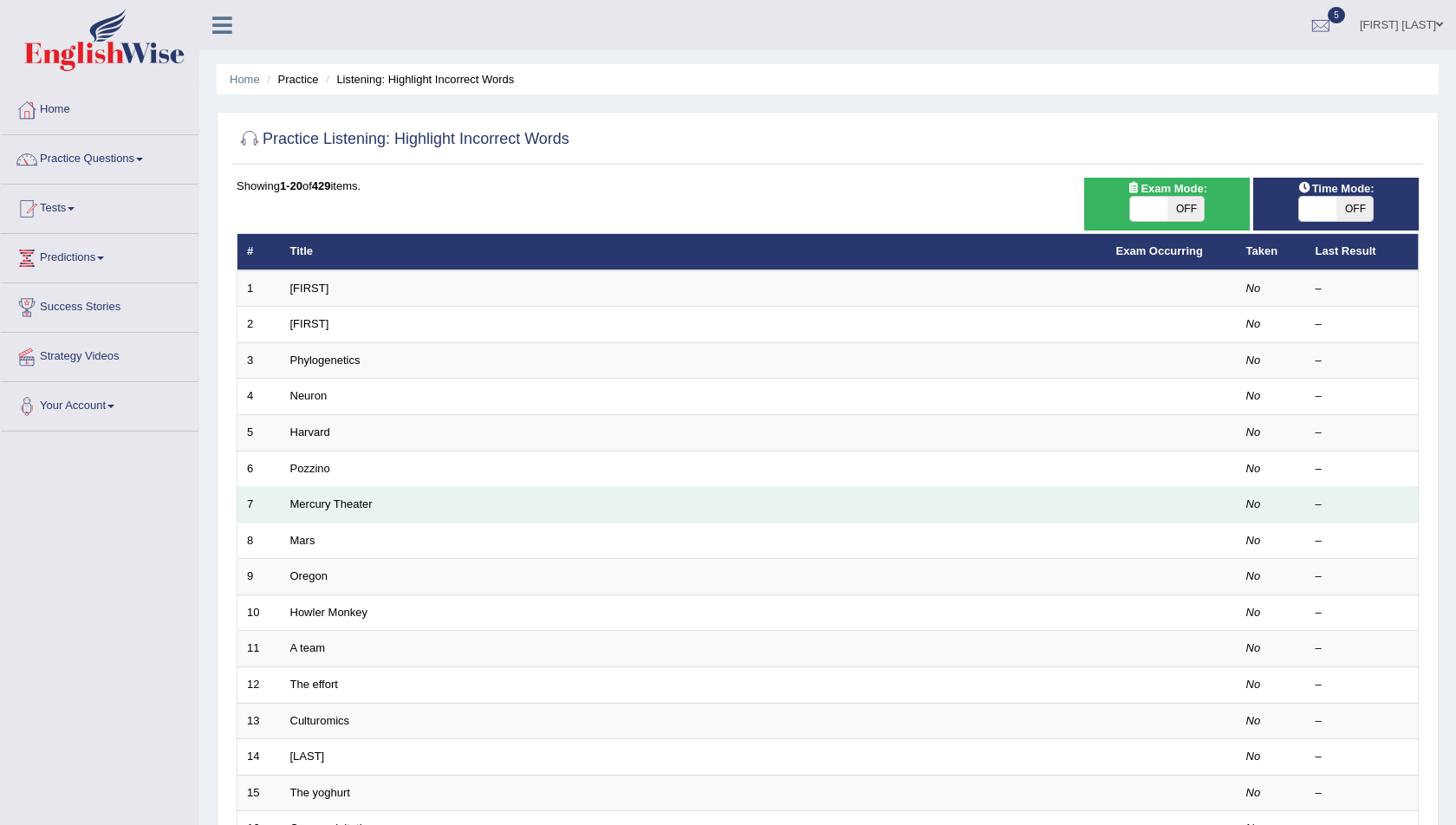 scroll, scrollTop: 0, scrollLeft: 0, axis: both 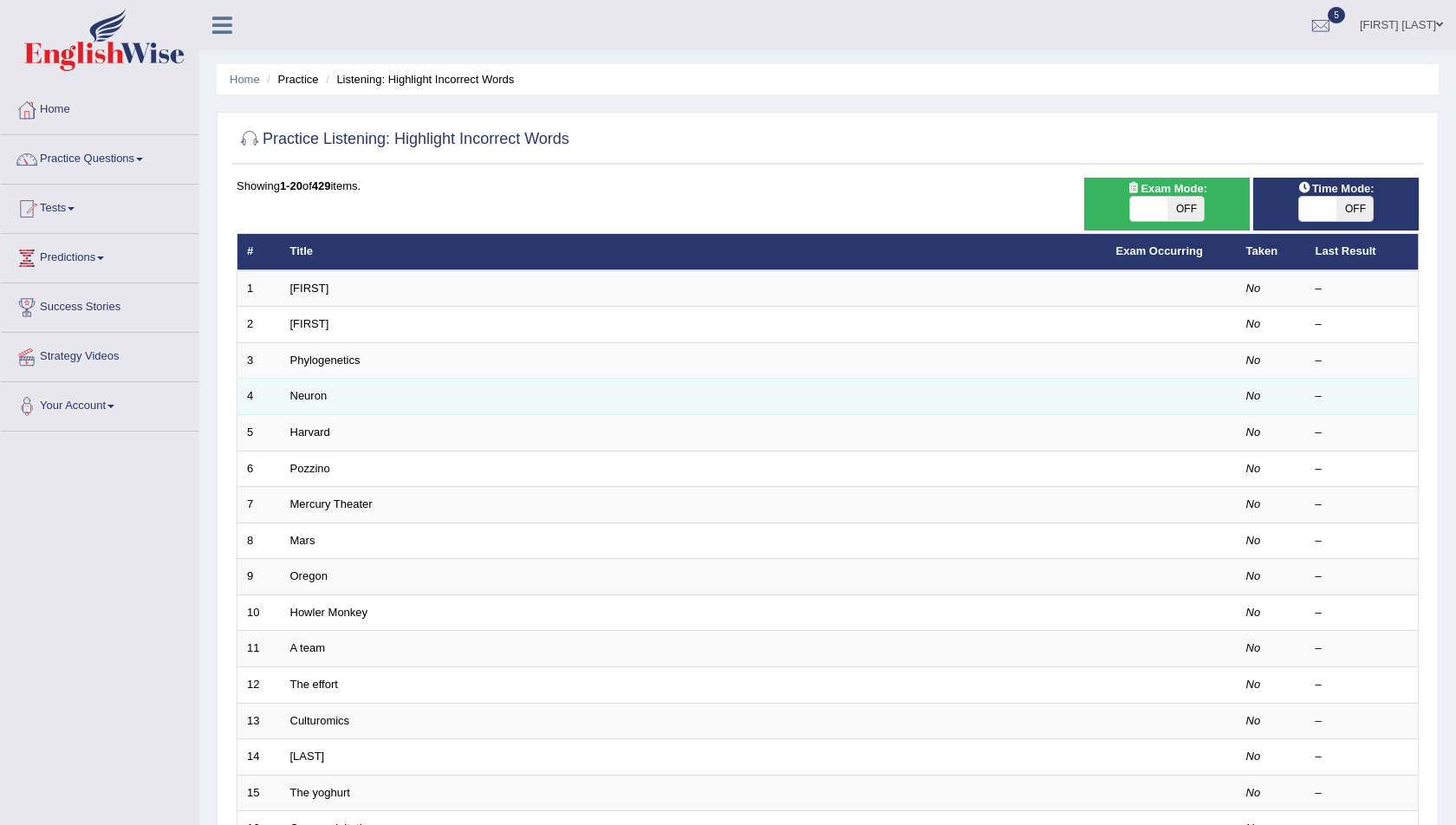 click on "Harvard" at bounding box center [693, 433] 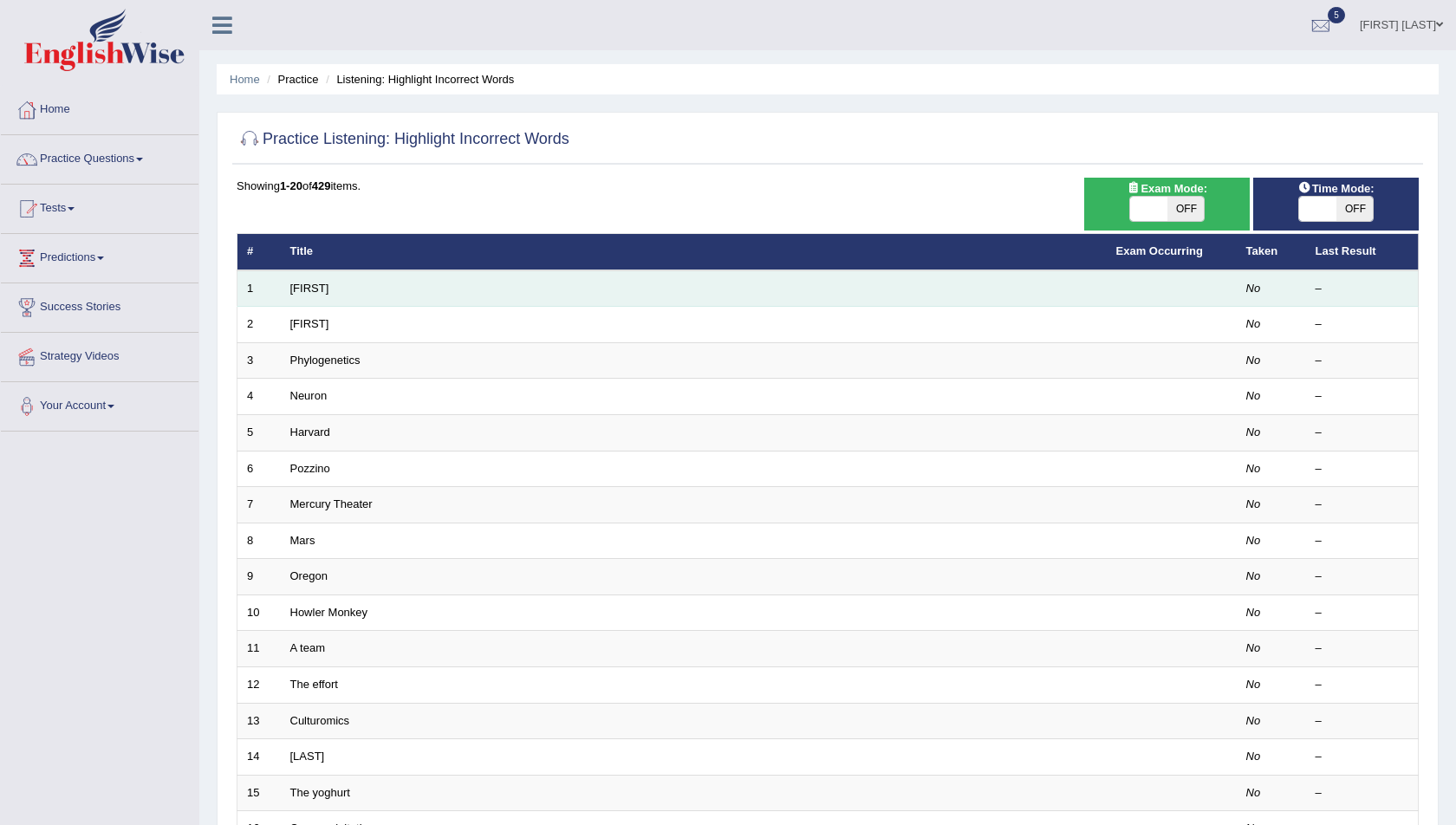 drag, startPoint x: 815, startPoint y: 396, endPoint x: 352, endPoint y: 288, distance: 475.42928 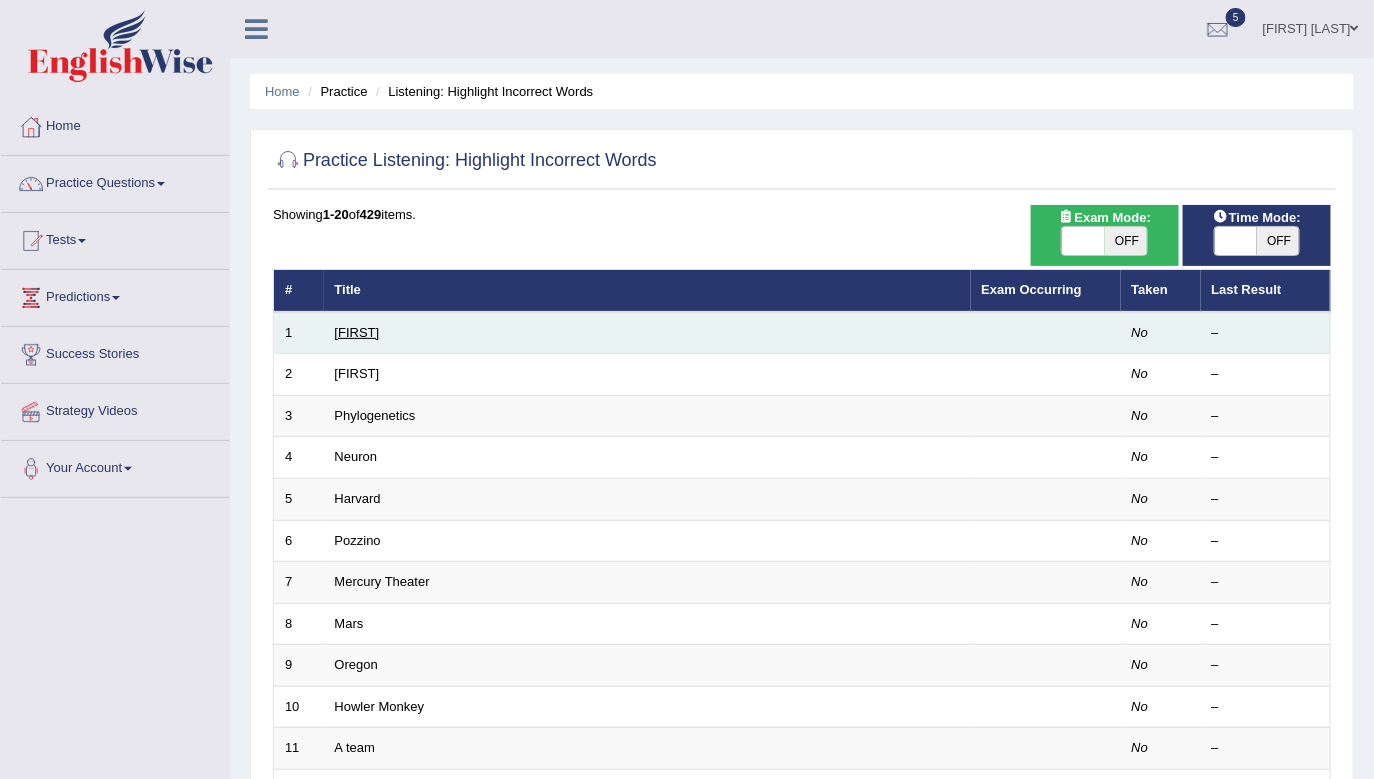 click on "[FIRST]" at bounding box center (357, 332) 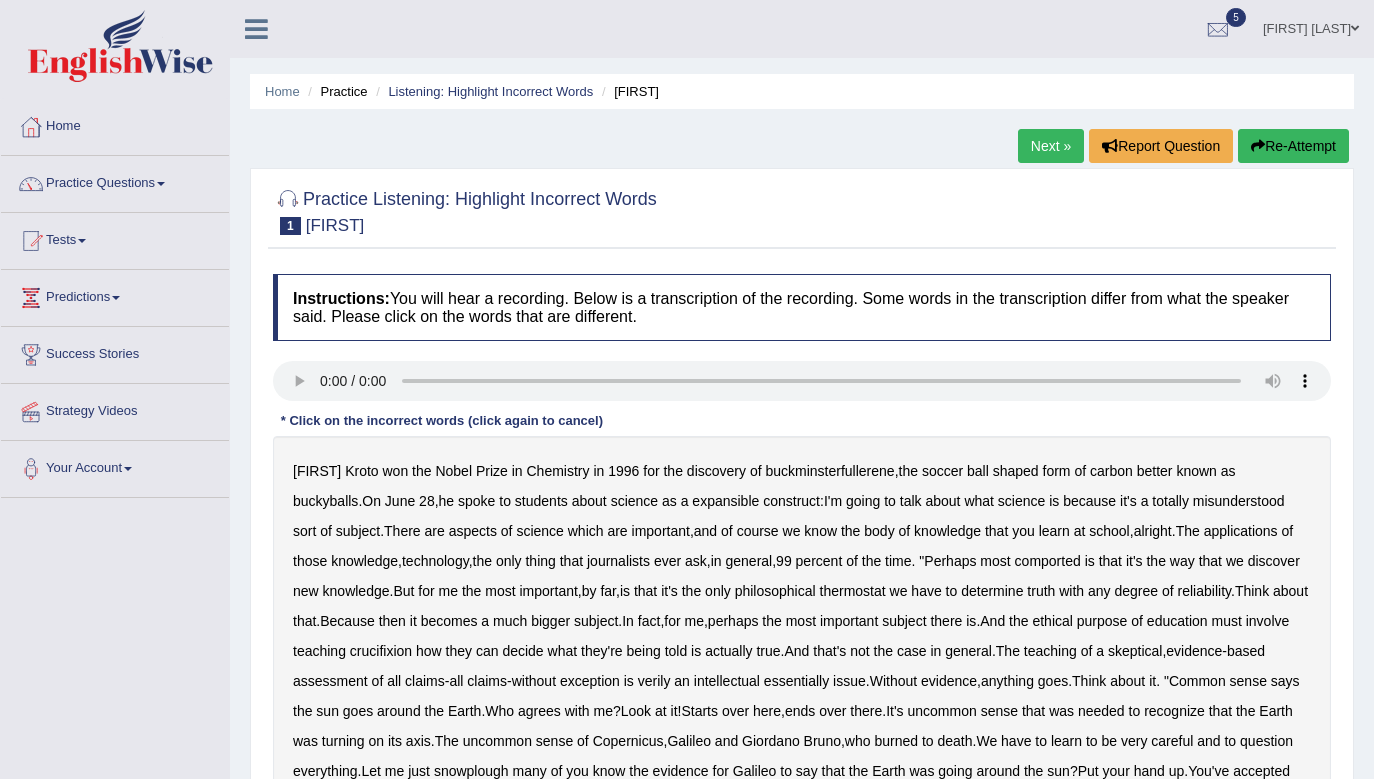 scroll, scrollTop: 0, scrollLeft: 0, axis: both 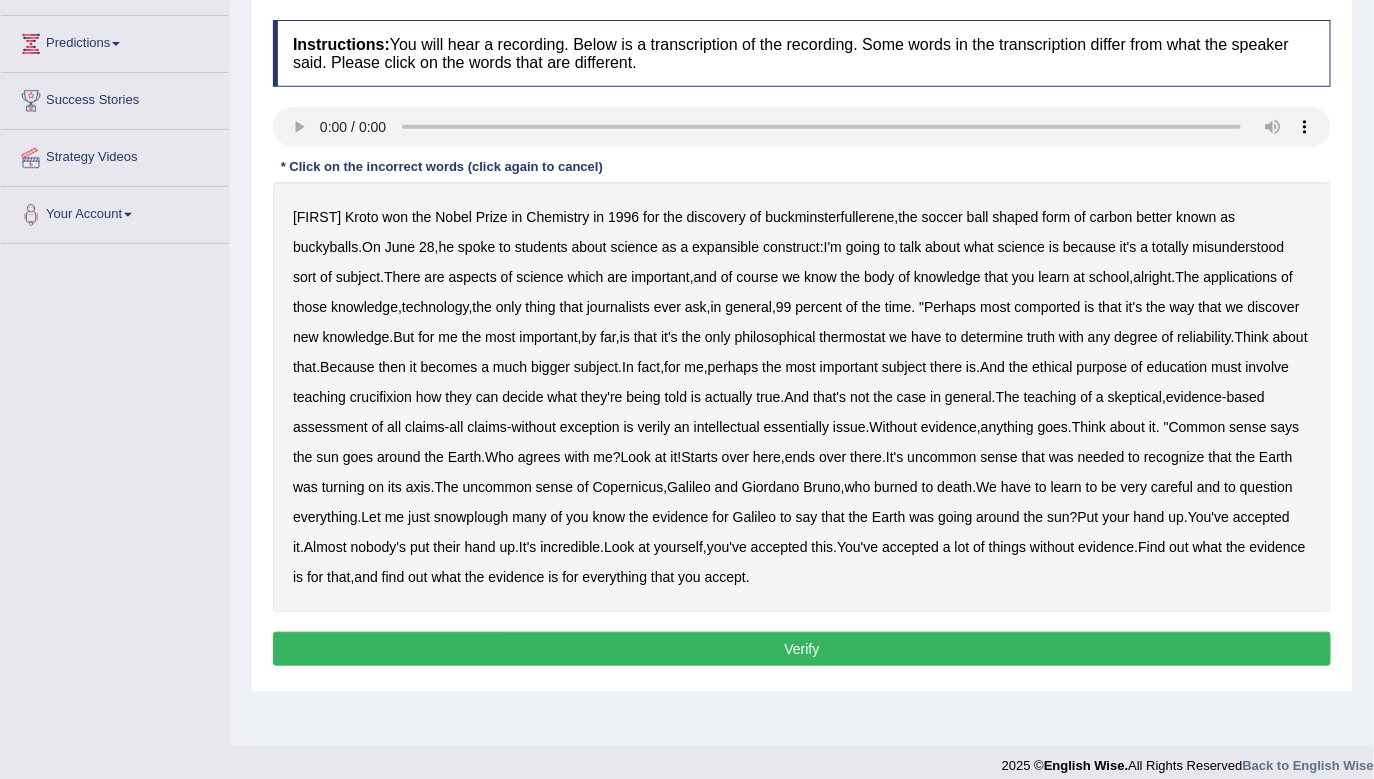 click on "expansible" at bounding box center [725, 247] 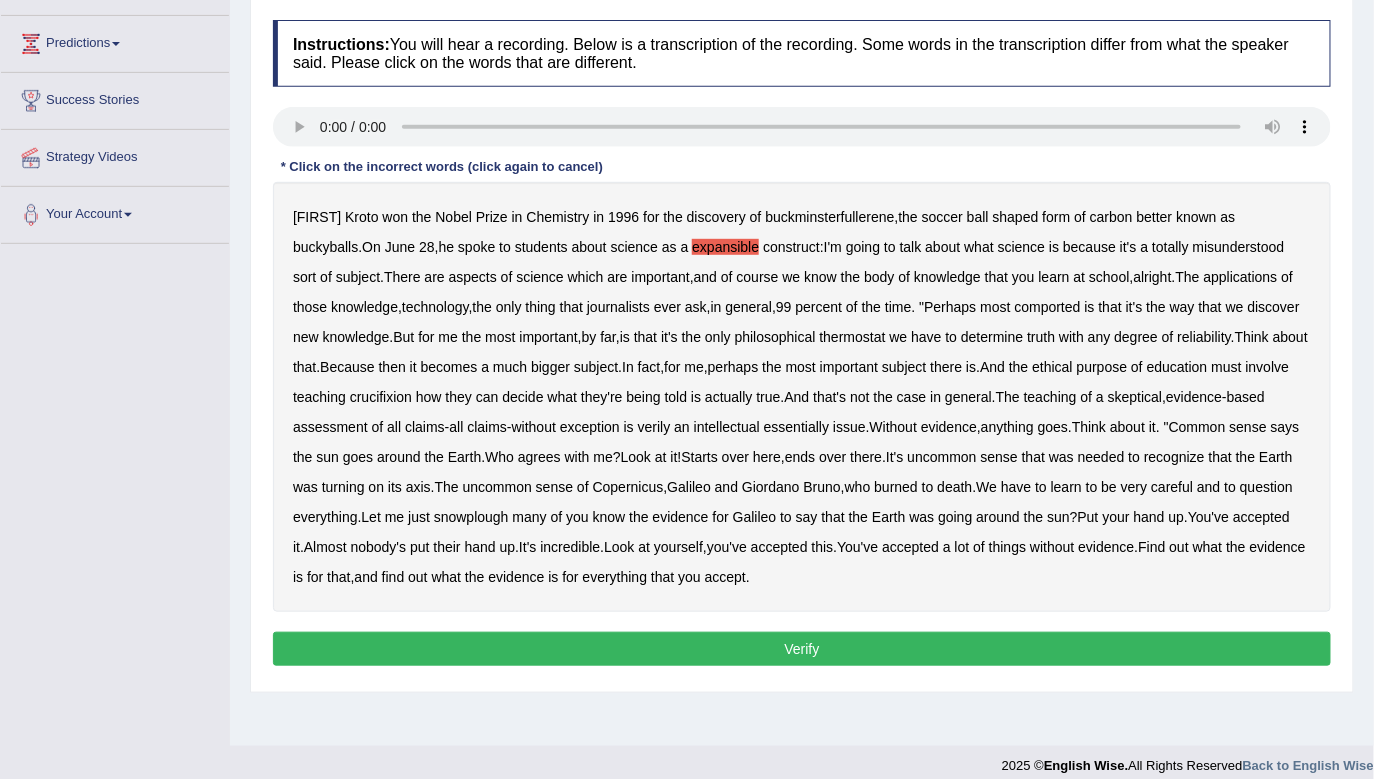 click on "comported" at bounding box center [1048, 307] 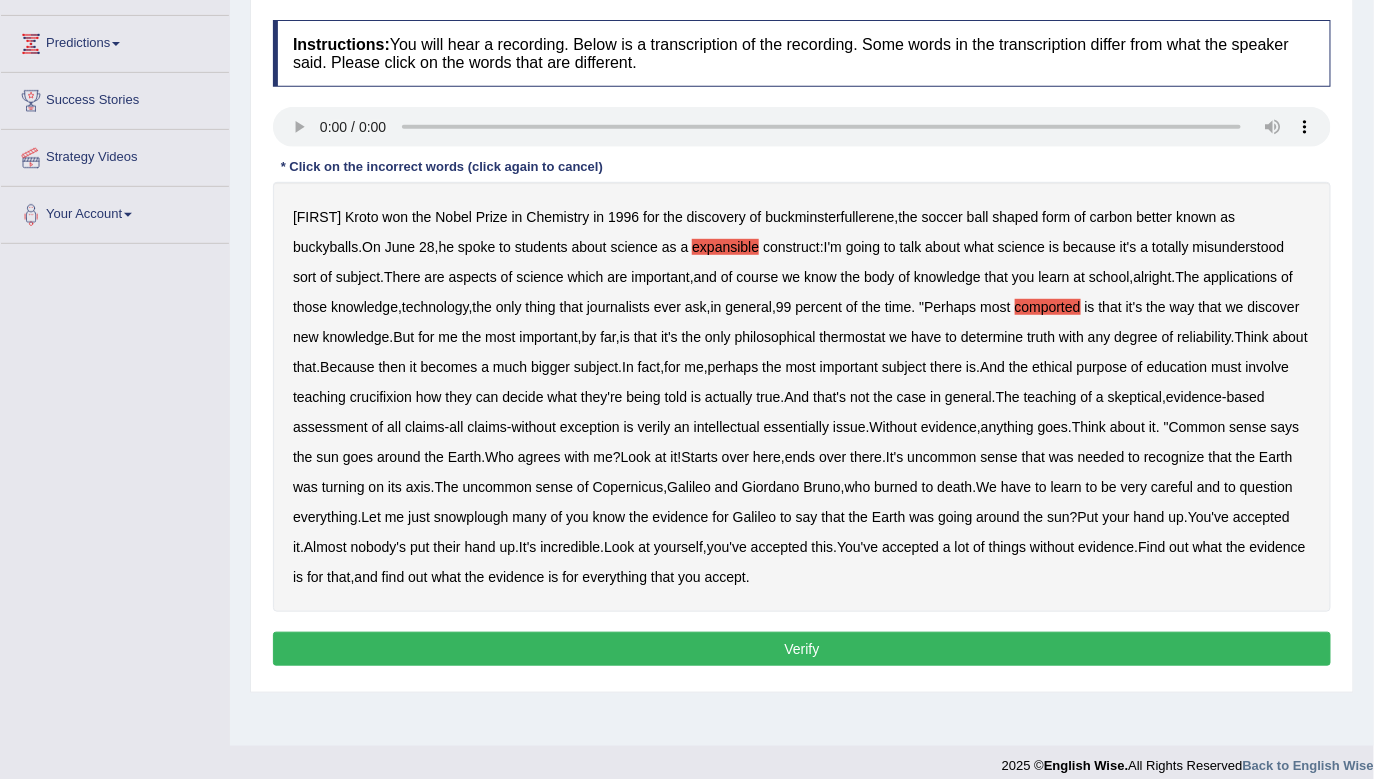 click on "thermostat" at bounding box center [853, 337] 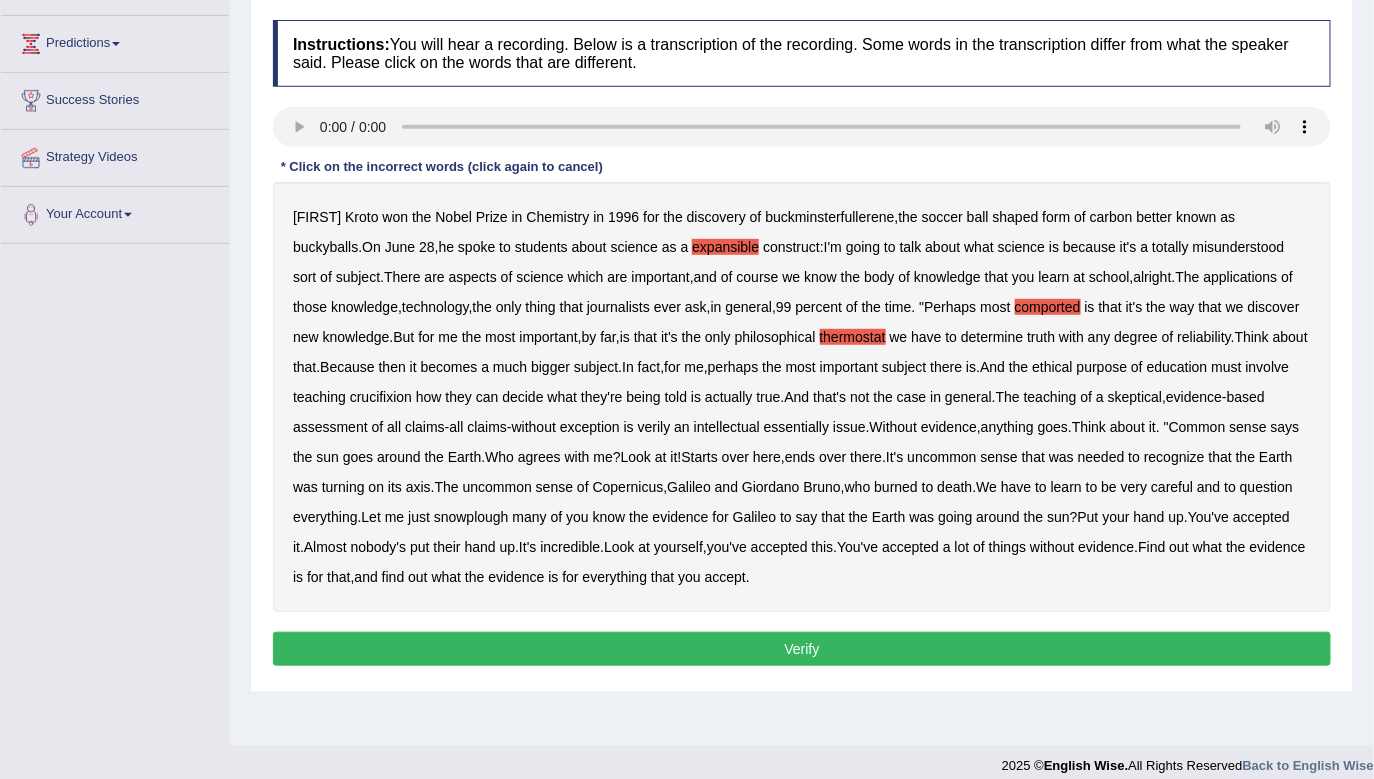 click on "thermostat" at bounding box center [853, 337] 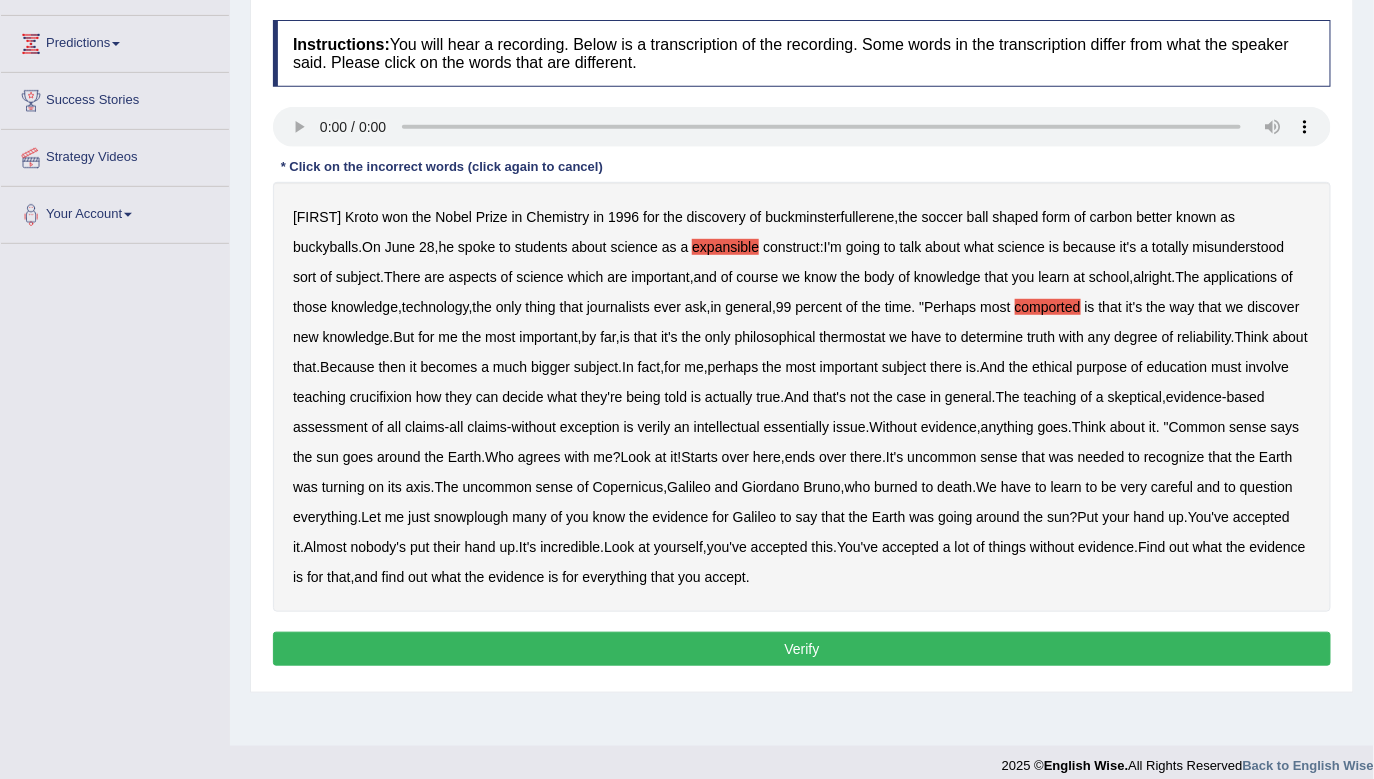 click on "thermostat" at bounding box center (853, 337) 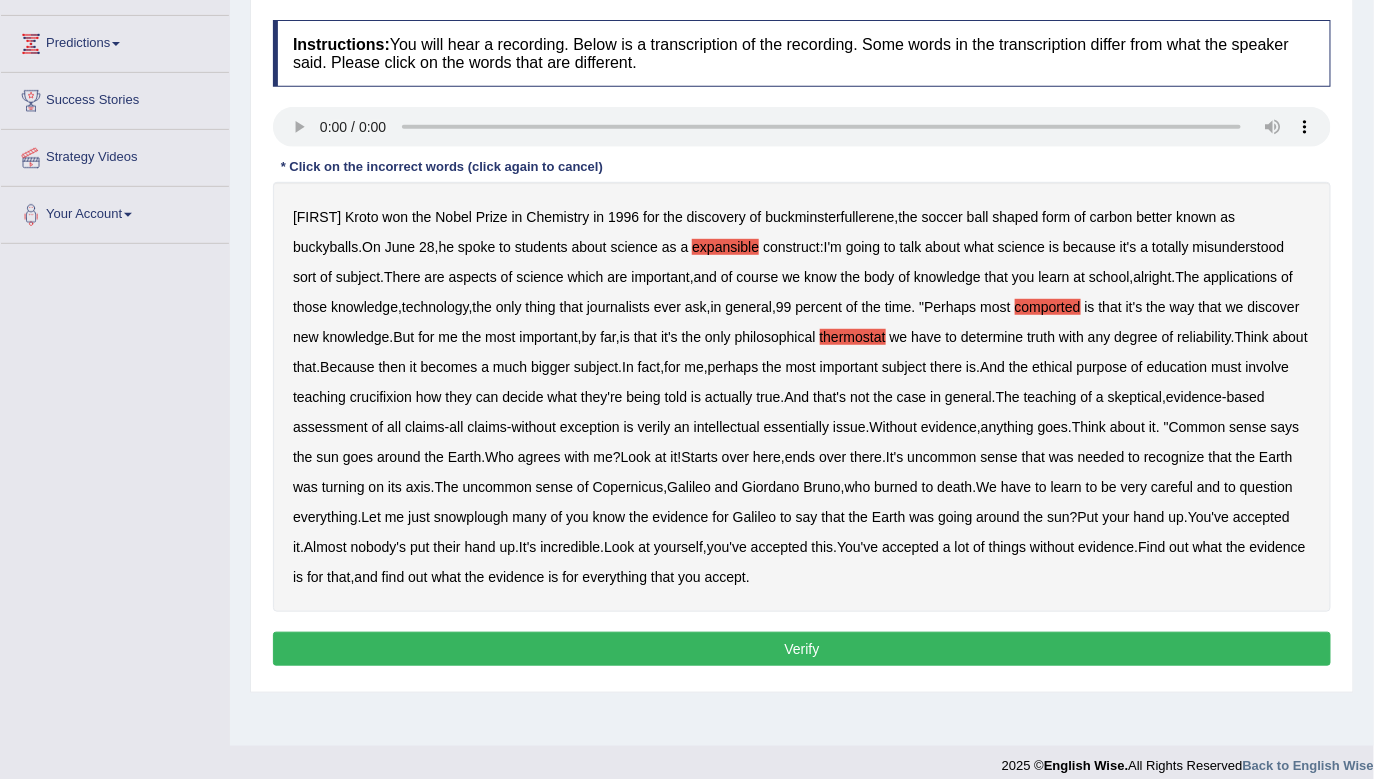 click on "crucifixion" at bounding box center [381, 397] 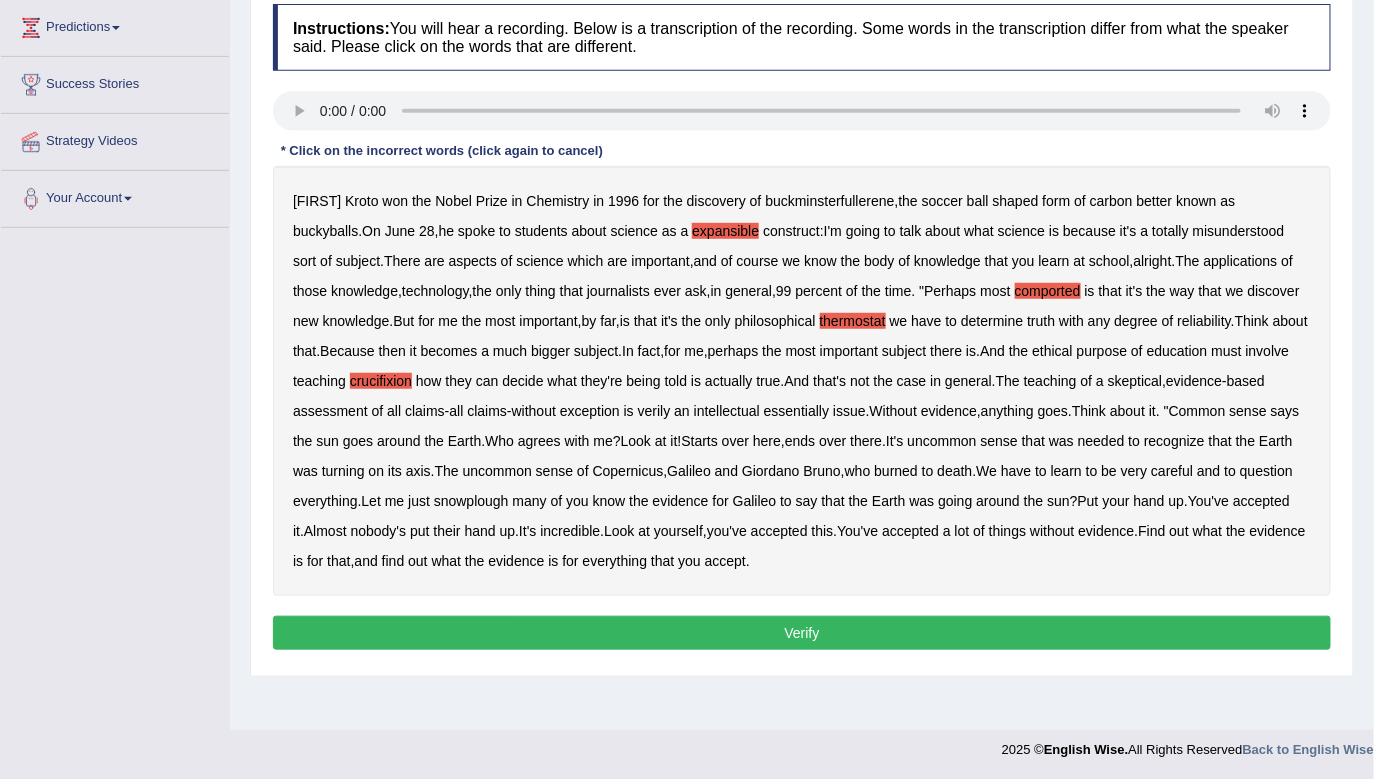 scroll, scrollTop: 267, scrollLeft: 0, axis: vertical 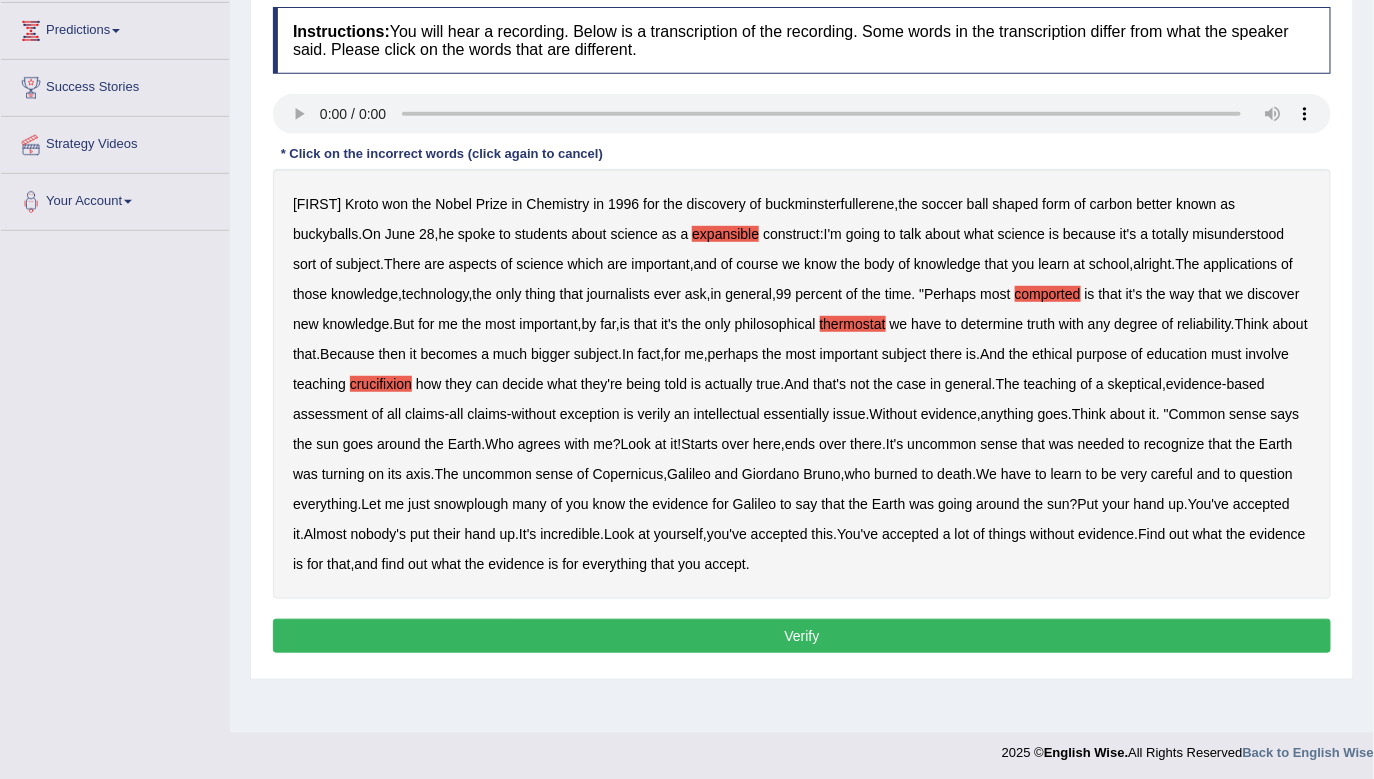 click on "intellectual" at bounding box center [727, 414] 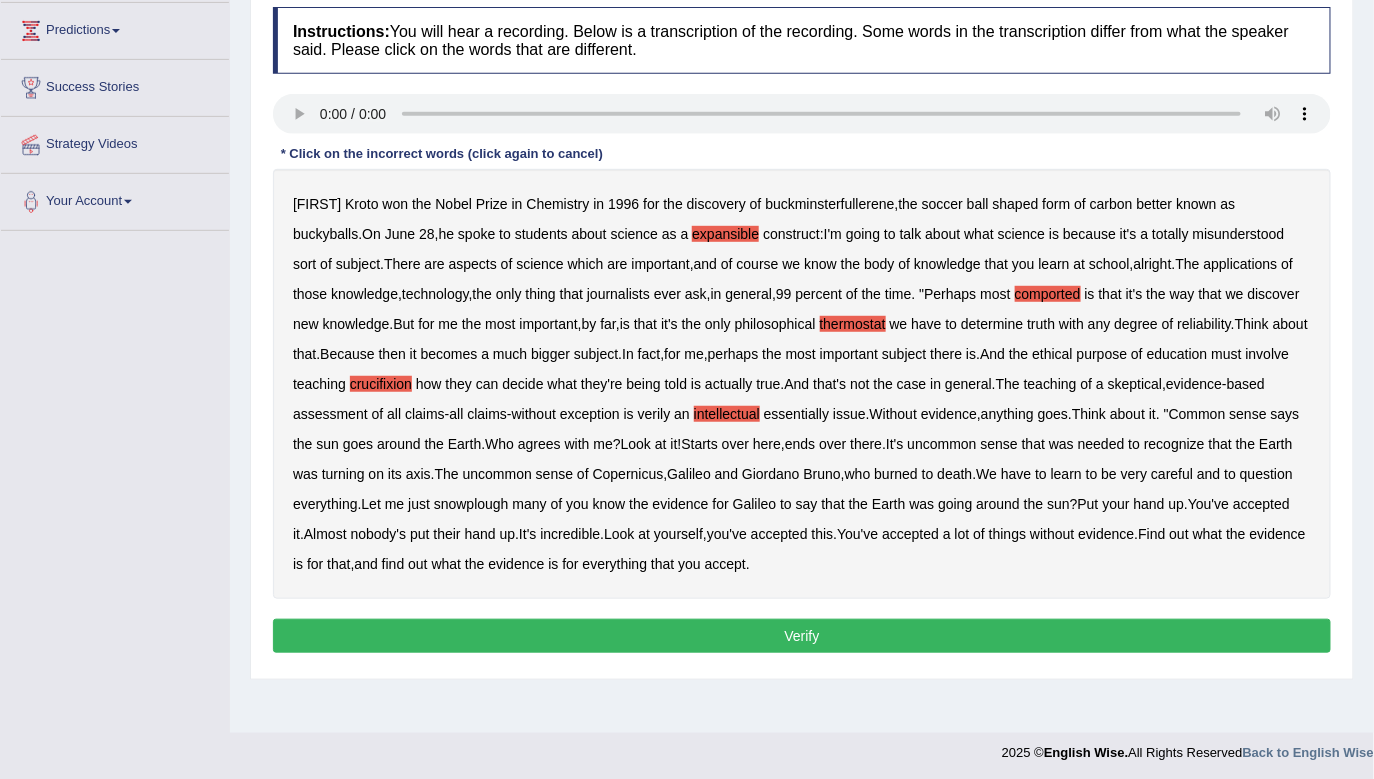 click on "essentially" at bounding box center [796, 414] 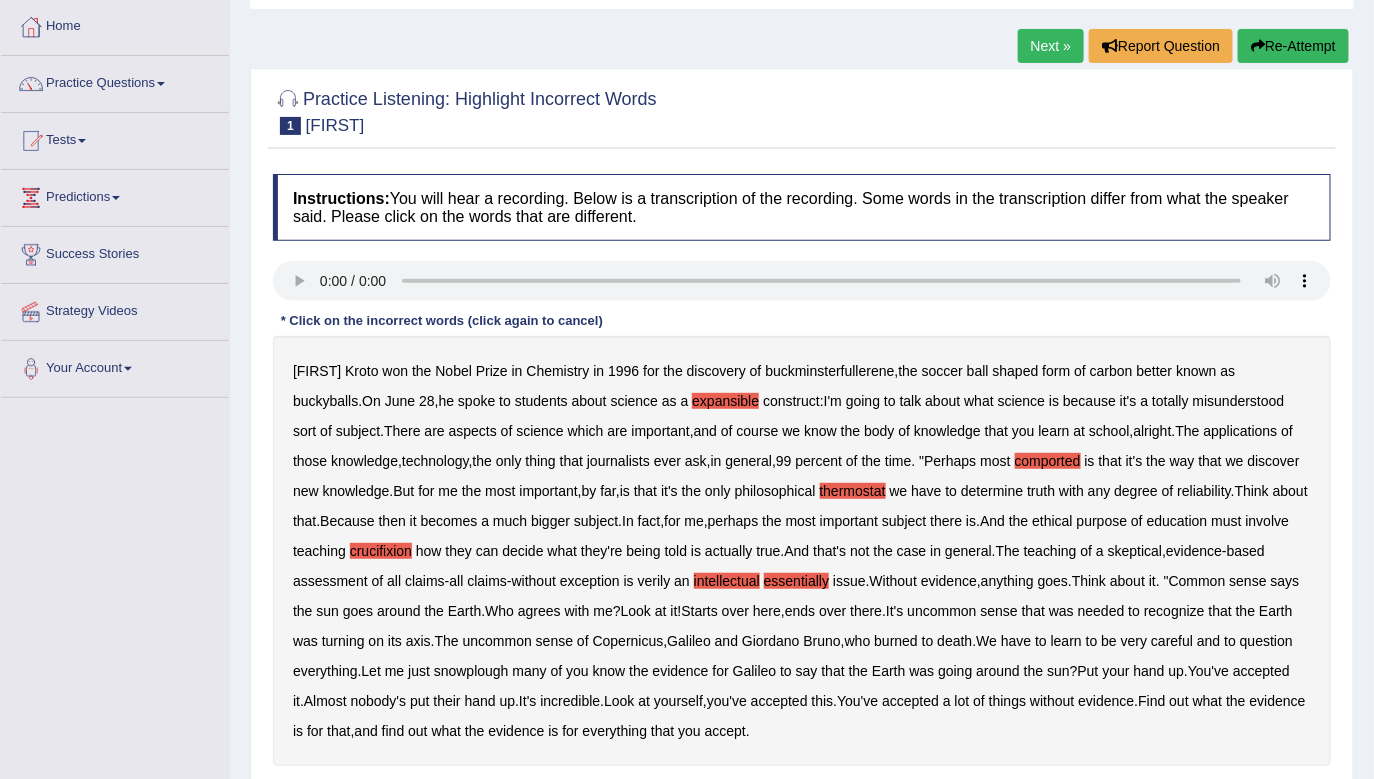 scroll, scrollTop: 270, scrollLeft: 0, axis: vertical 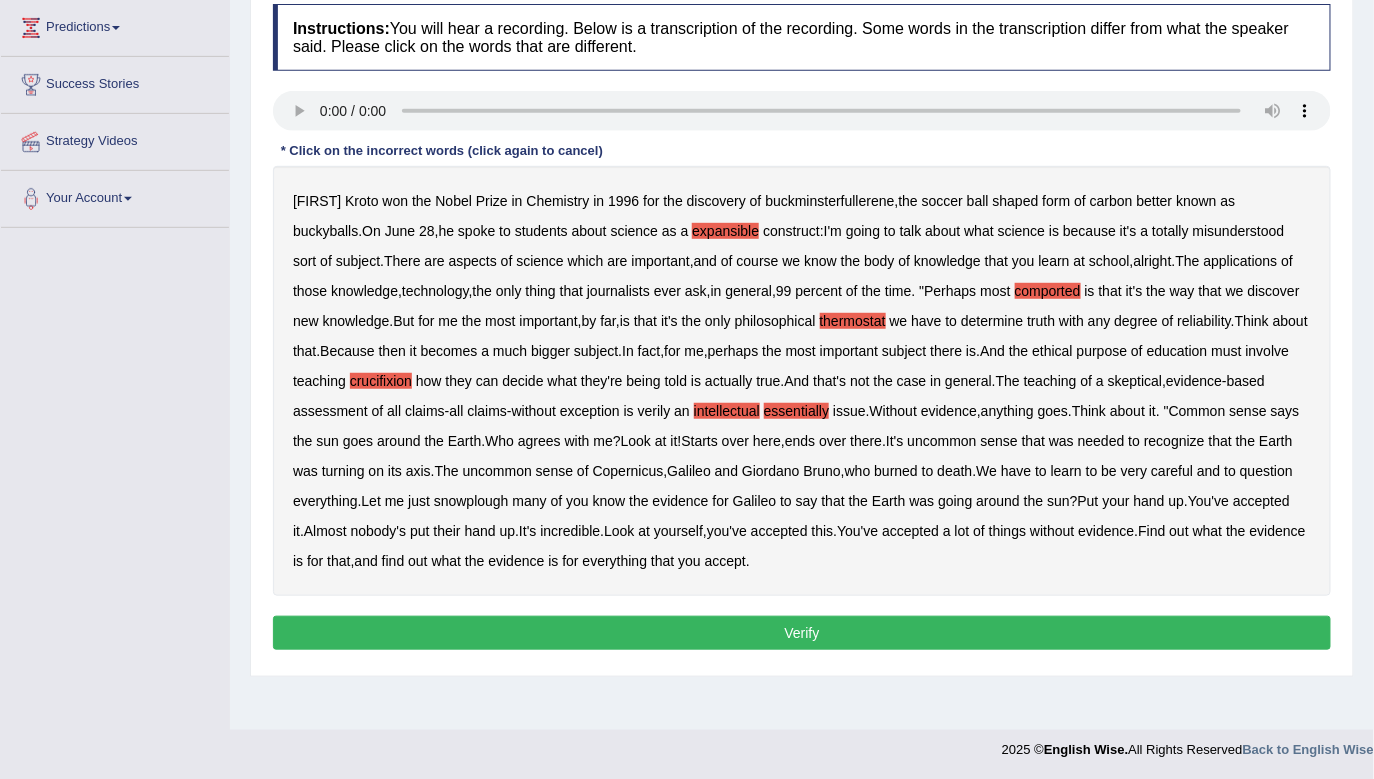 click on "Verify" at bounding box center [802, 633] 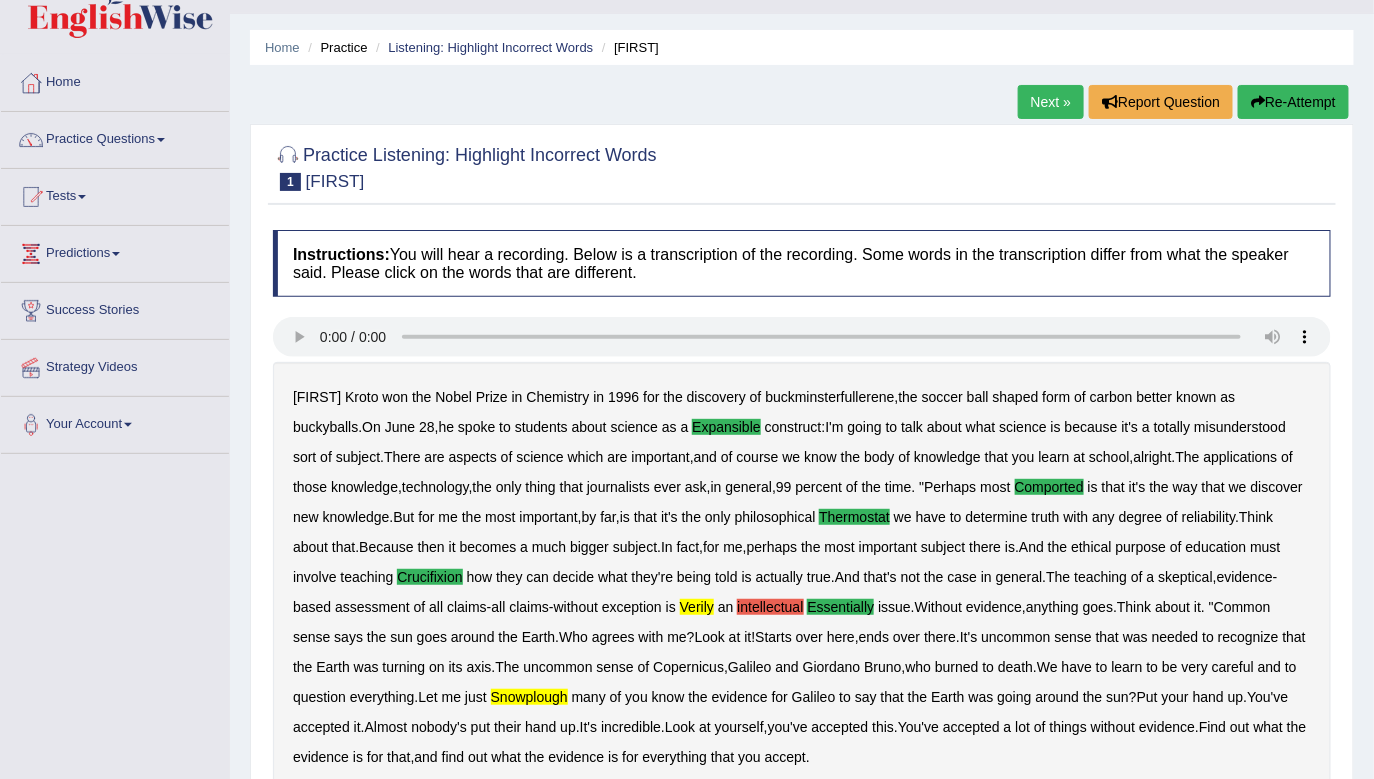 scroll, scrollTop: 57, scrollLeft: 0, axis: vertical 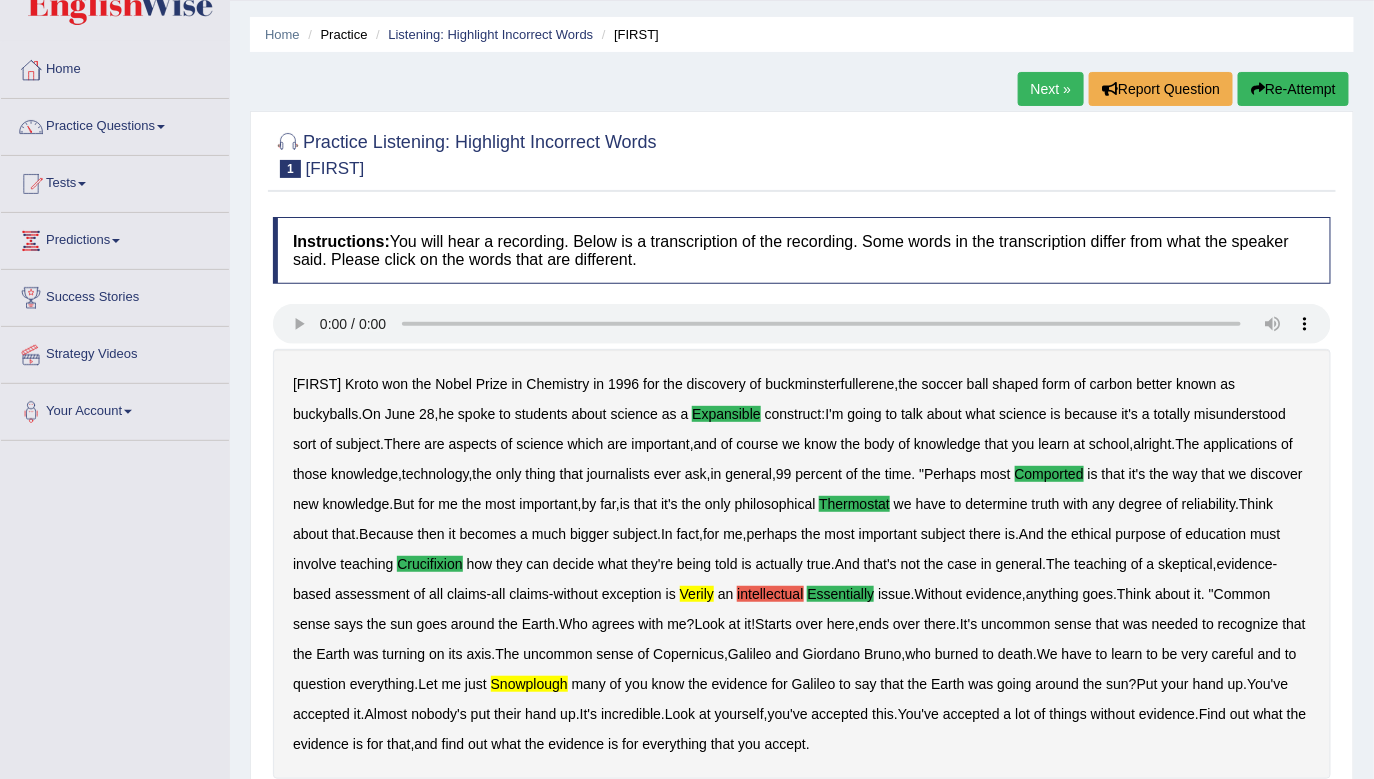 type 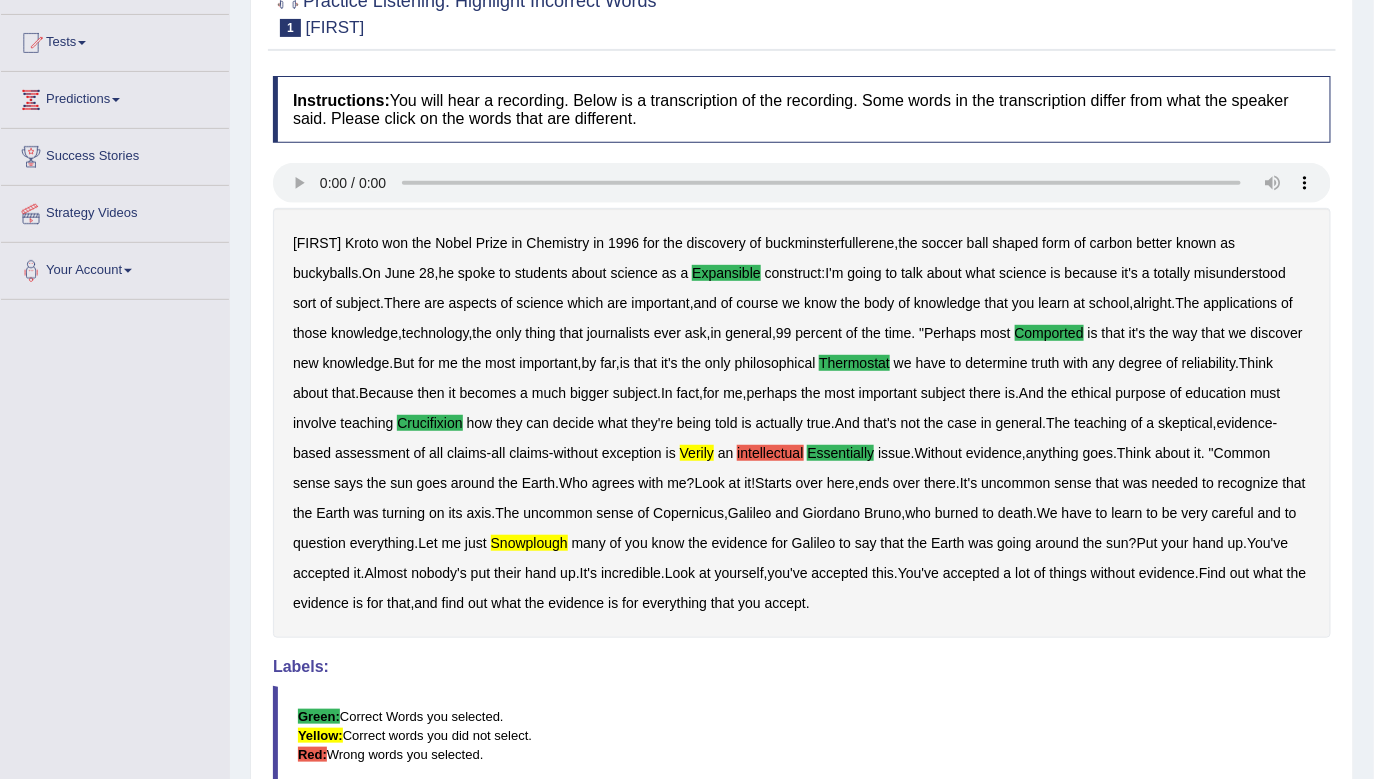 scroll, scrollTop: 202, scrollLeft: 0, axis: vertical 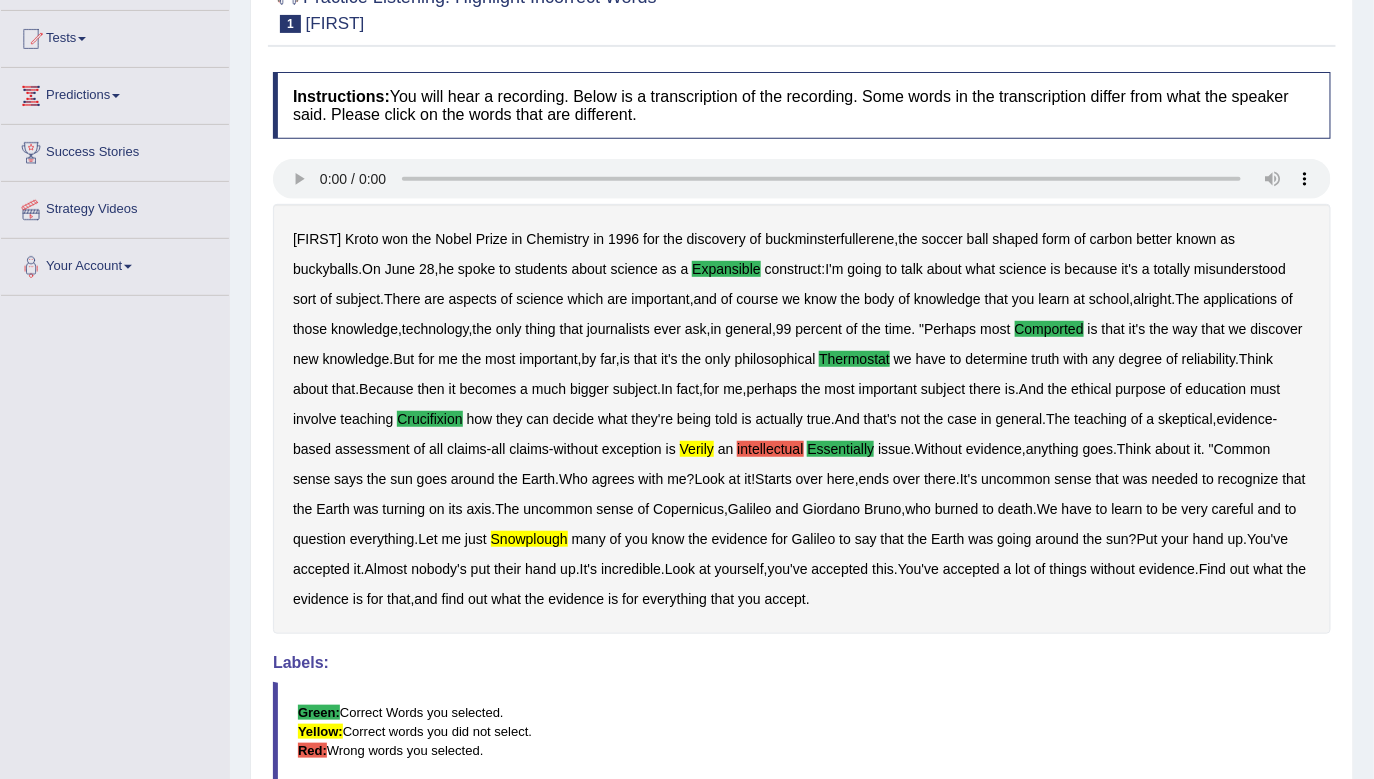 drag, startPoint x: 1286, startPoint y: 604, endPoint x: 731, endPoint y: 426, distance: 582.8456 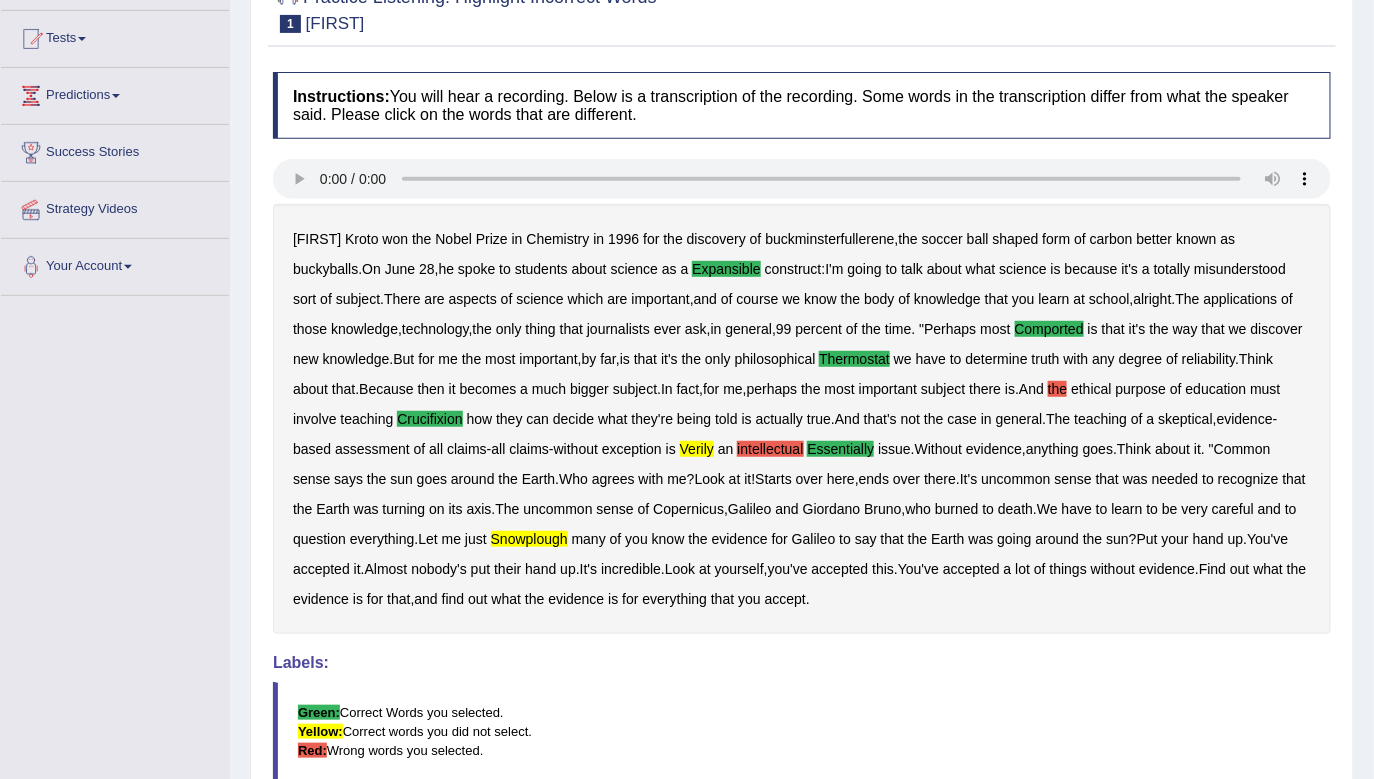 drag, startPoint x: 618, startPoint y: 435, endPoint x: 679, endPoint y: 432, distance: 61.073727 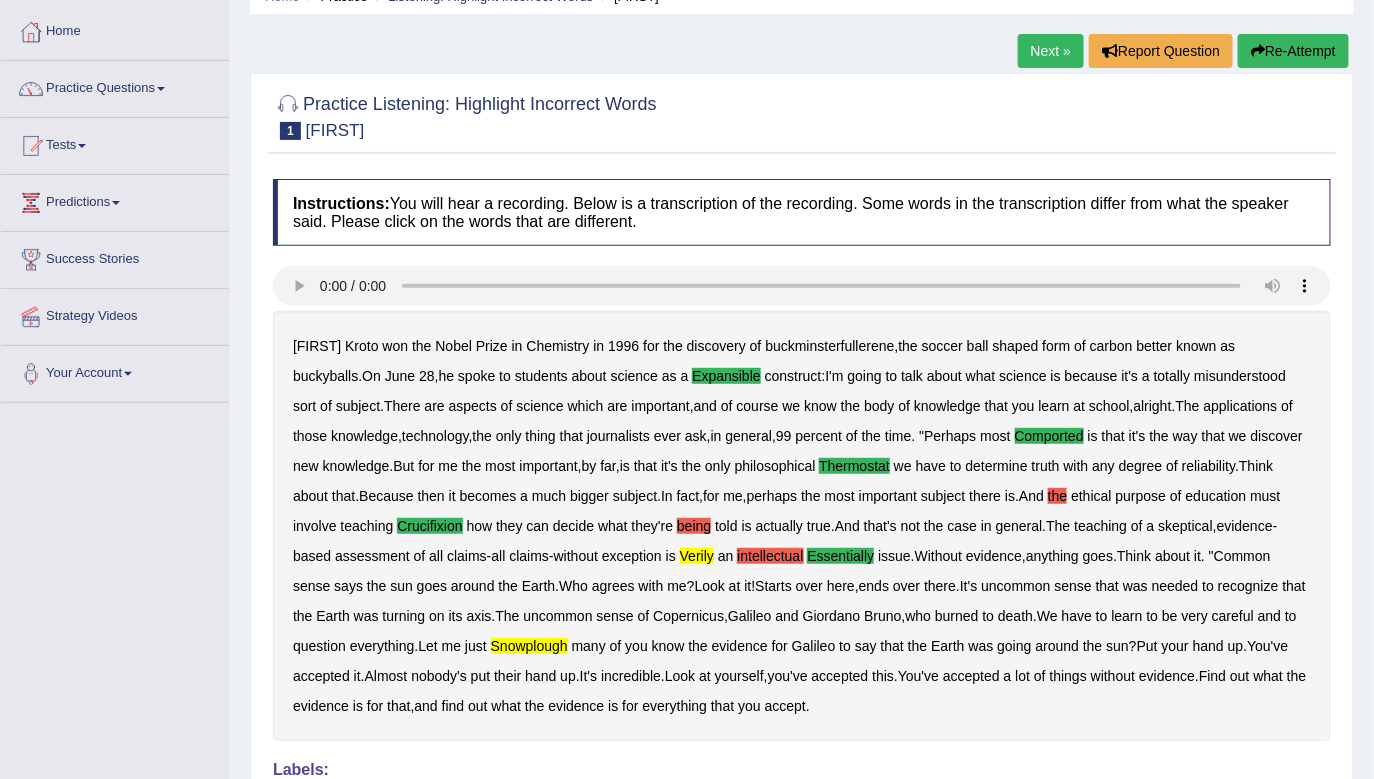 scroll, scrollTop: 57, scrollLeft: 0, axis: vertical 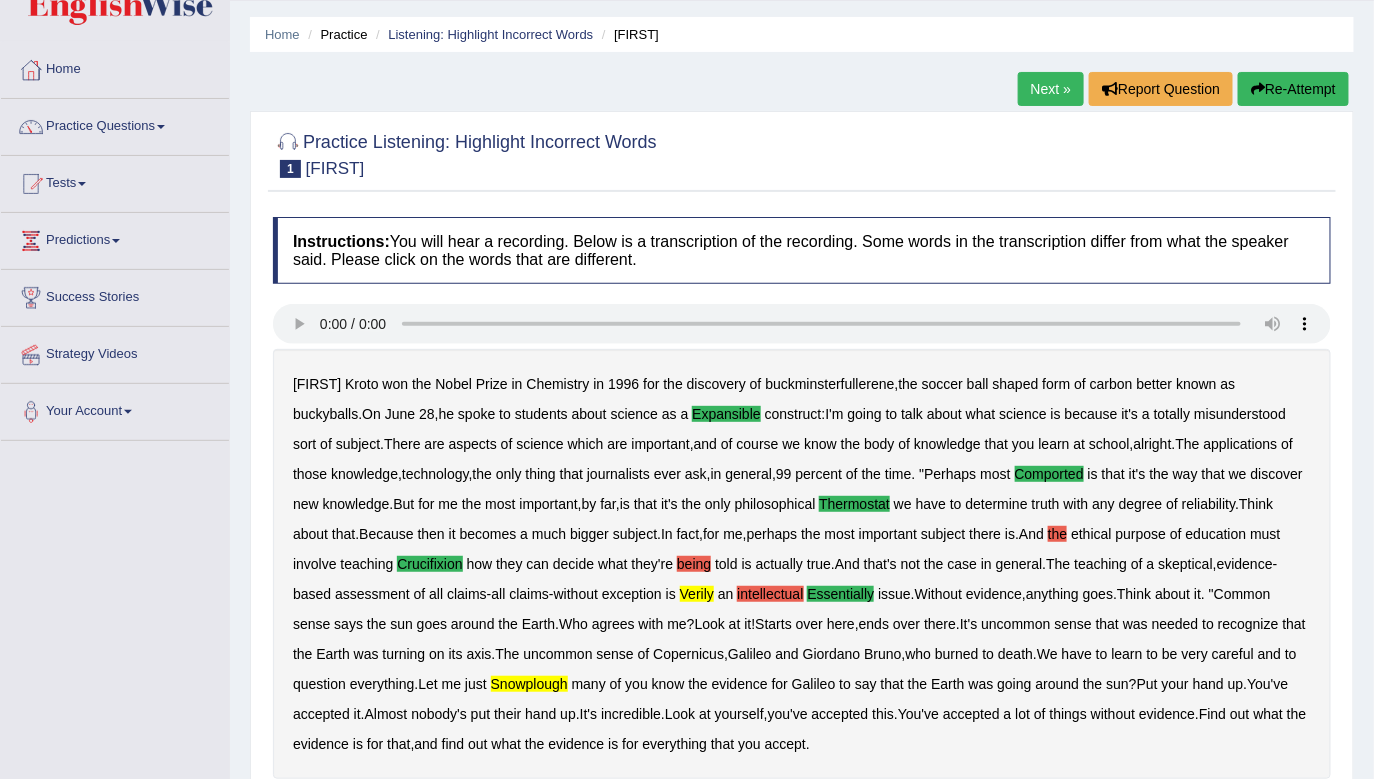 click on "Next »" at bounding box center [1051, 89] 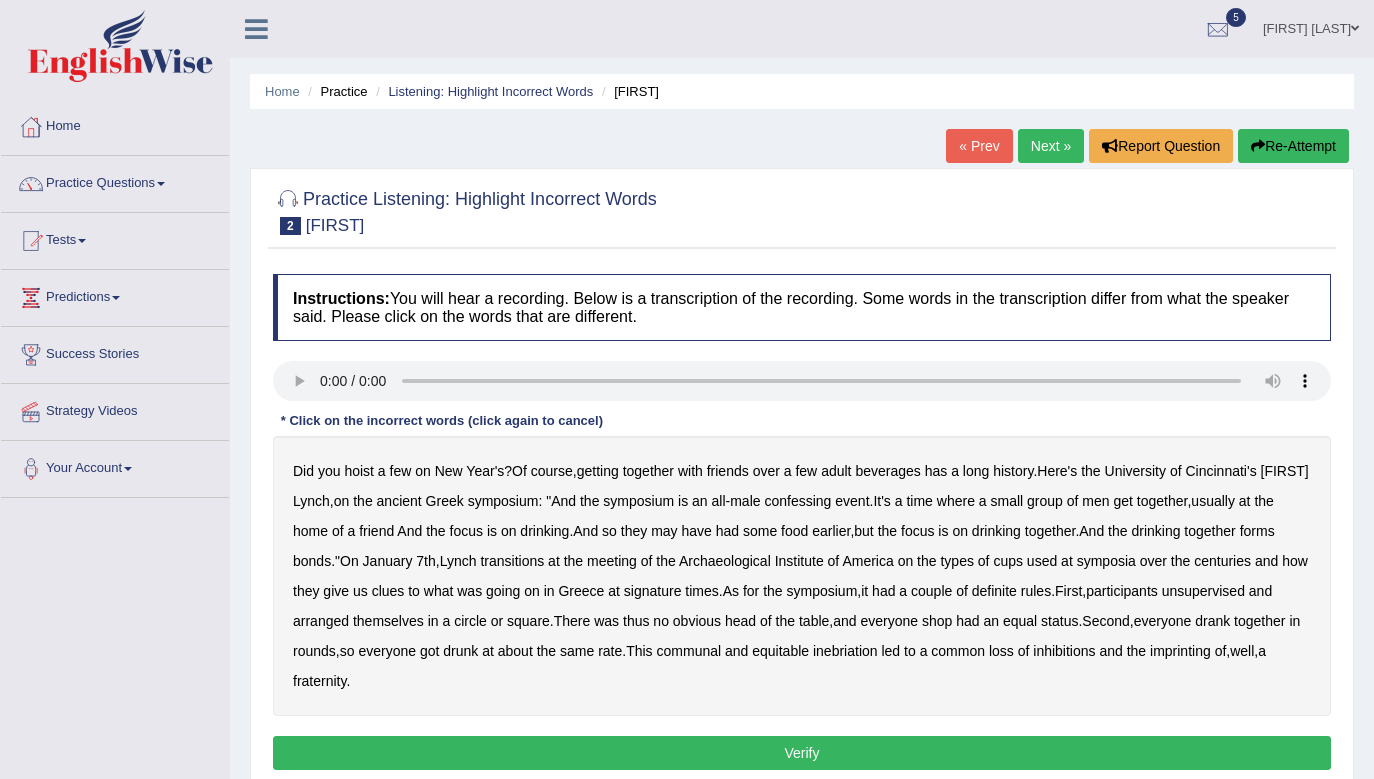 scroll, scrollTop: 0, scrollLeft: 0, axis: both 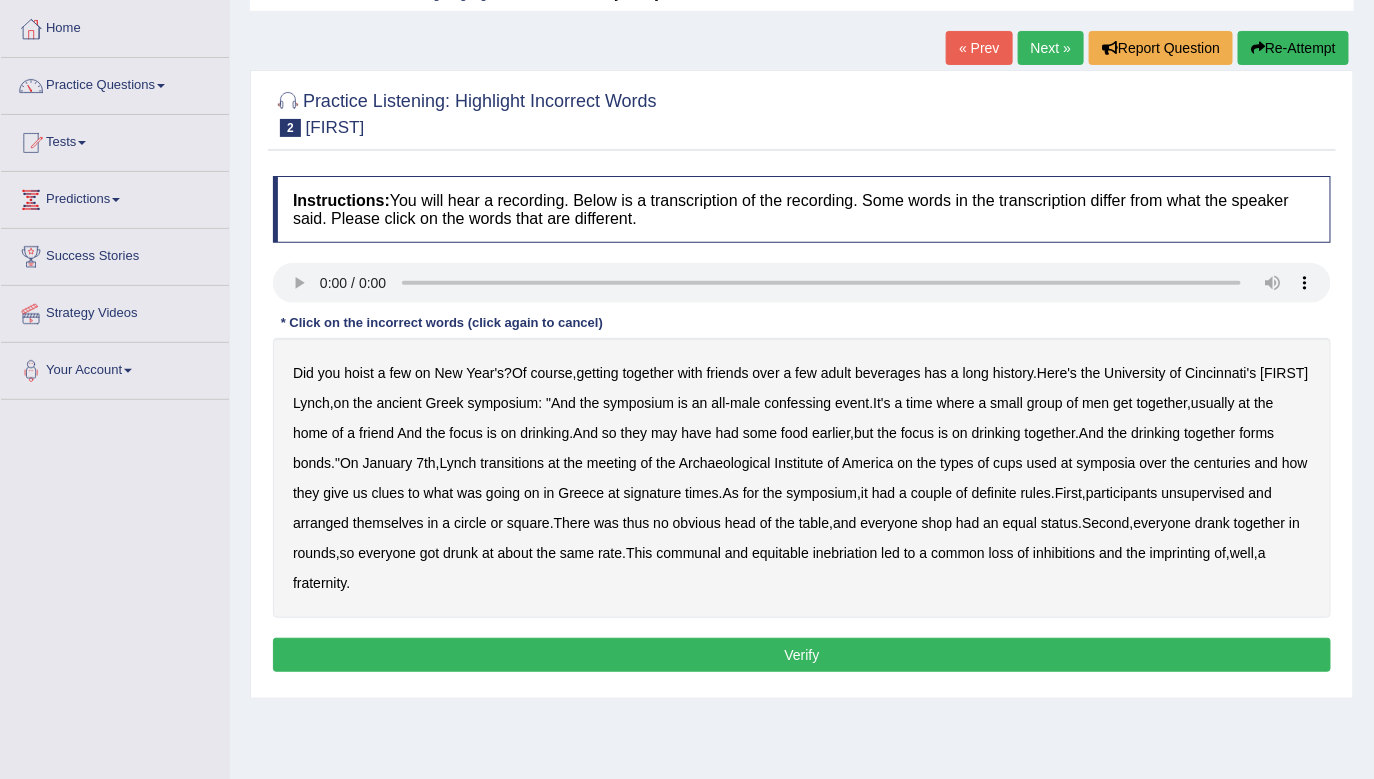 click on "confessing" at bounding box center [797, 403] 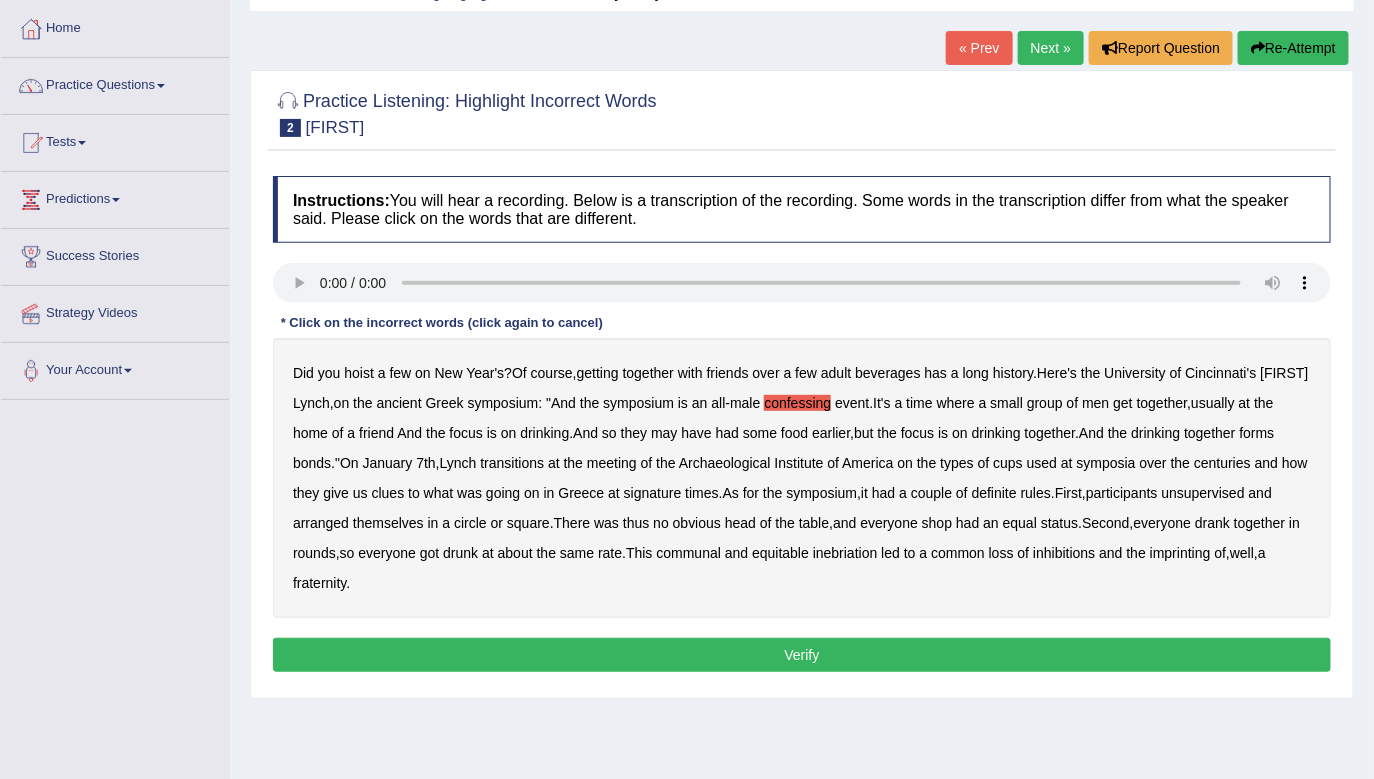 click on "transitions" at bounding box center (512, 463) 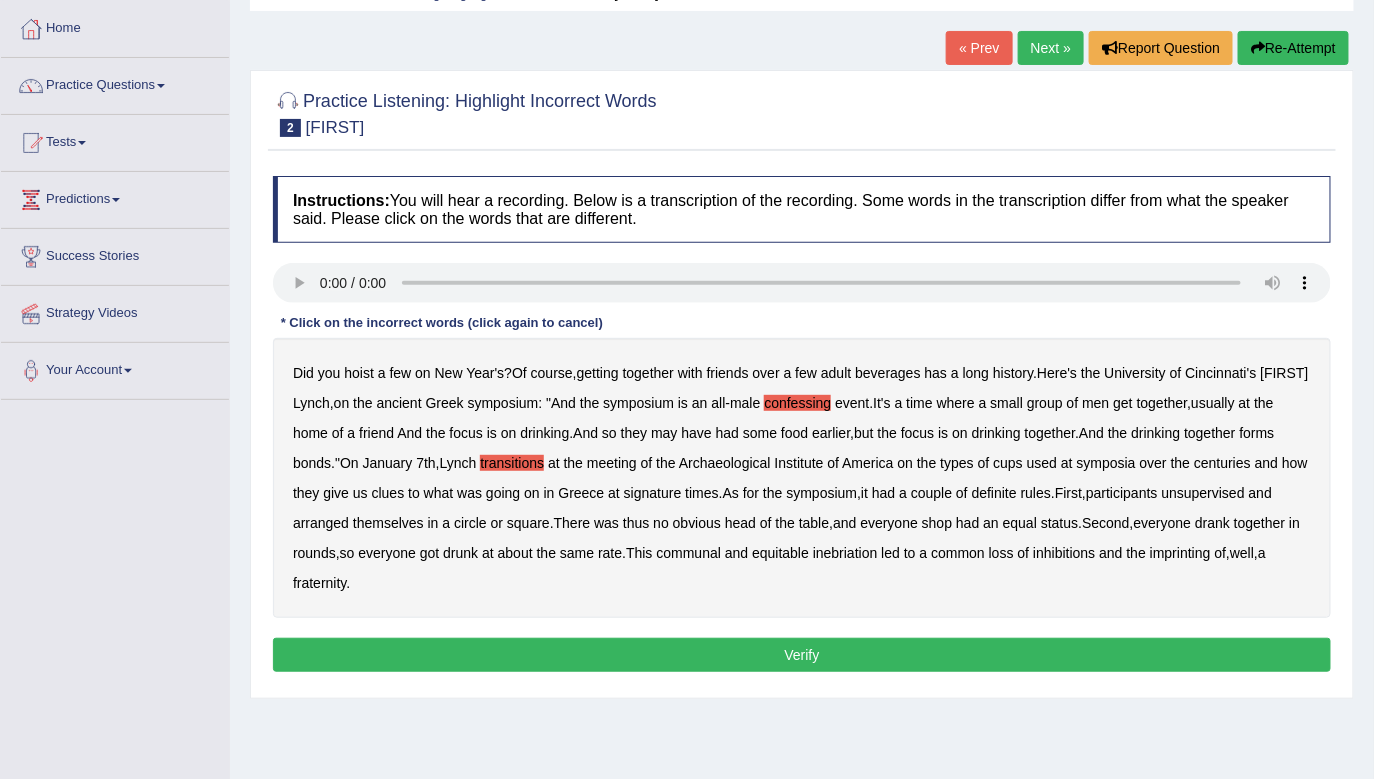 click on "signature" at bounding box center [653, 493] 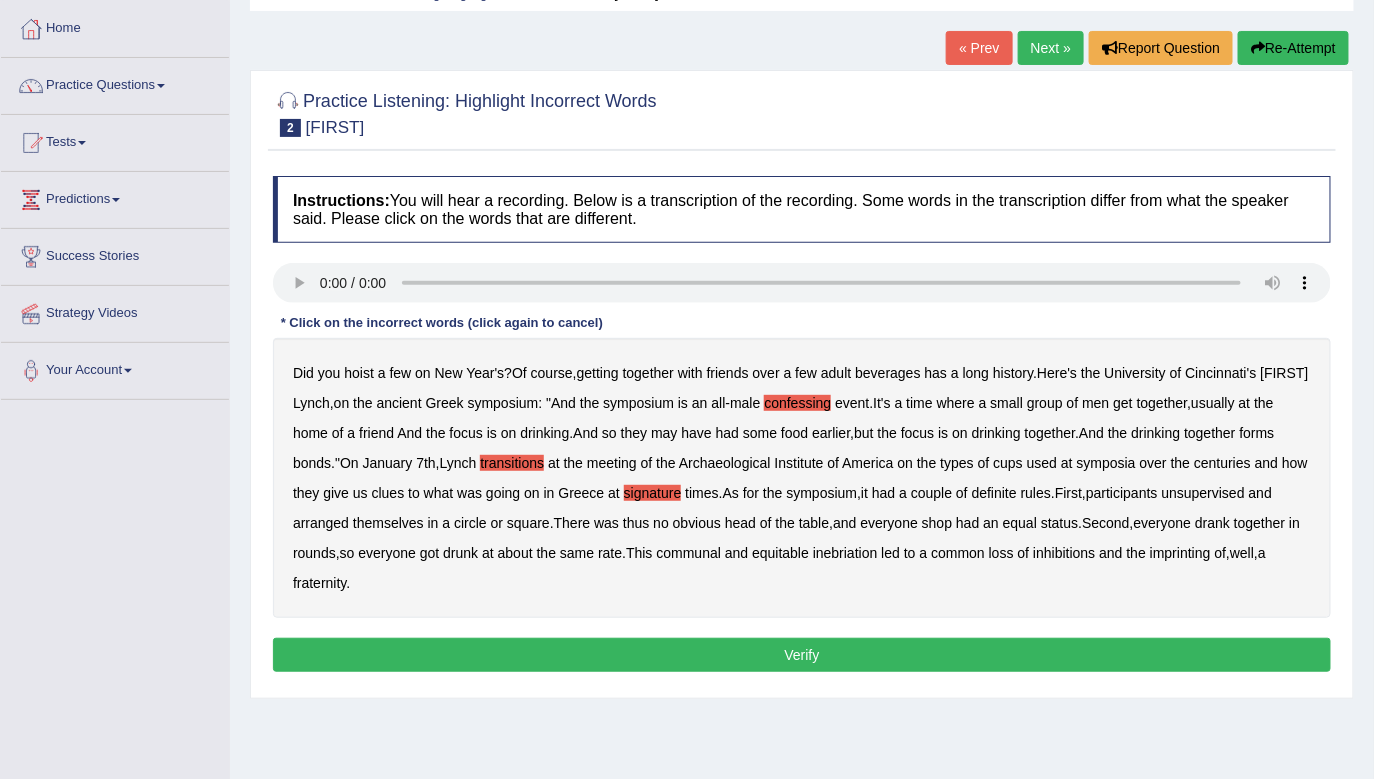 click on "unsupervised" at bounding box center [1203, 493] 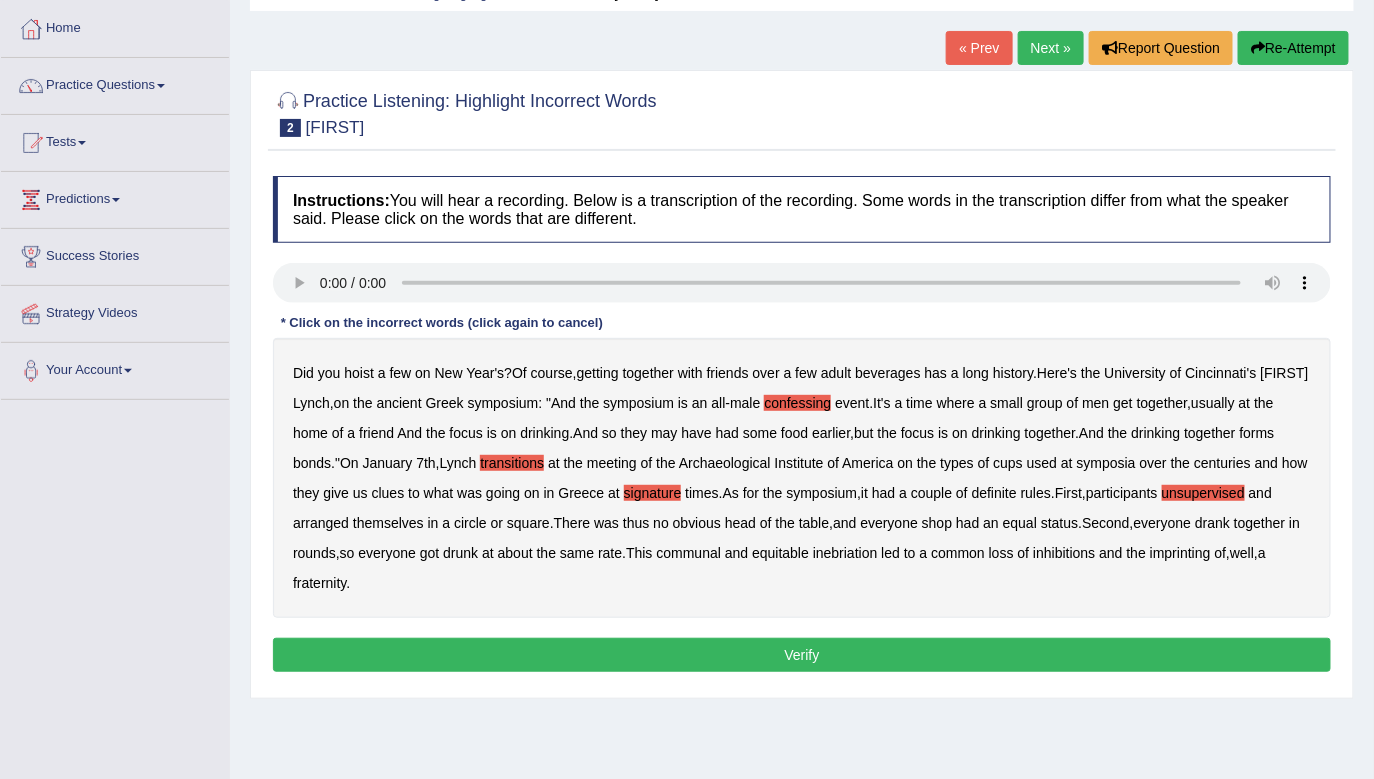 click on "shop" at bounding box center (937, 523) 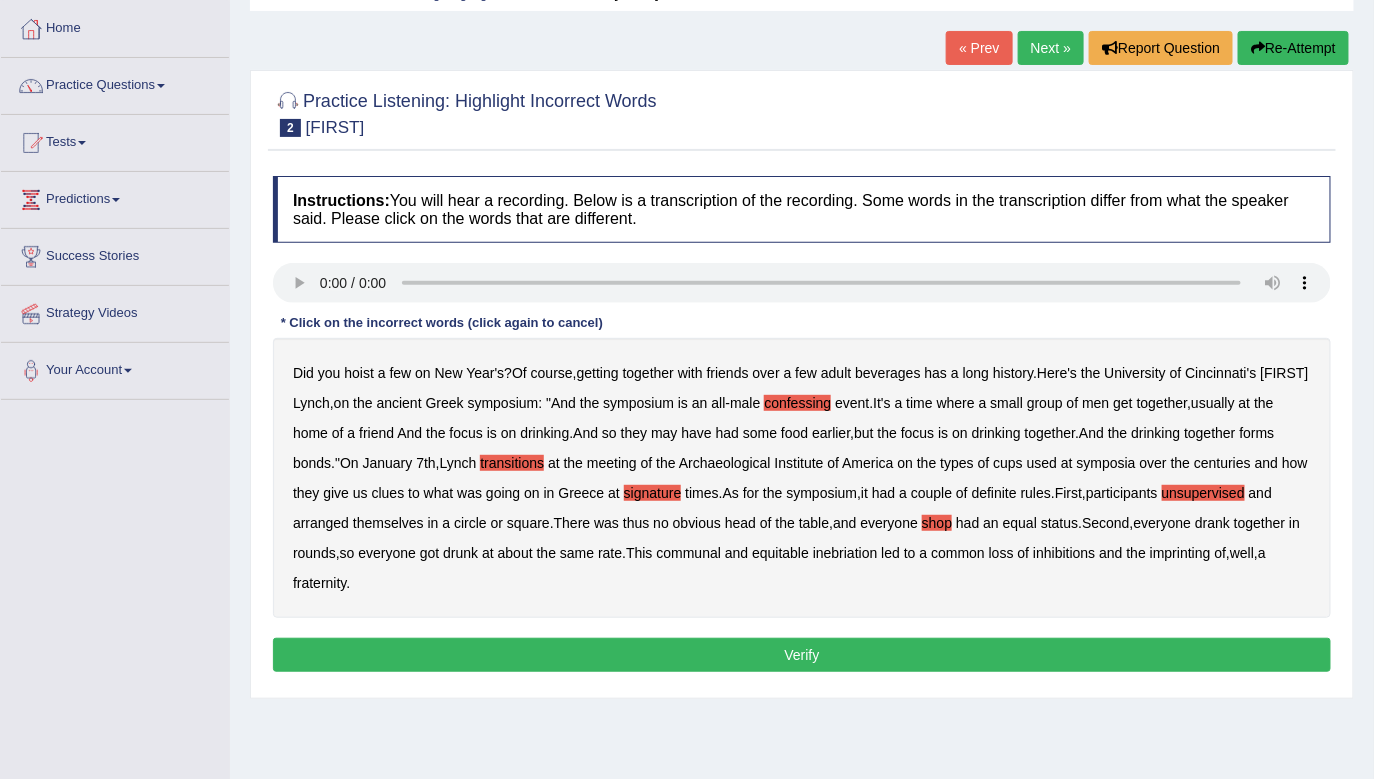 click on "imprinting" at bounding box center [1180, 553] 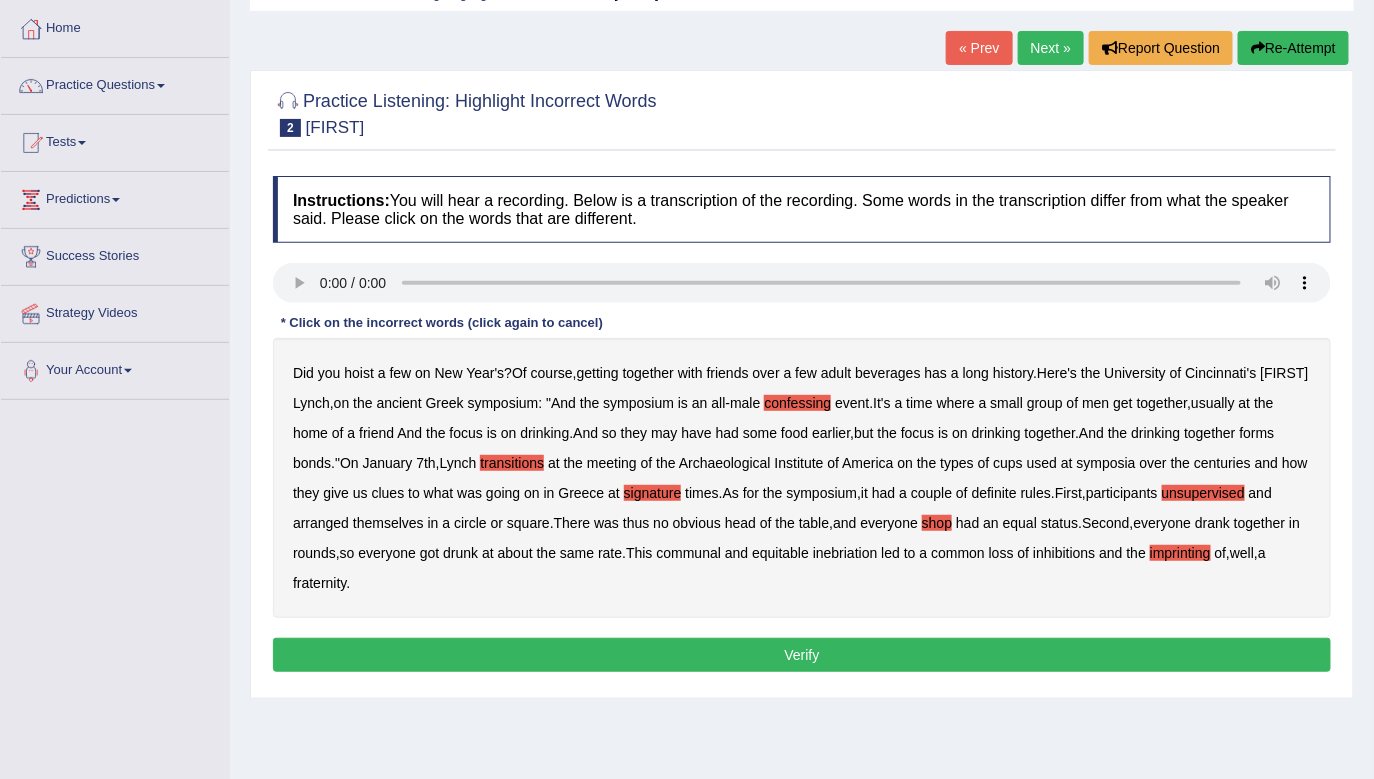 click on "Verify" at bounding box center (802, 655) 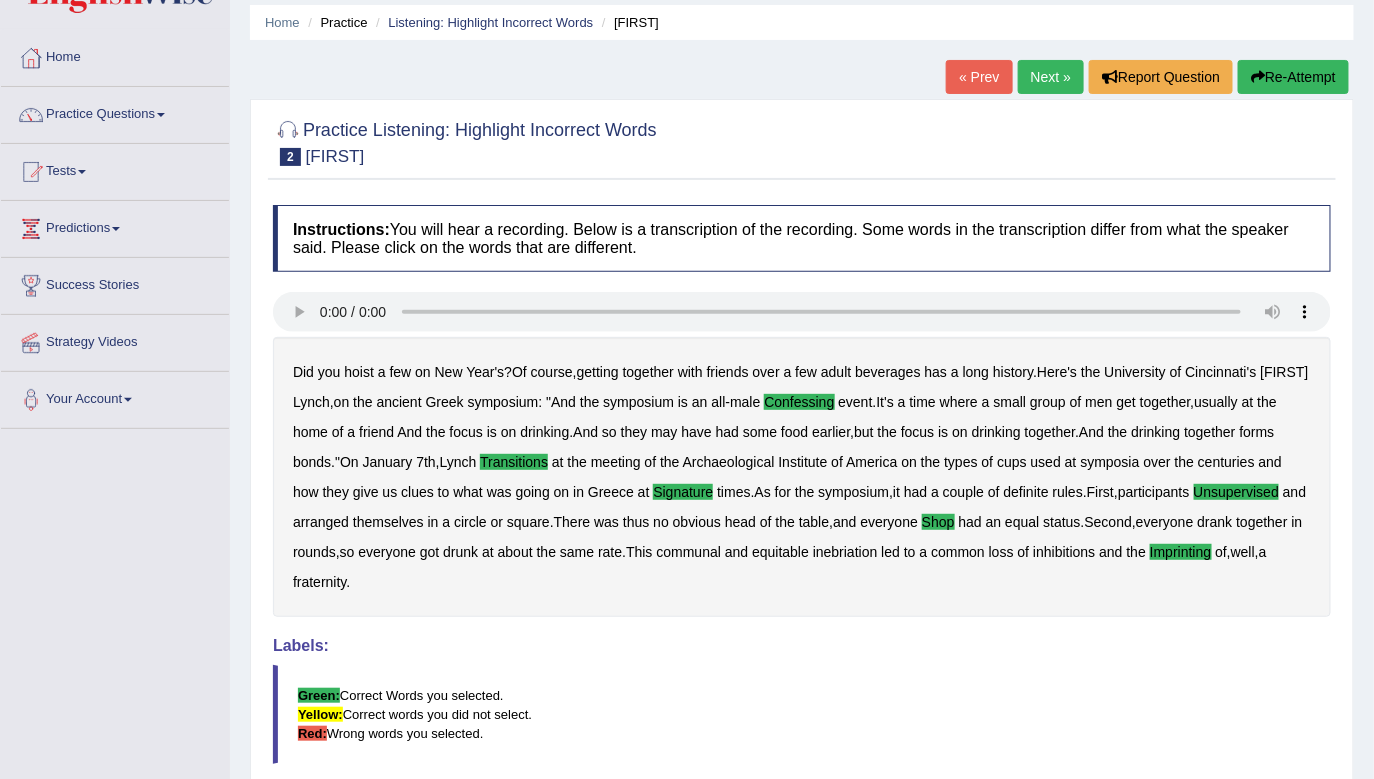 scroll, scrollTop: 65, scrollLeft: 0, axis: vertical 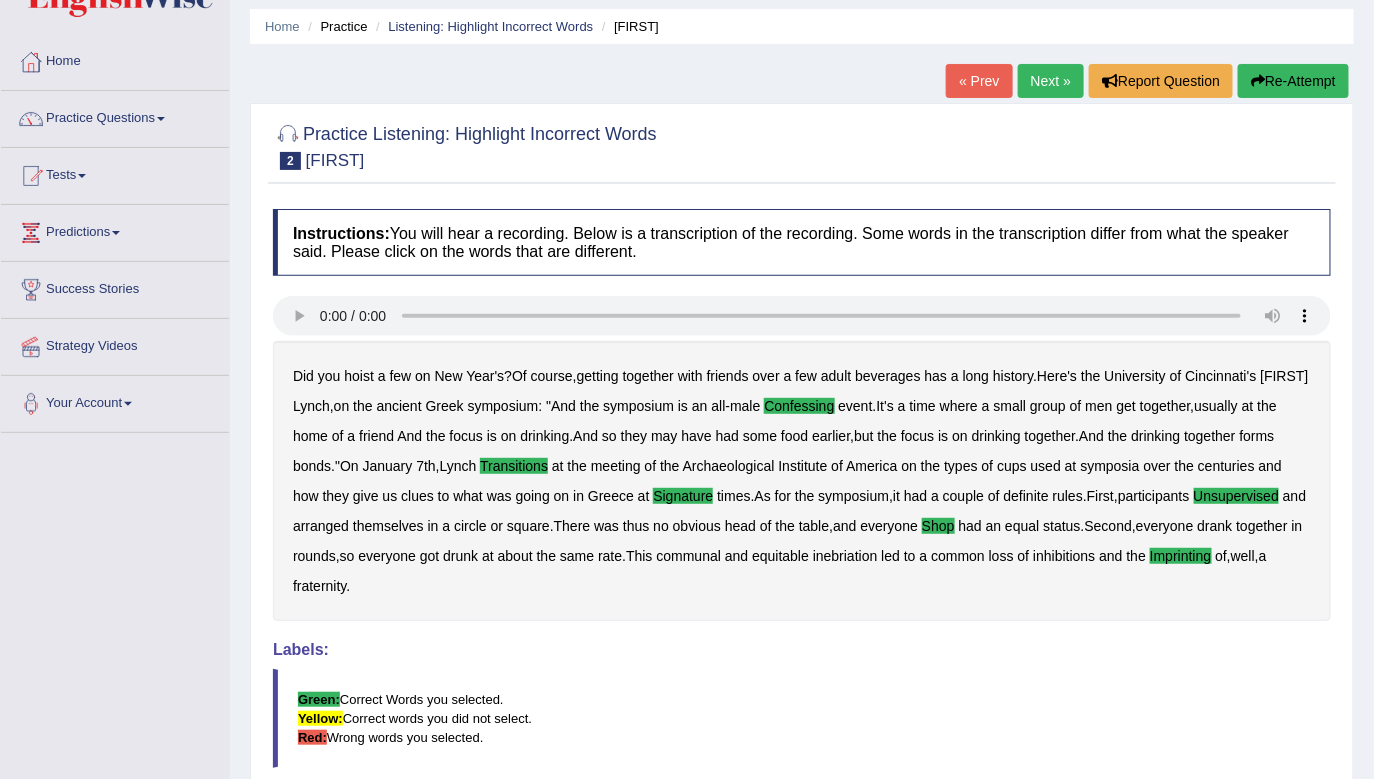 drag, startPoint x: 725, startPoint y: 648, endPoint x: 144, endPoint y: 109, distance: 792.51624 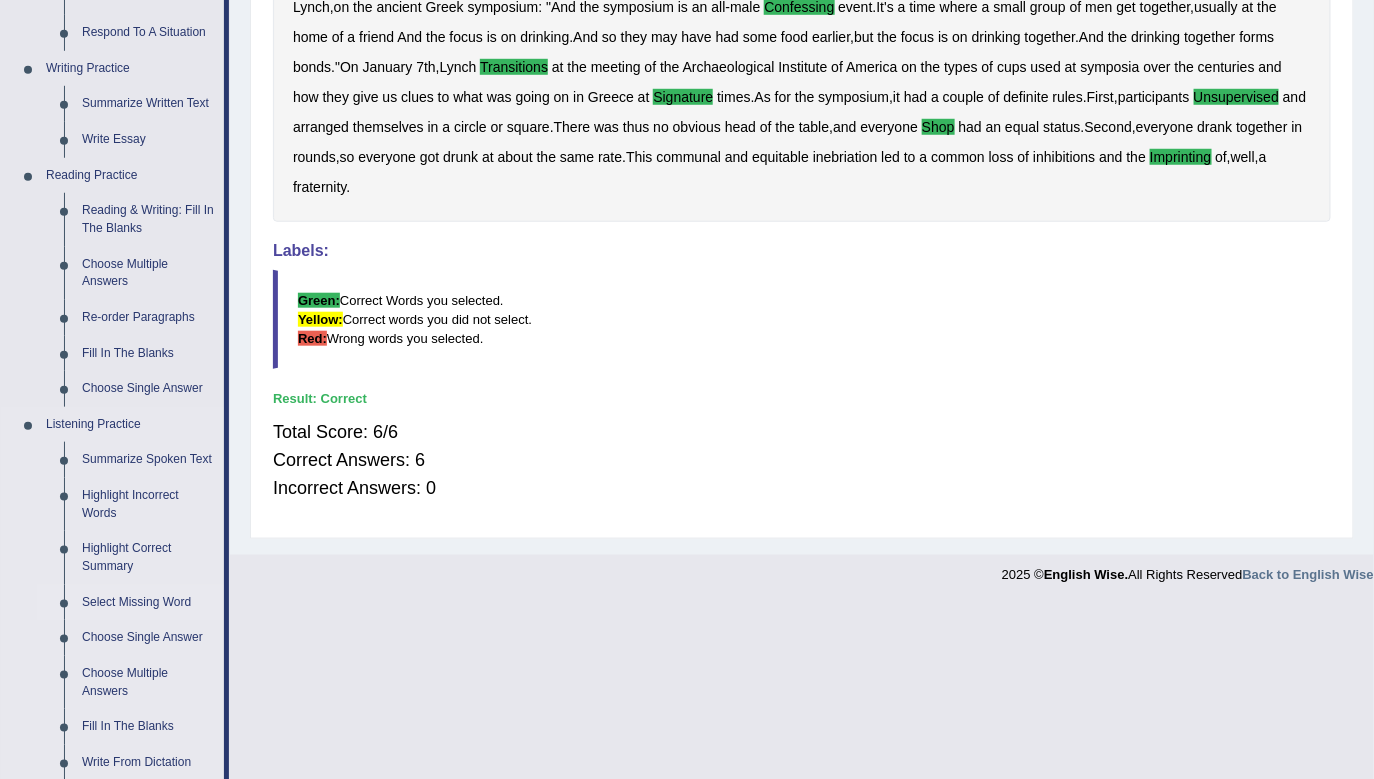 scroll, scrollTop: 465, scrollLeft: 0, axis: vertical 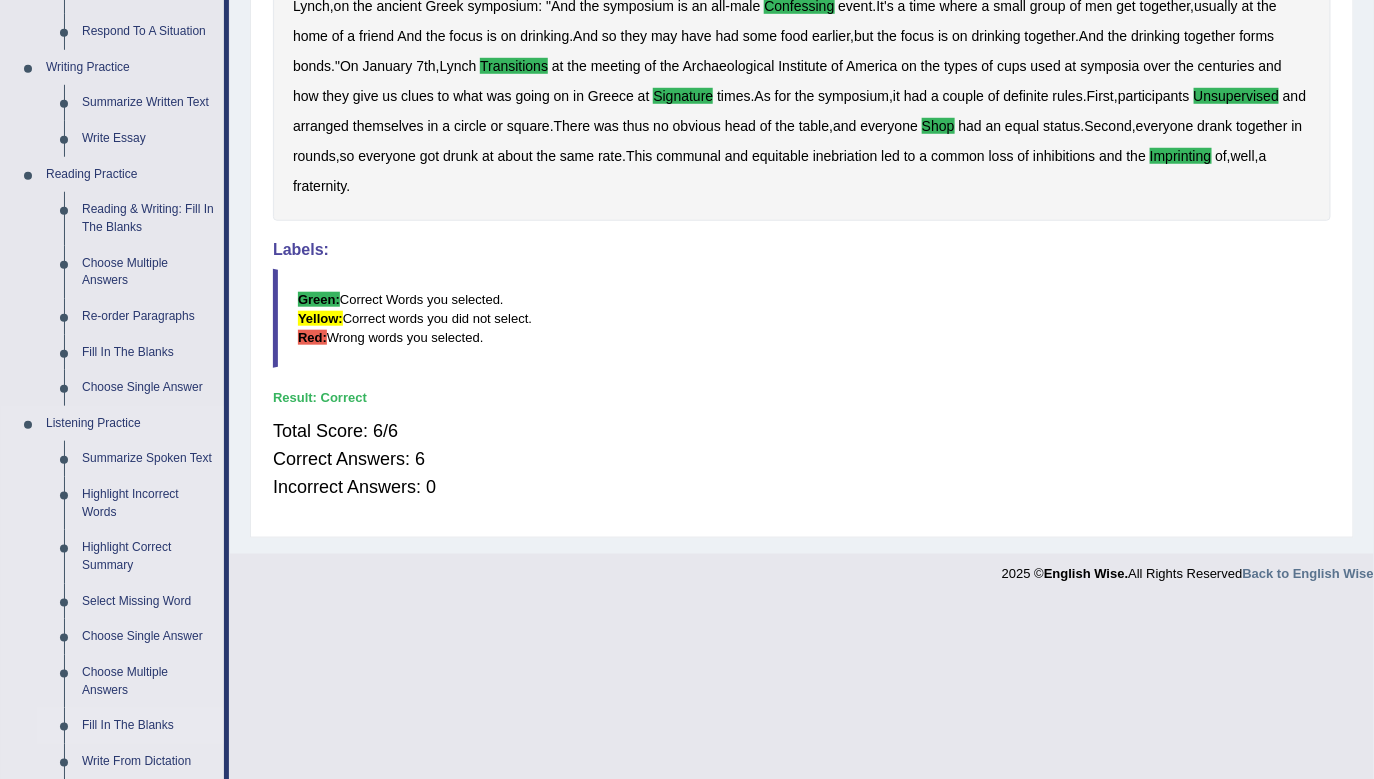 click on "Fill In The Blanks" at bounding box center [148, 726] 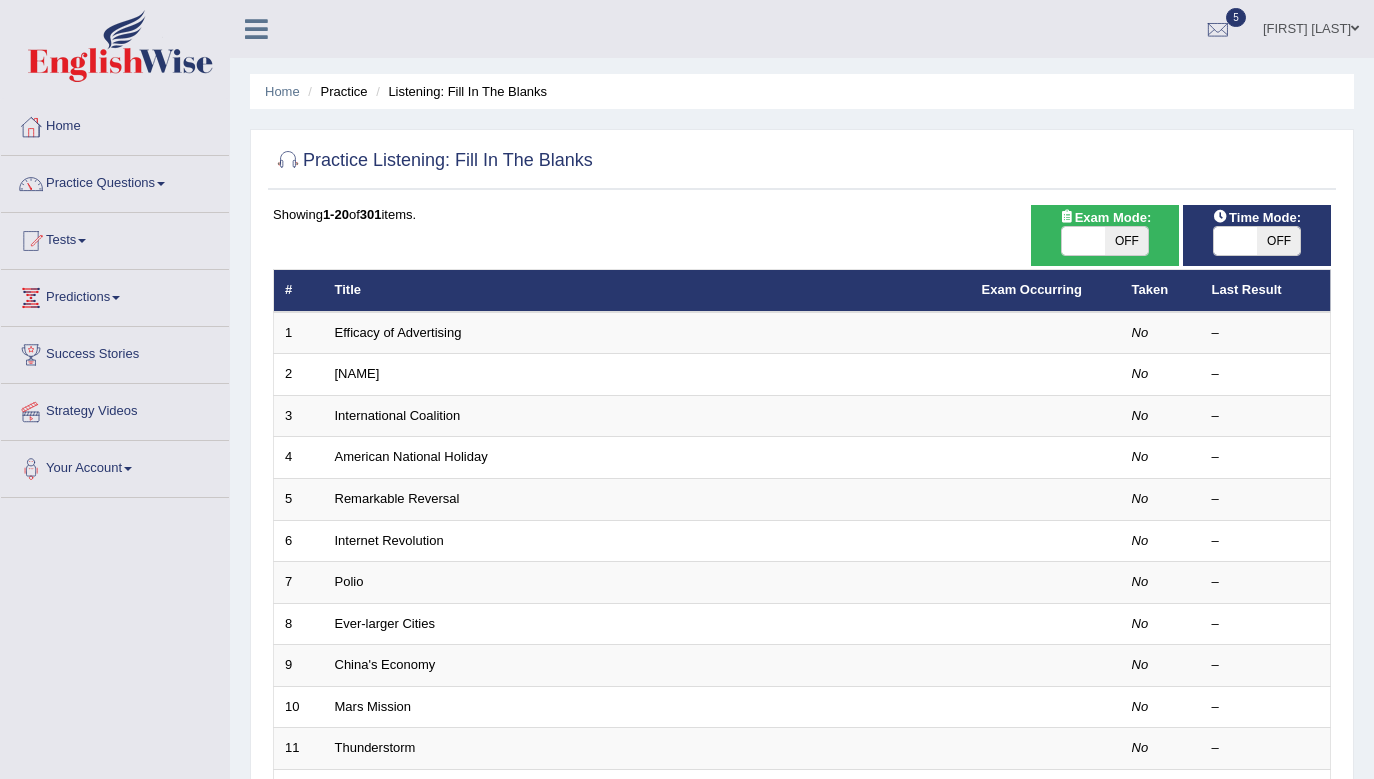scroll, scrollTop: 0, scrollLeft: 0, axis: both 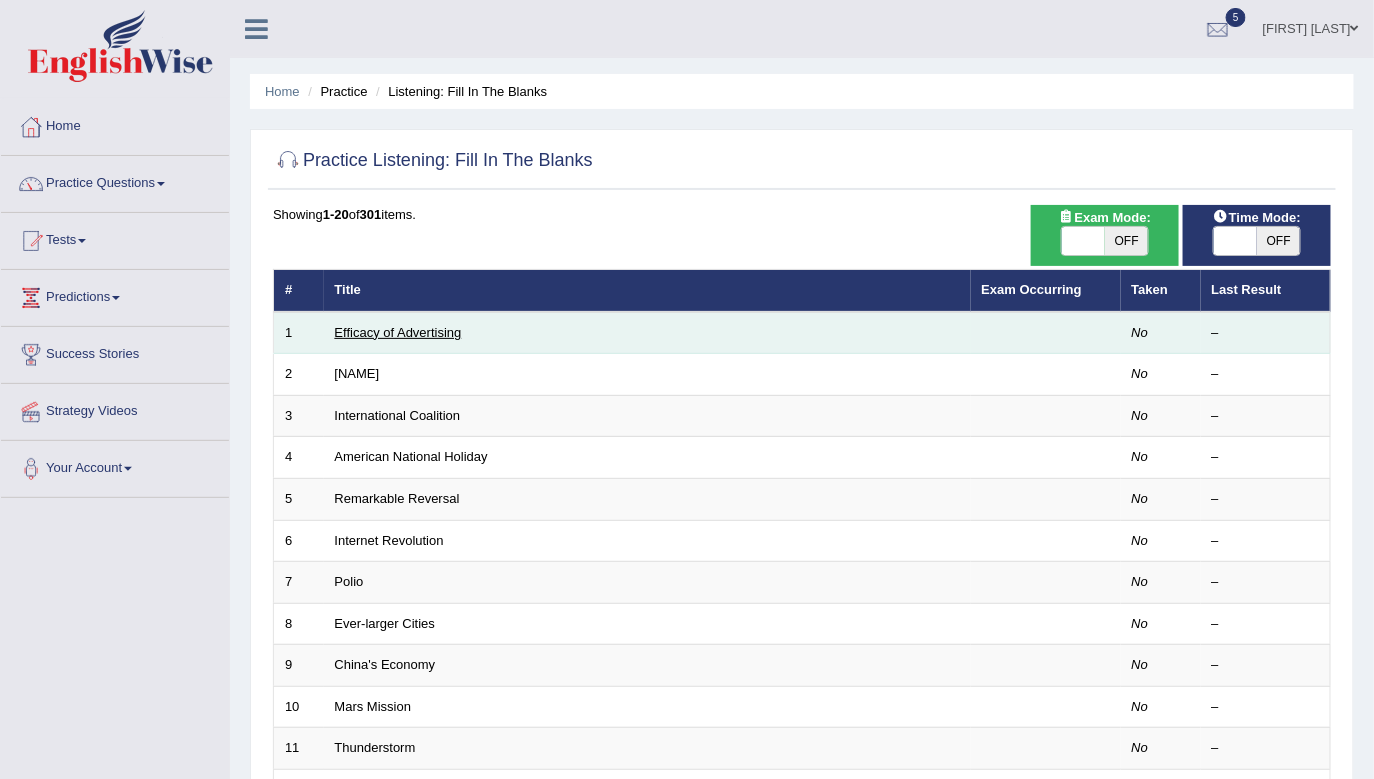 click on "Efficacy of Advertising" at bounding box center [398, 332] 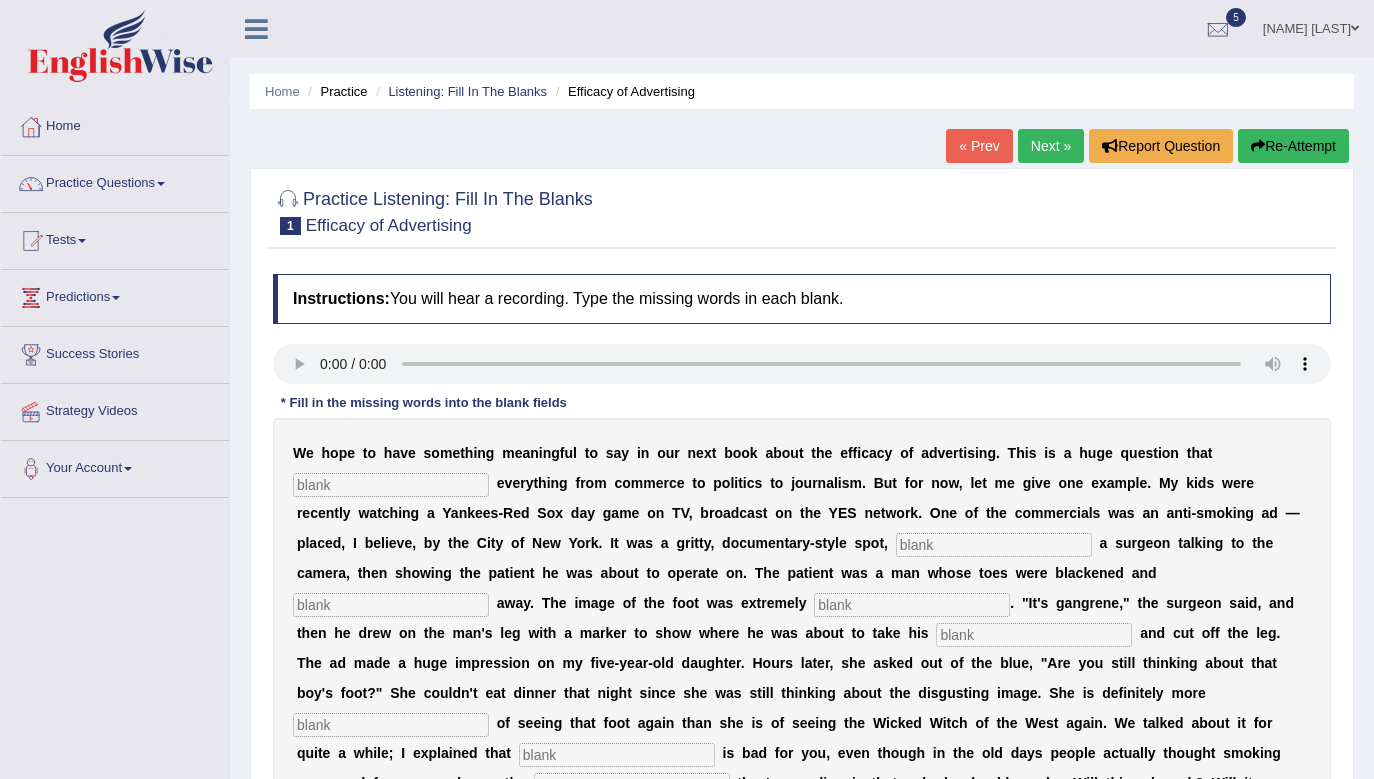 scroll, scrollTop: 0, scrollLeft: 0, axis: both 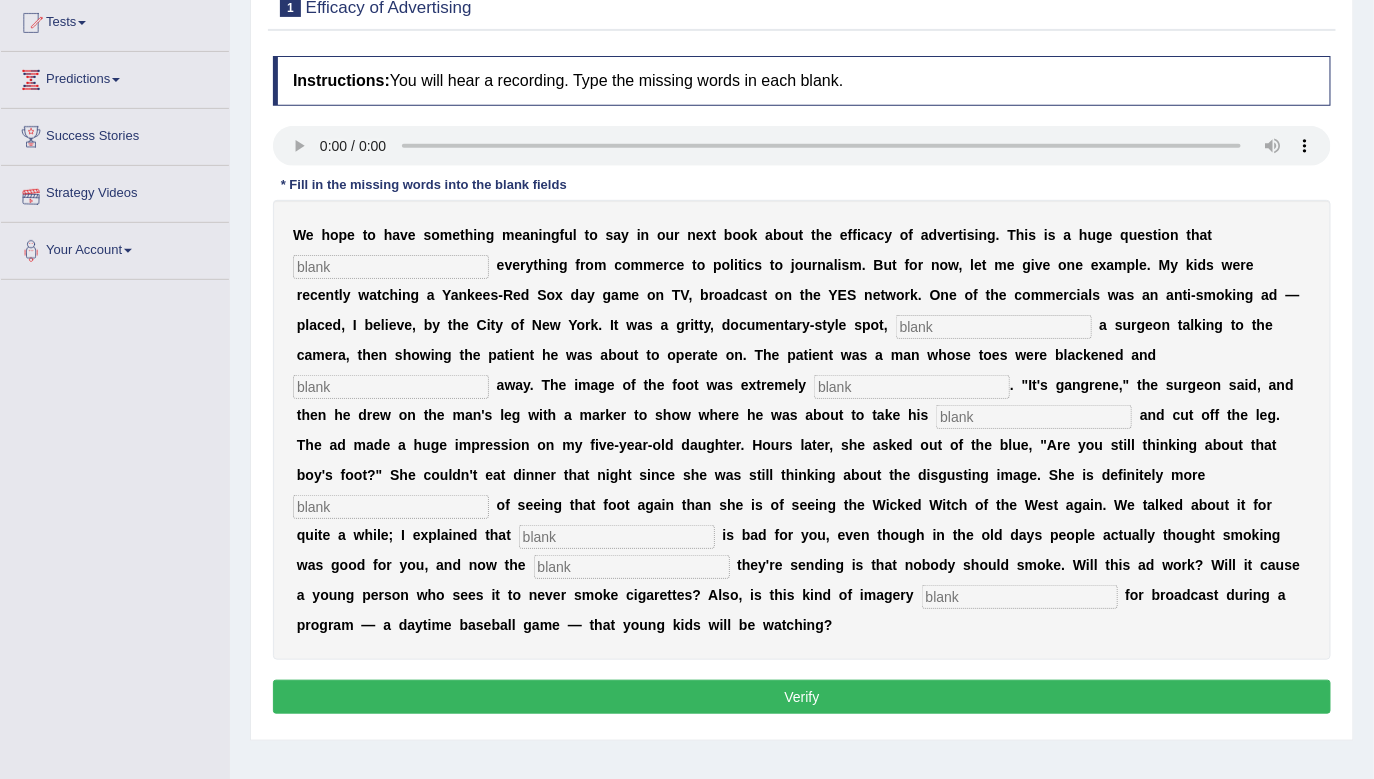 drag, startPoint x: 114, startPoint y: 219, endPoint x: 332, endPoint y: 261, distance: 222.009 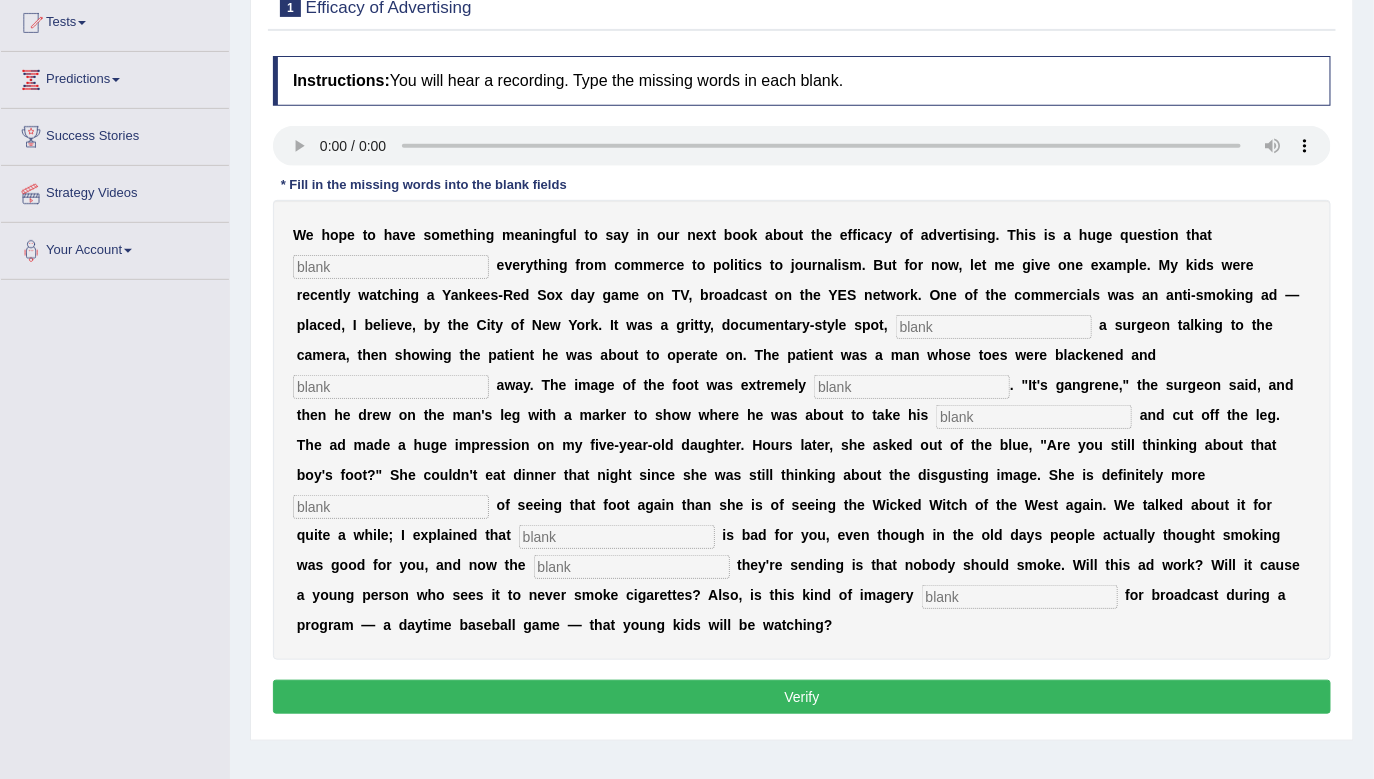 click at bounding box center (391, 267) 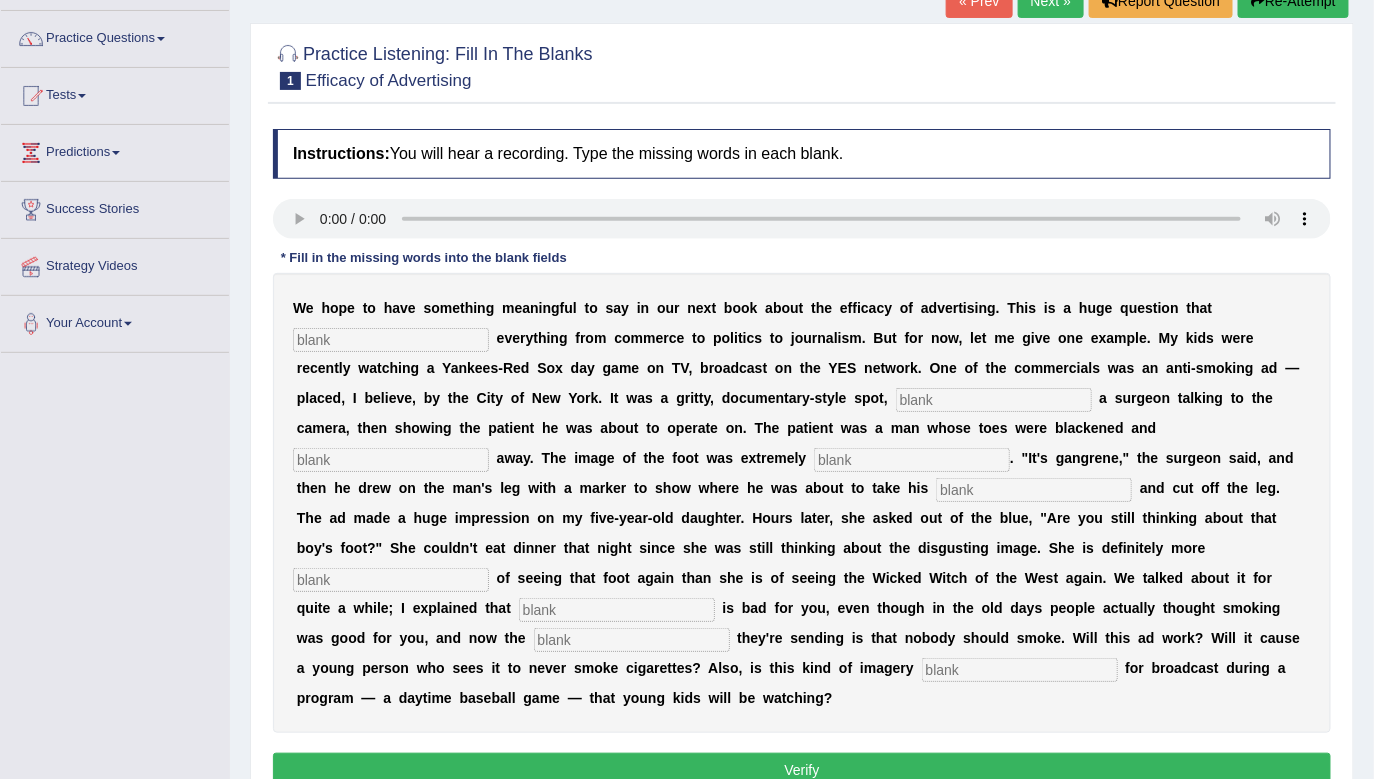 scroll, scrollTop: 141, scrollLeft: 0, axis: vertical 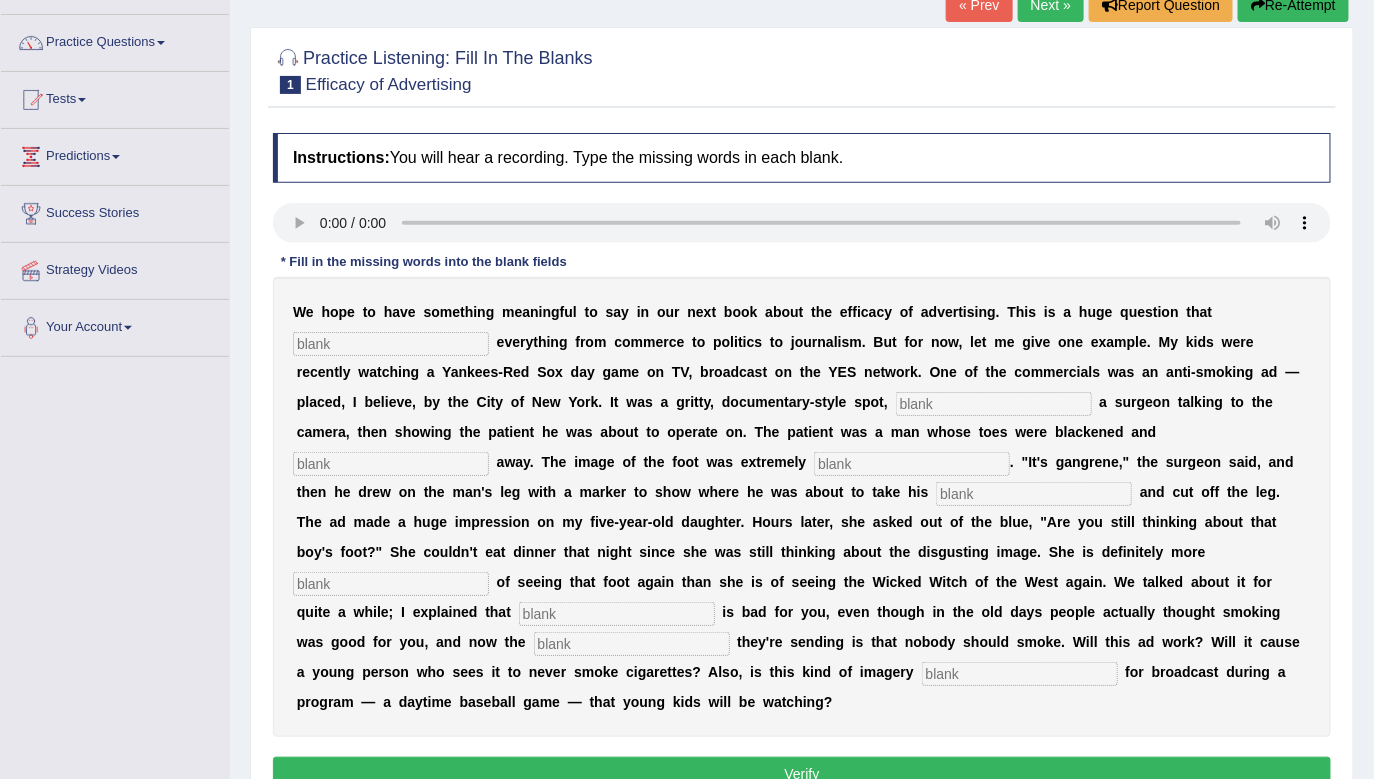 click at bounding box center [391, 344] 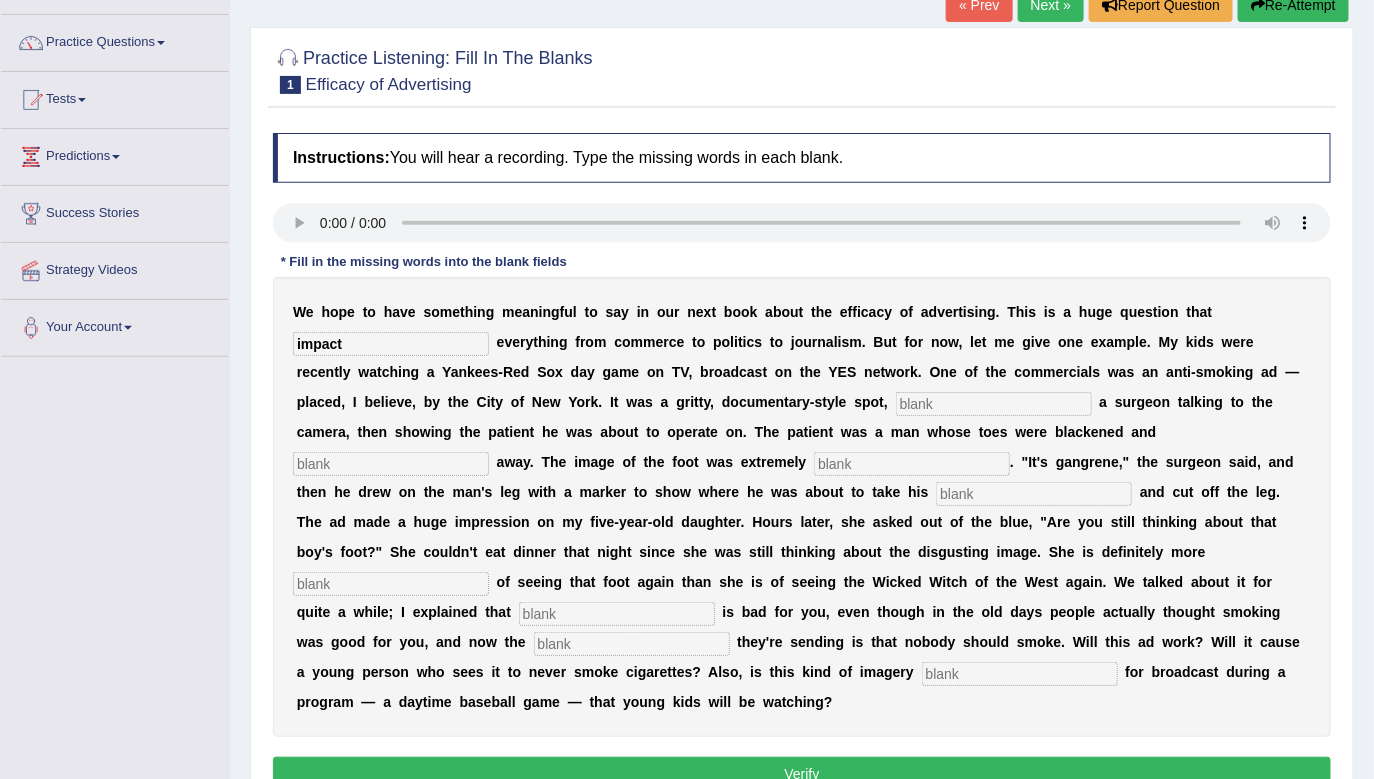 type on "impact" 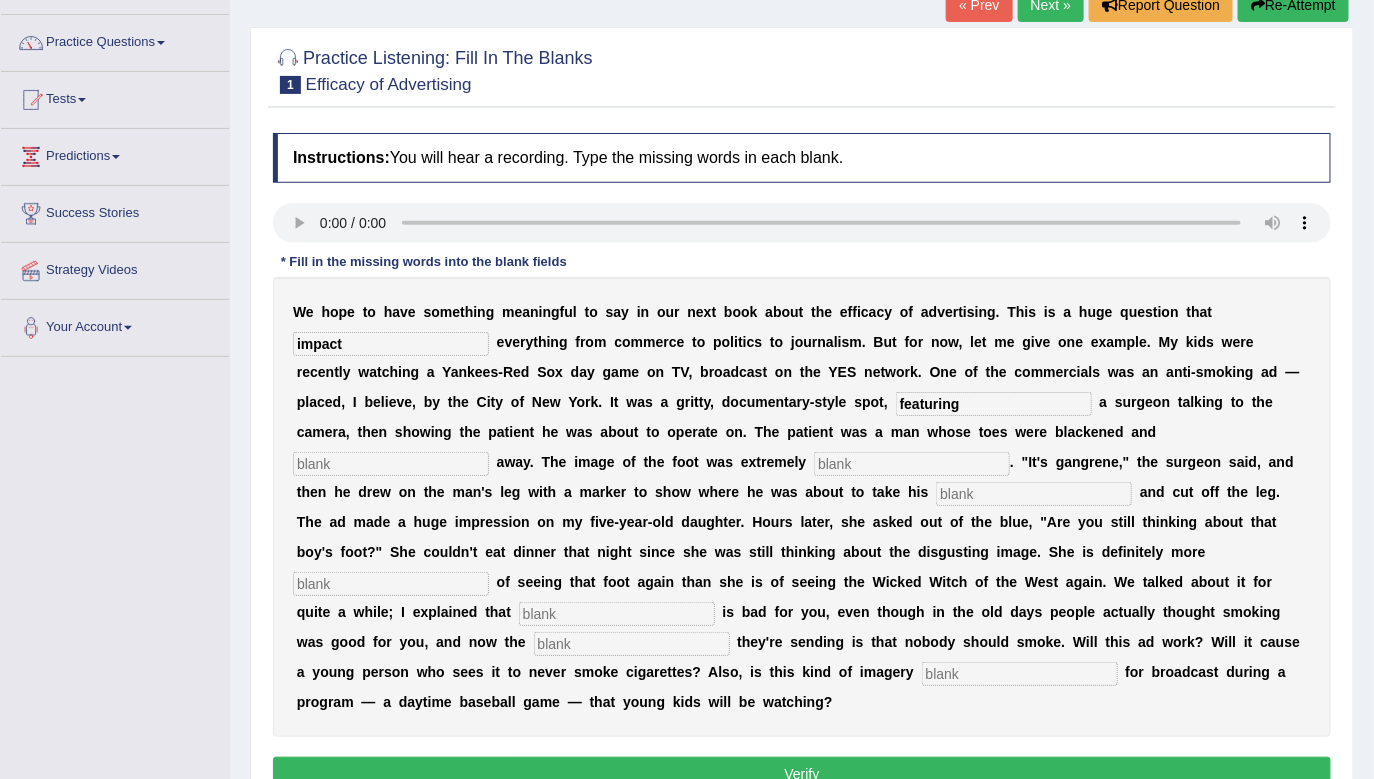 type on "featuring" 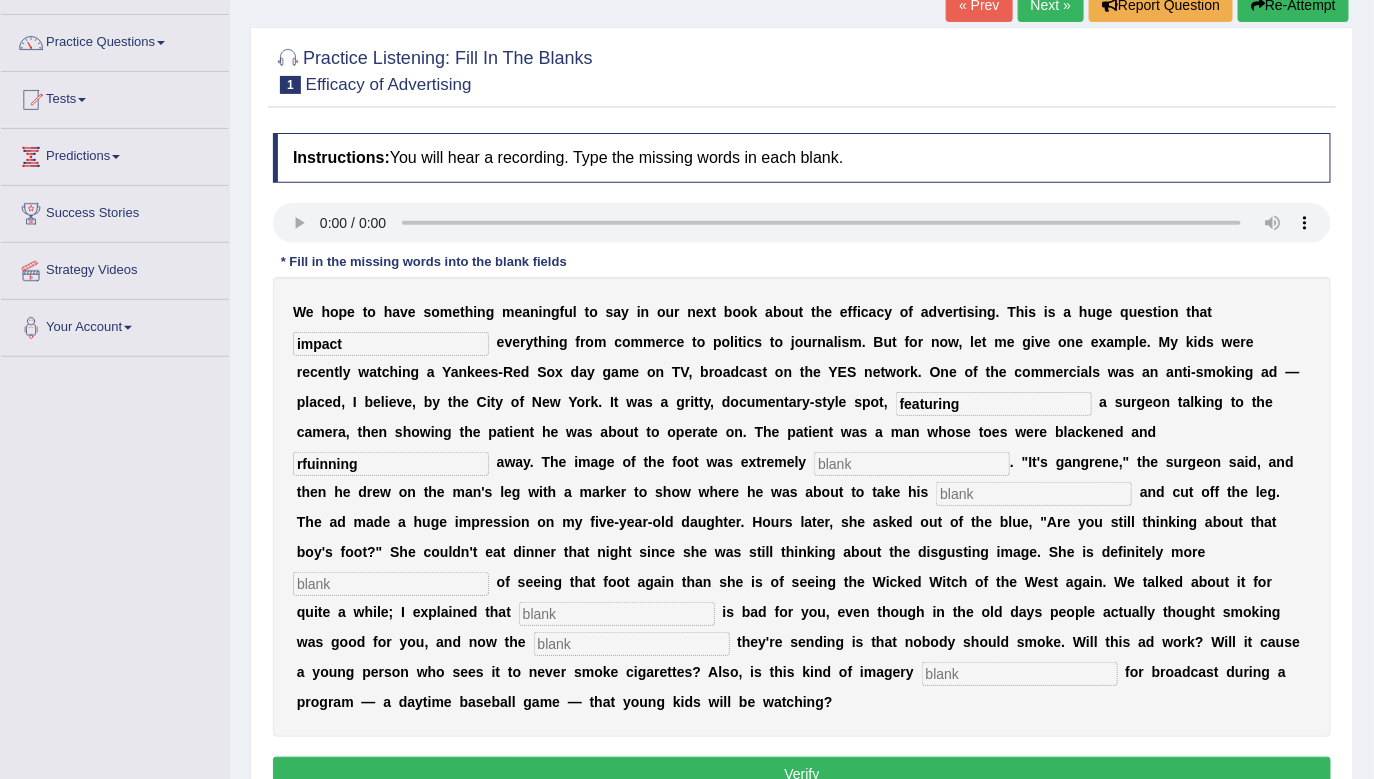 type on "rfuinning" 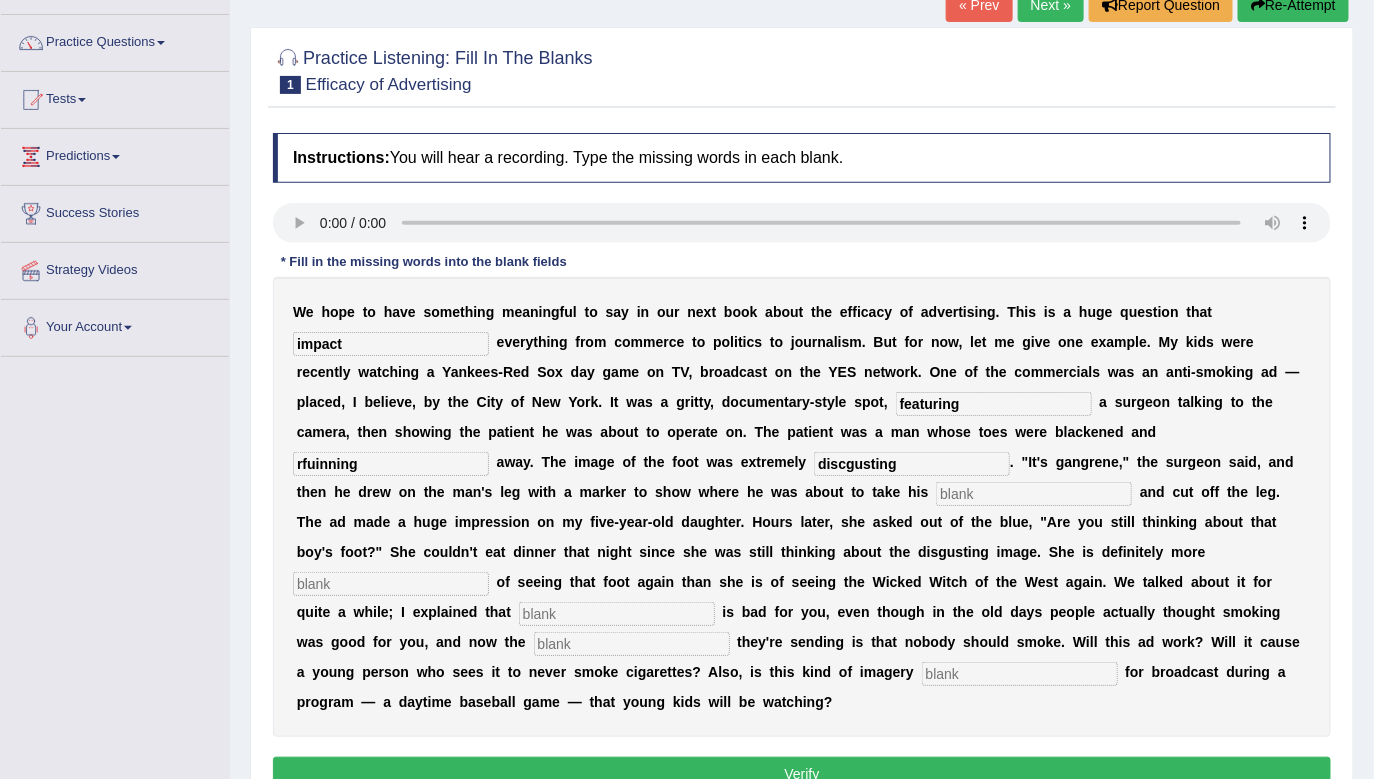 type on "discgusting" 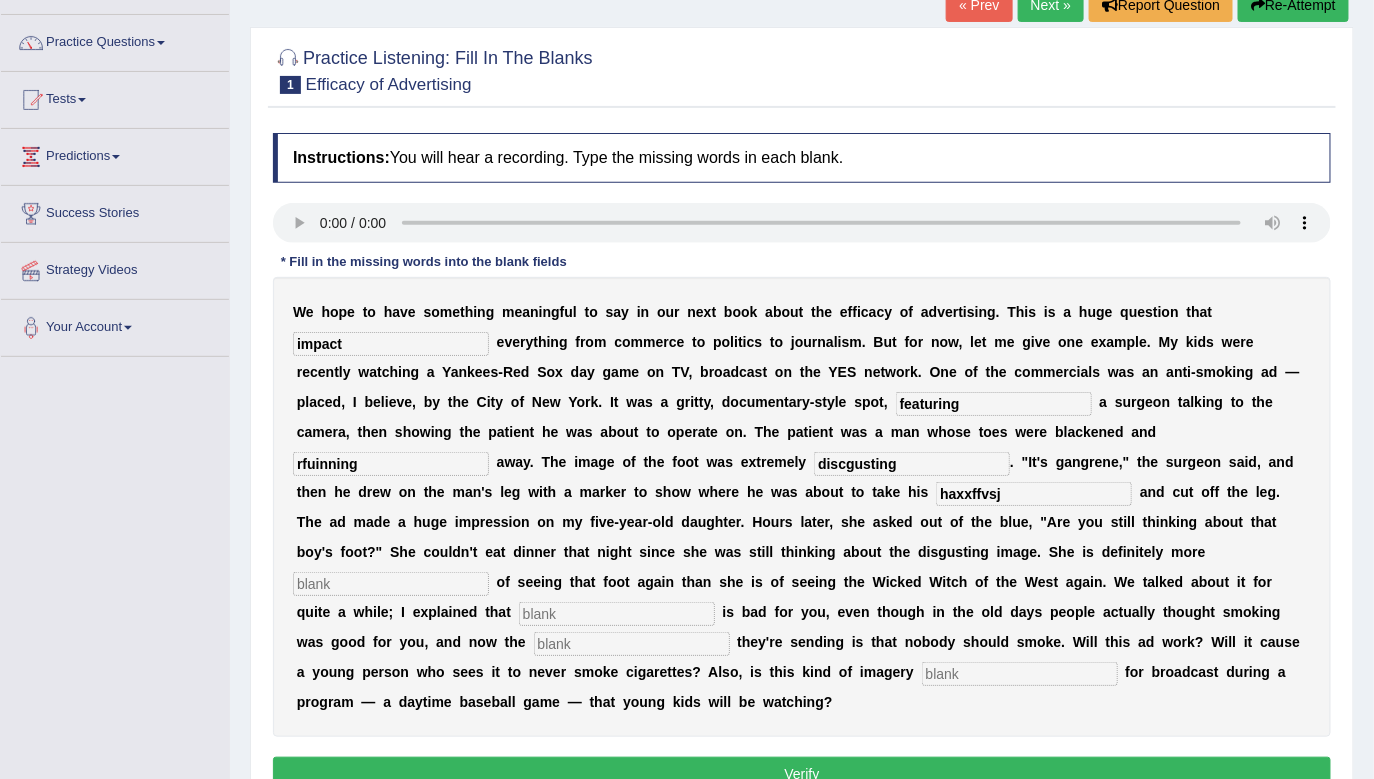 type on "haxxffvsj" 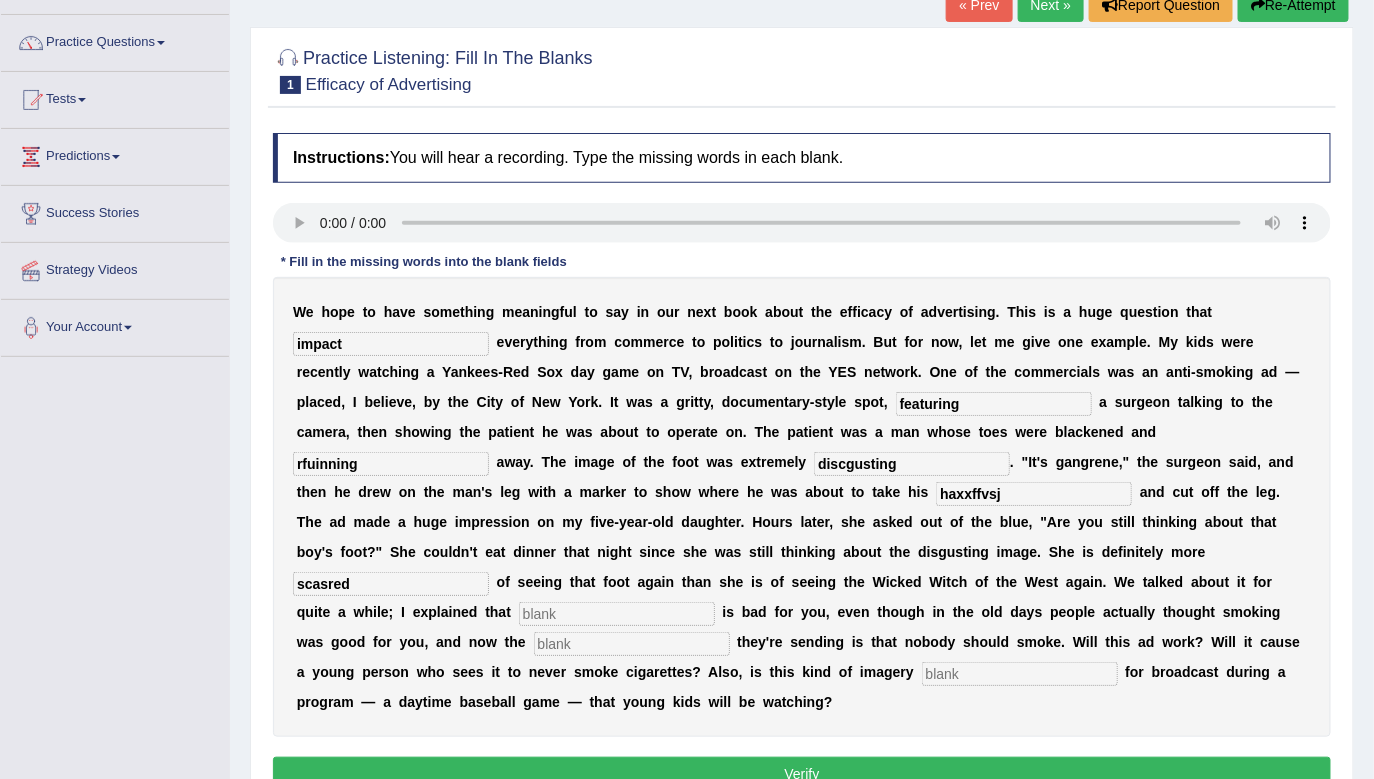type on "scasred" 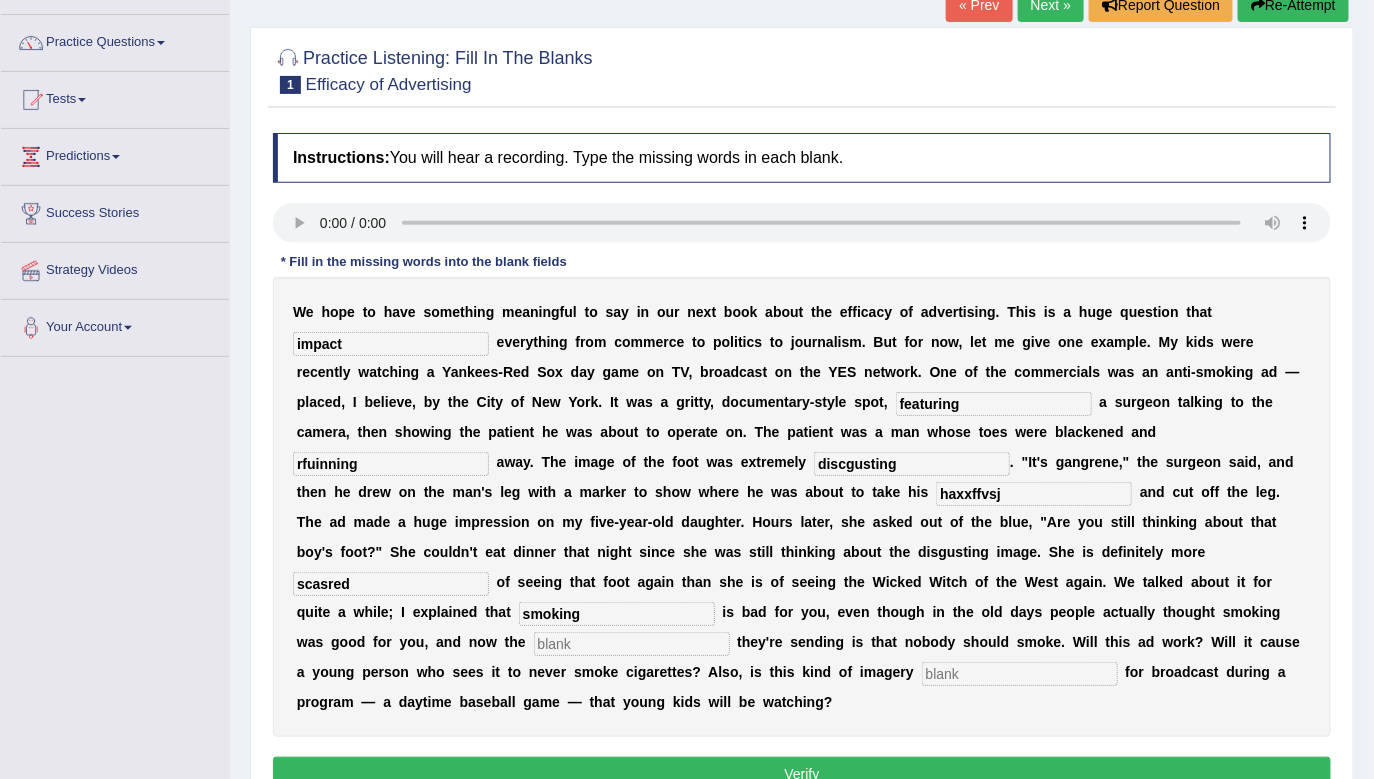 type on "smoking" 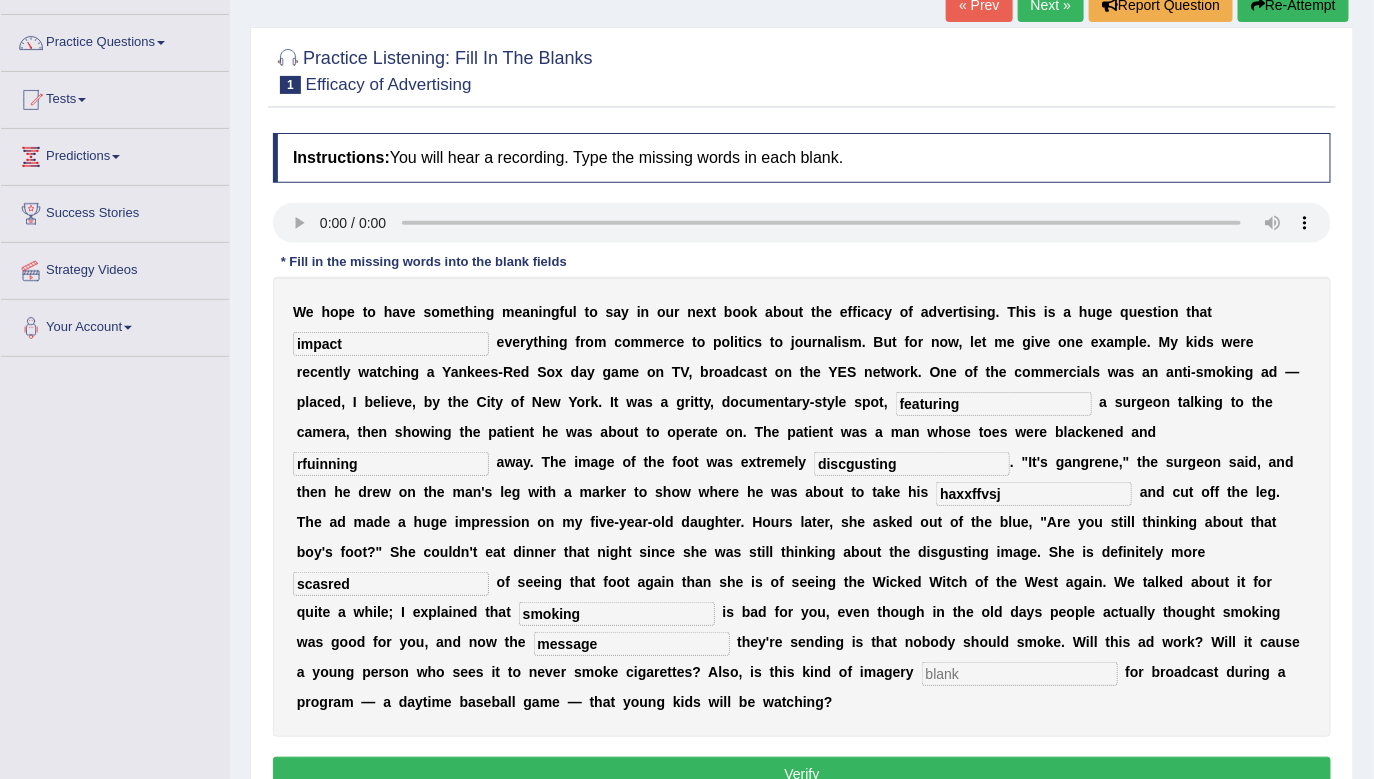 type on "message" 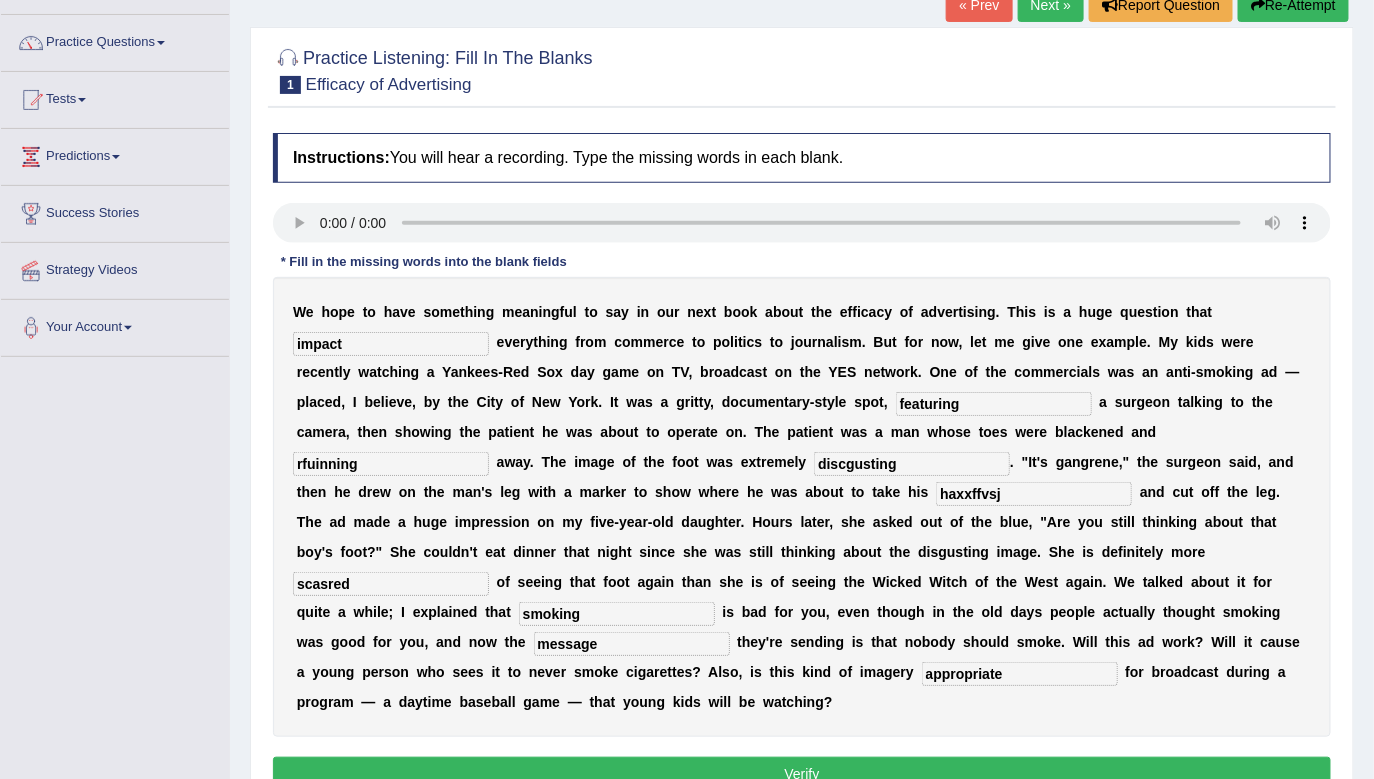 type on "appropriate" 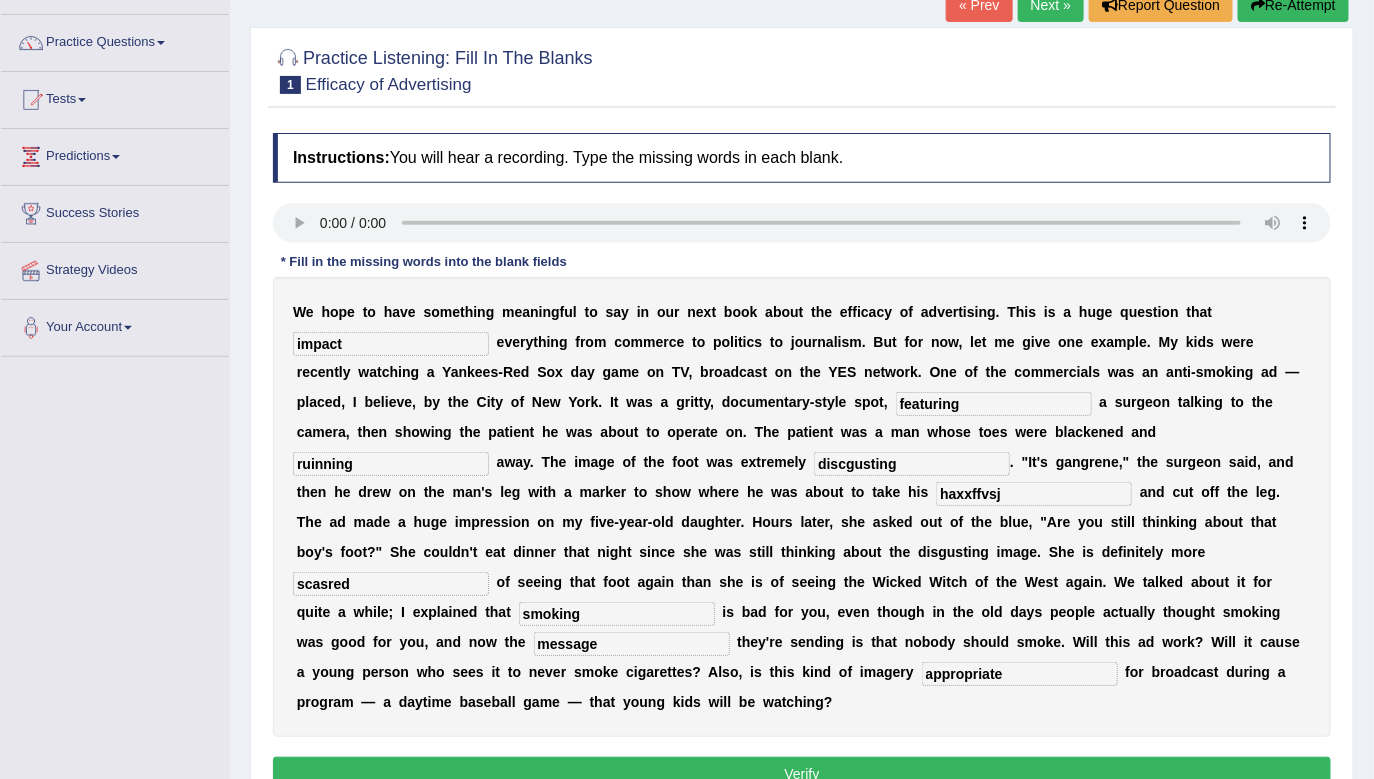 click on "ruinning" at bounding box center (391, 464) 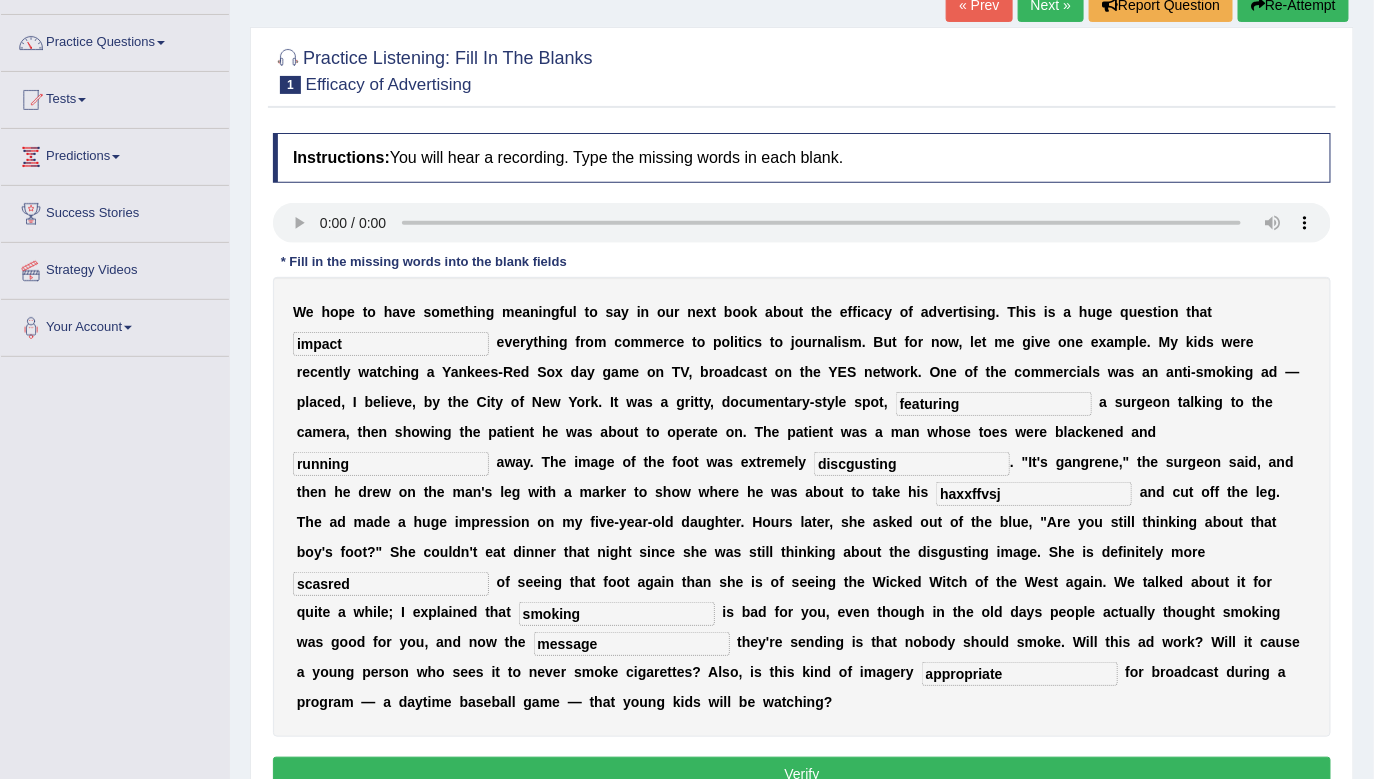 type on "running" 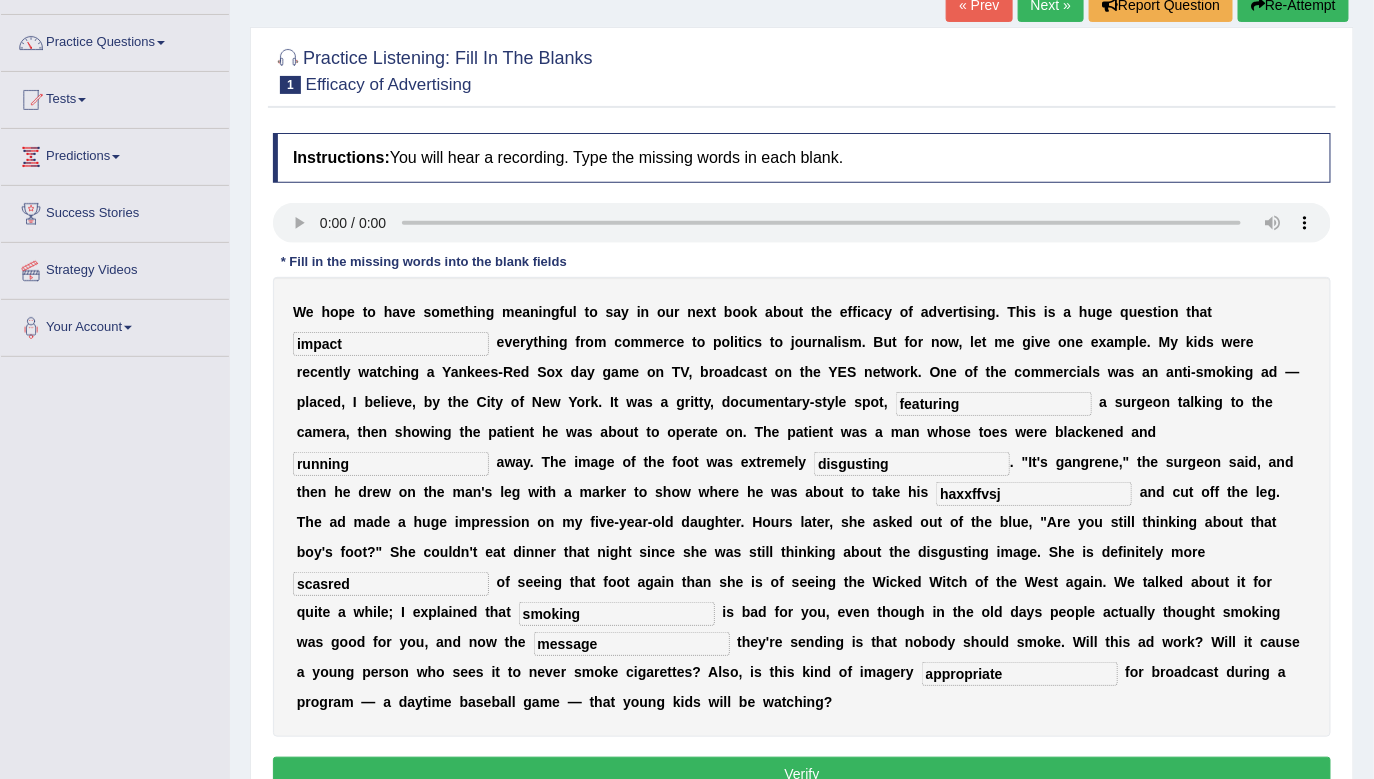 type on "disgusting" 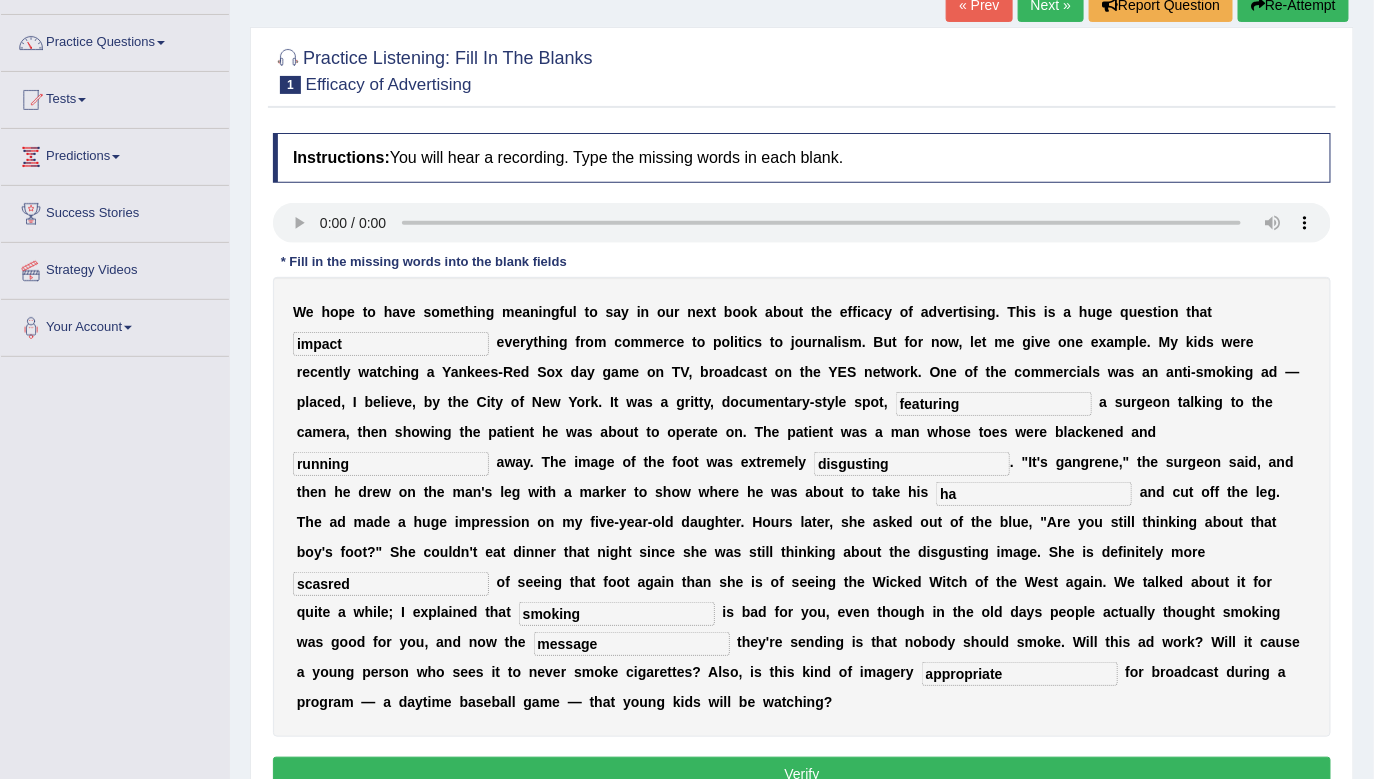 type on "h" 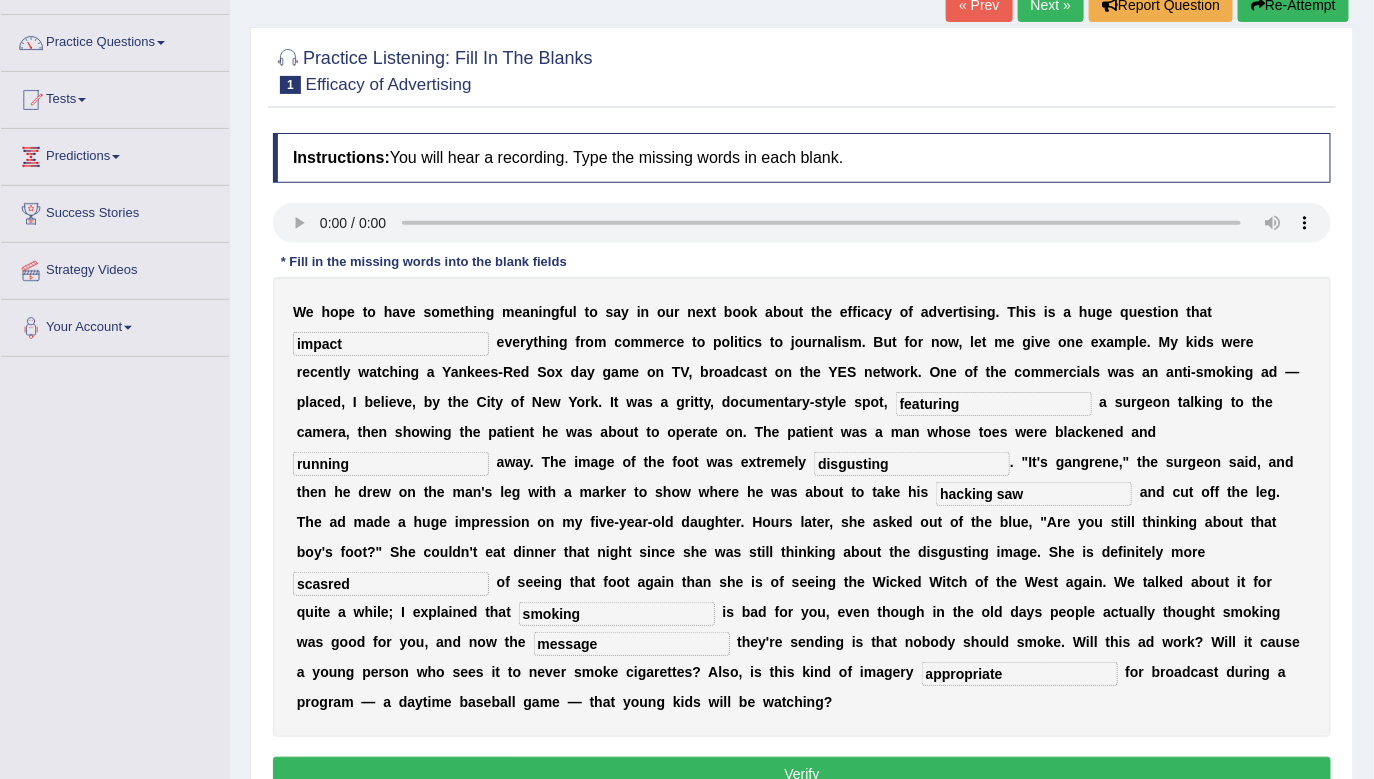 type on "hacking saw" 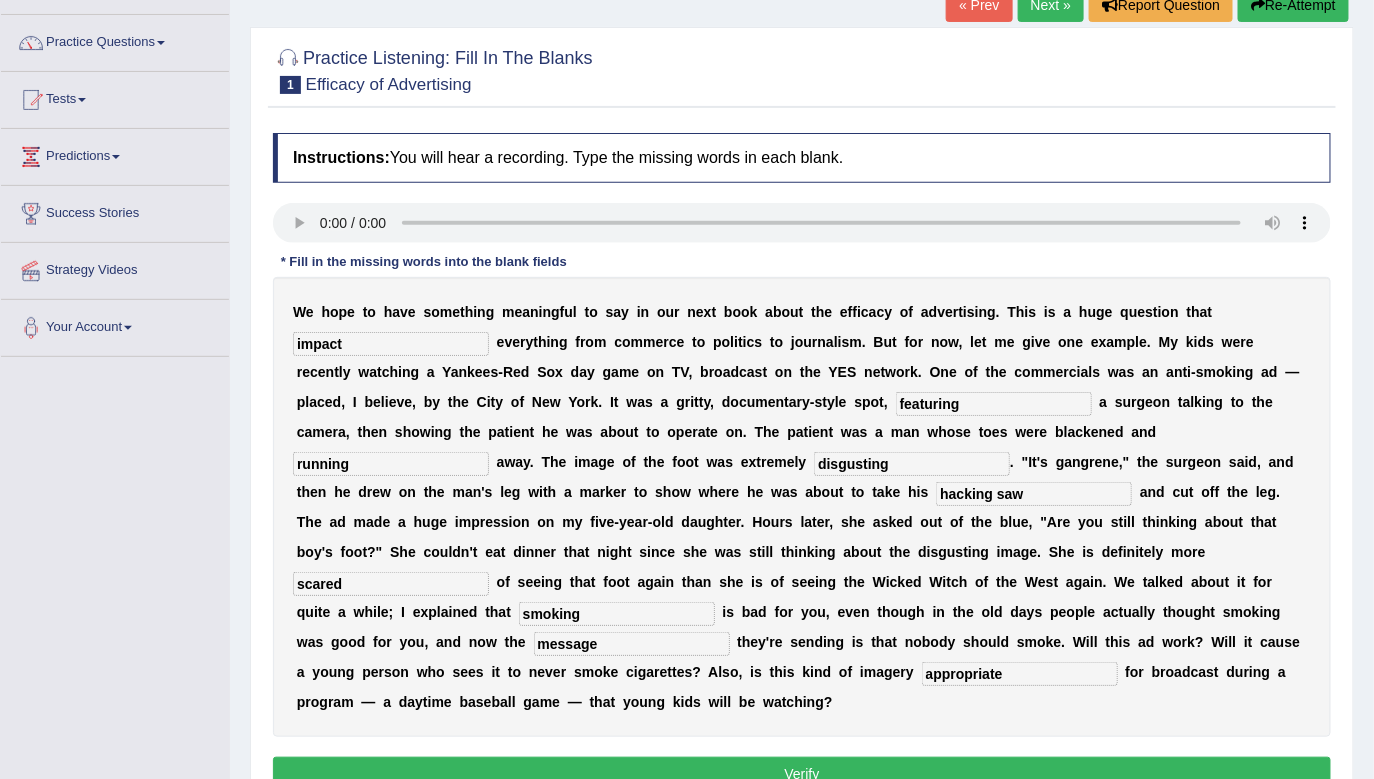 type on "scared" 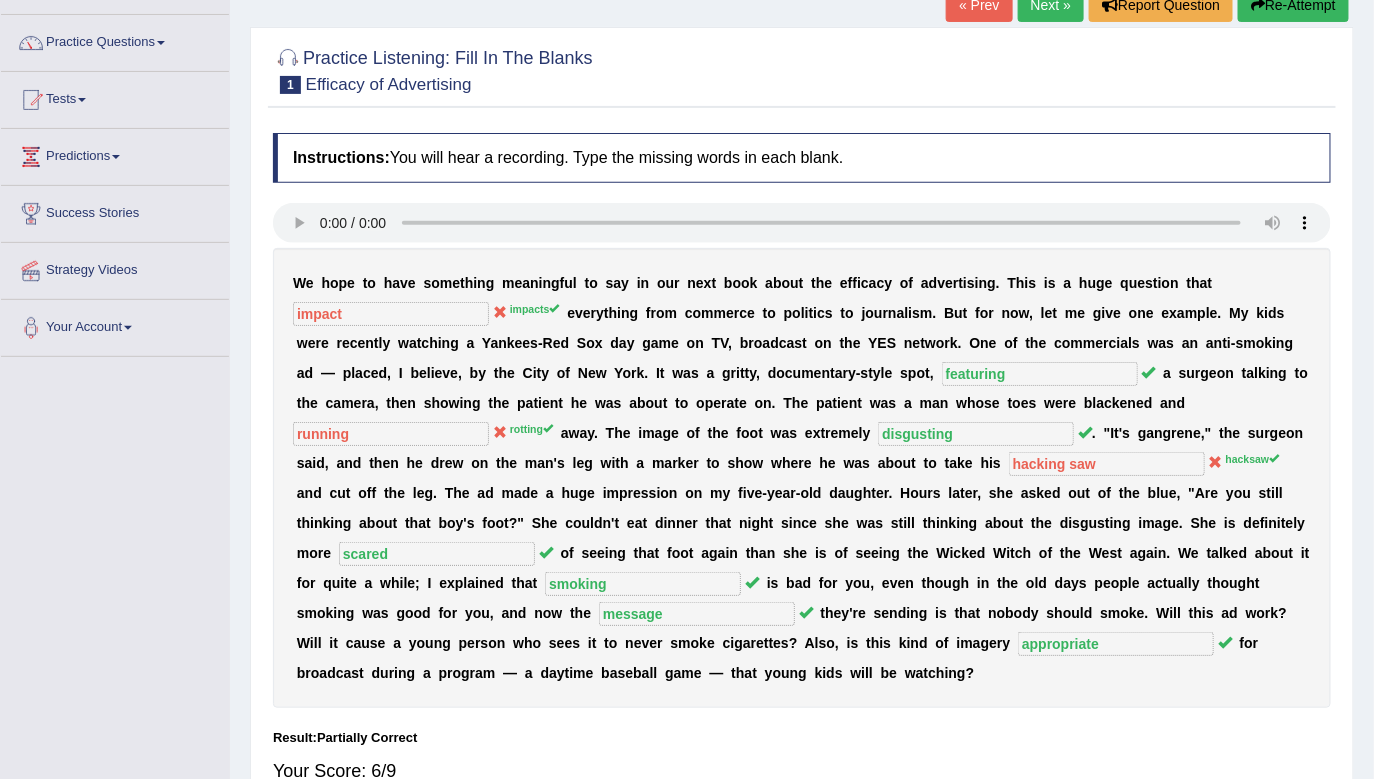 drag, startPoint x: 825, startPoint y: 740, endPoint x: 1040, endPoint y: 4, distance: 766.7601 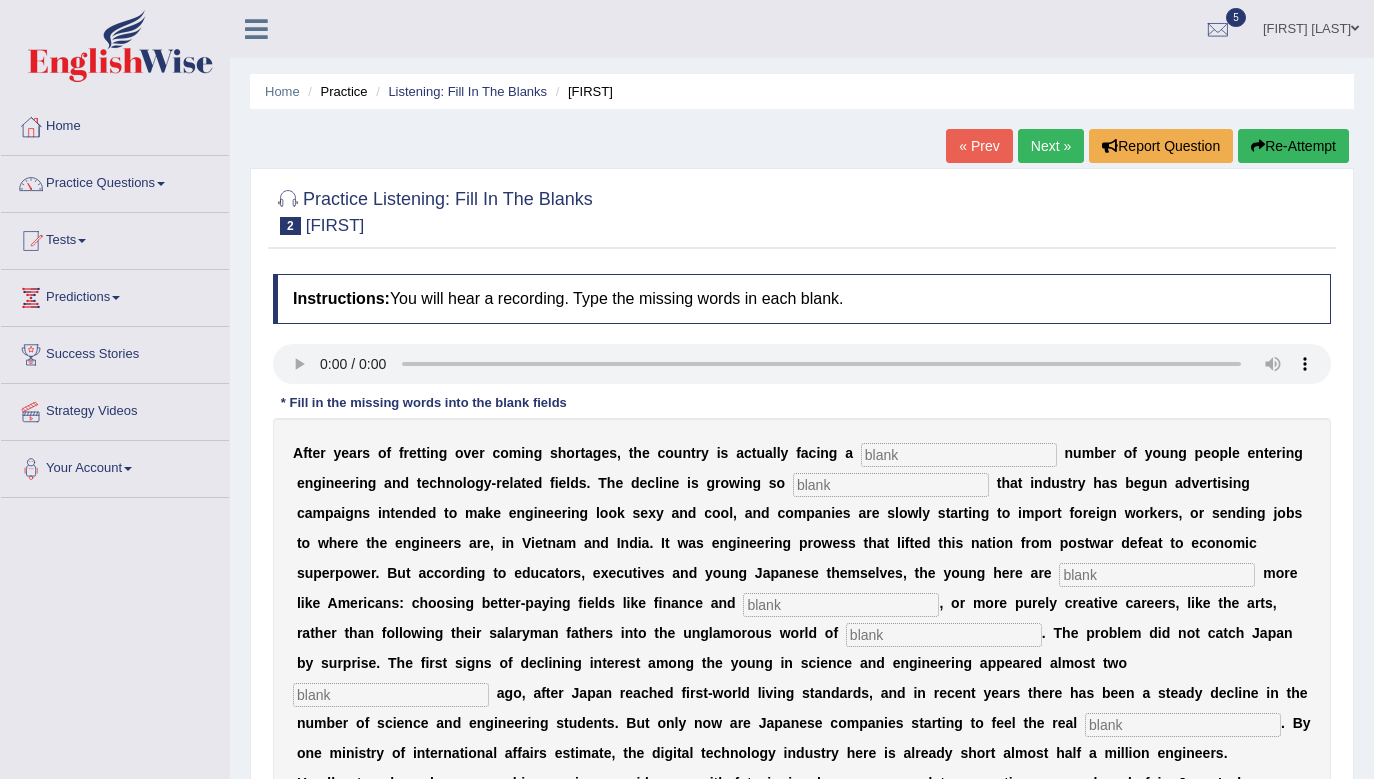 scroll, scrollTop: 0, scrollLeft: 0, axis: both 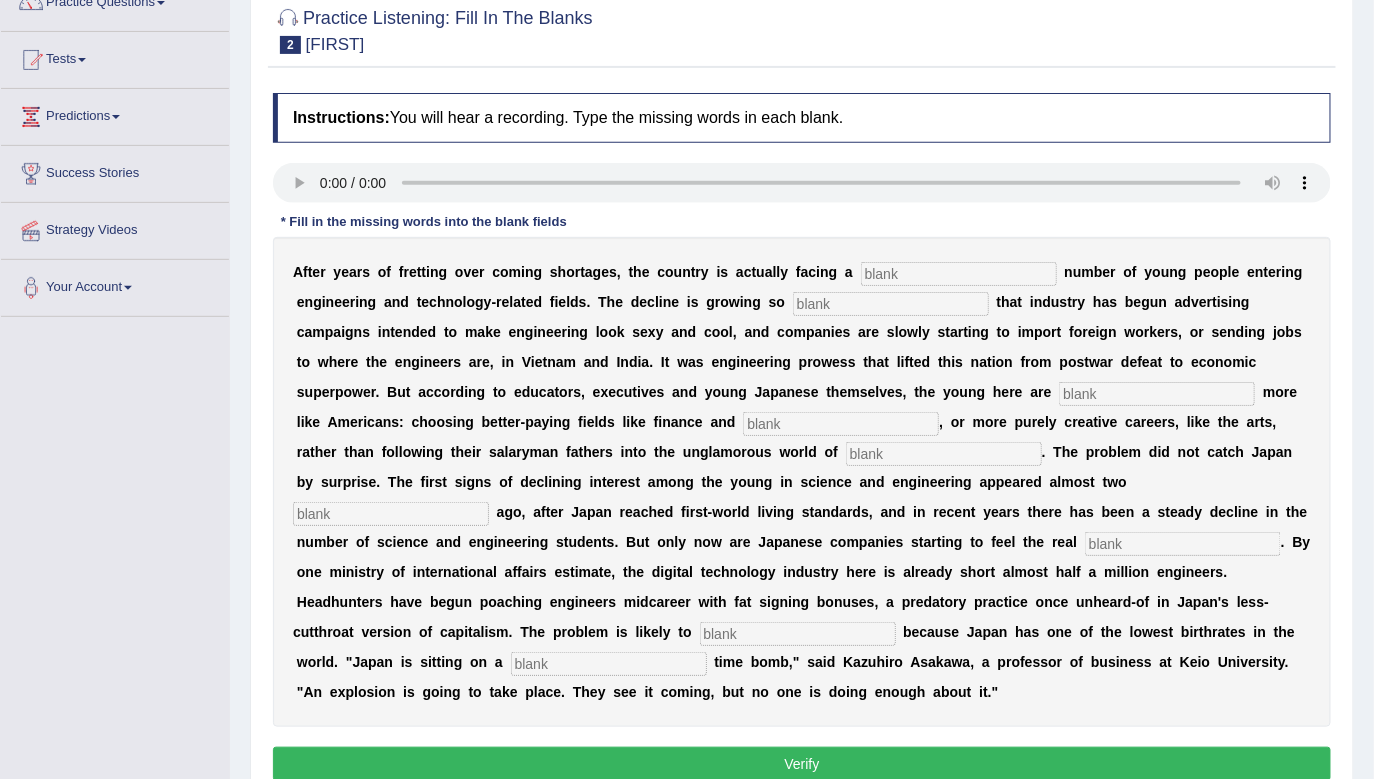 click at bounding box center (959, 274) 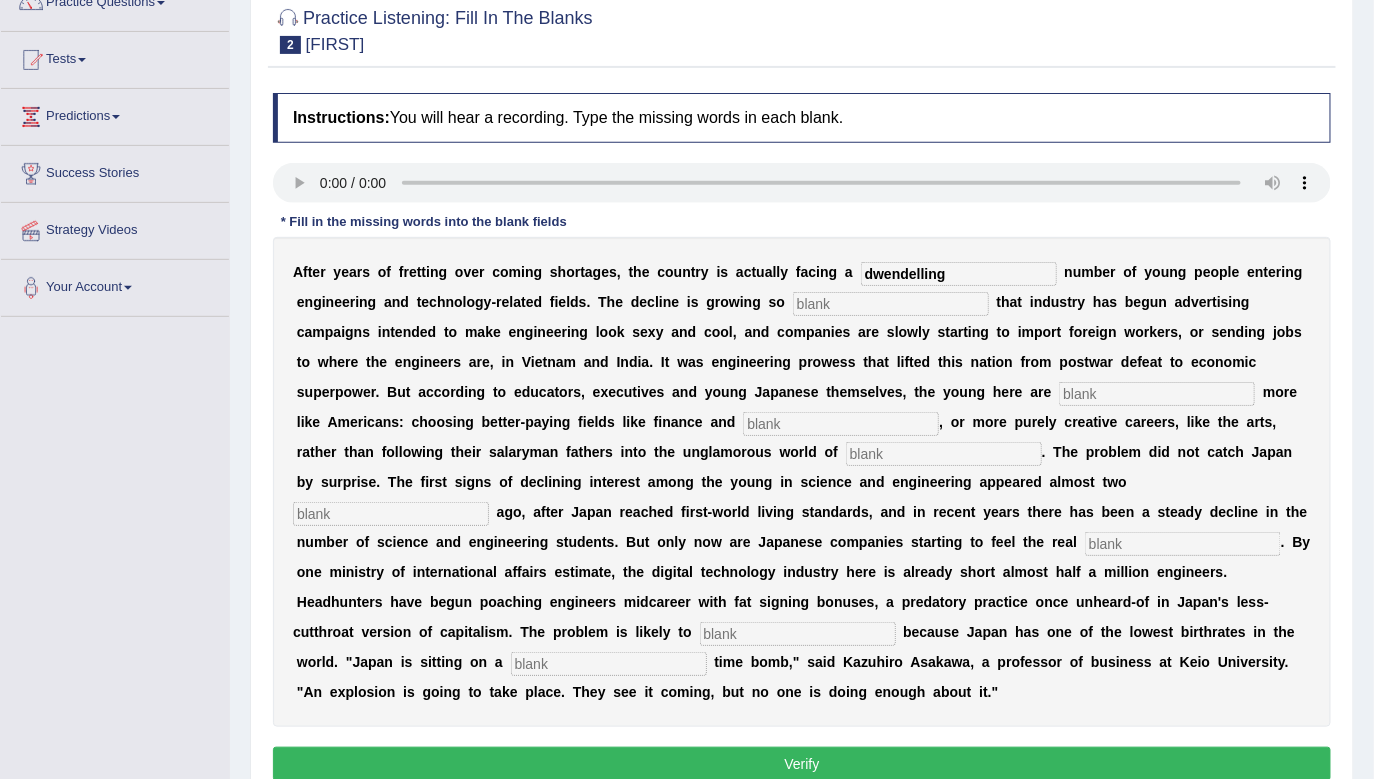 type on "dwendelling" 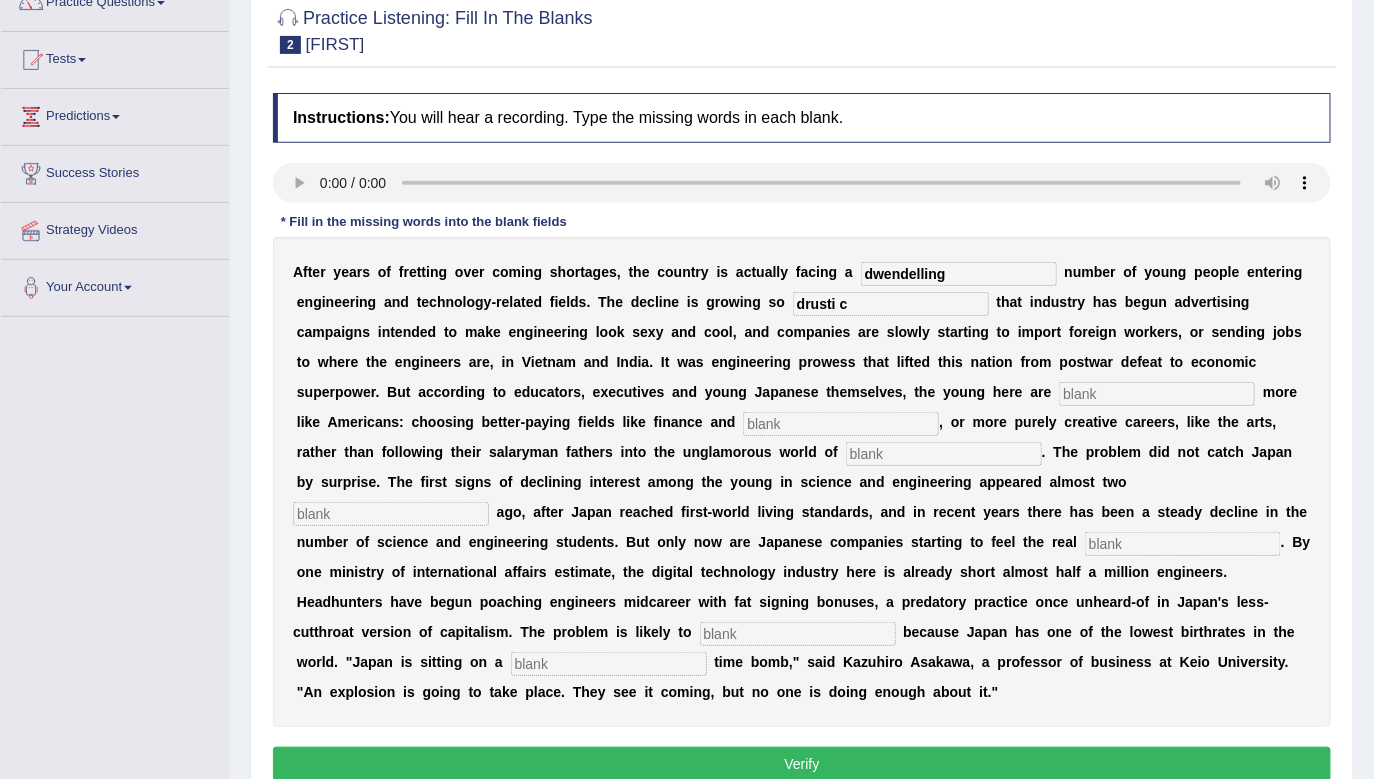 type on "drusti c" 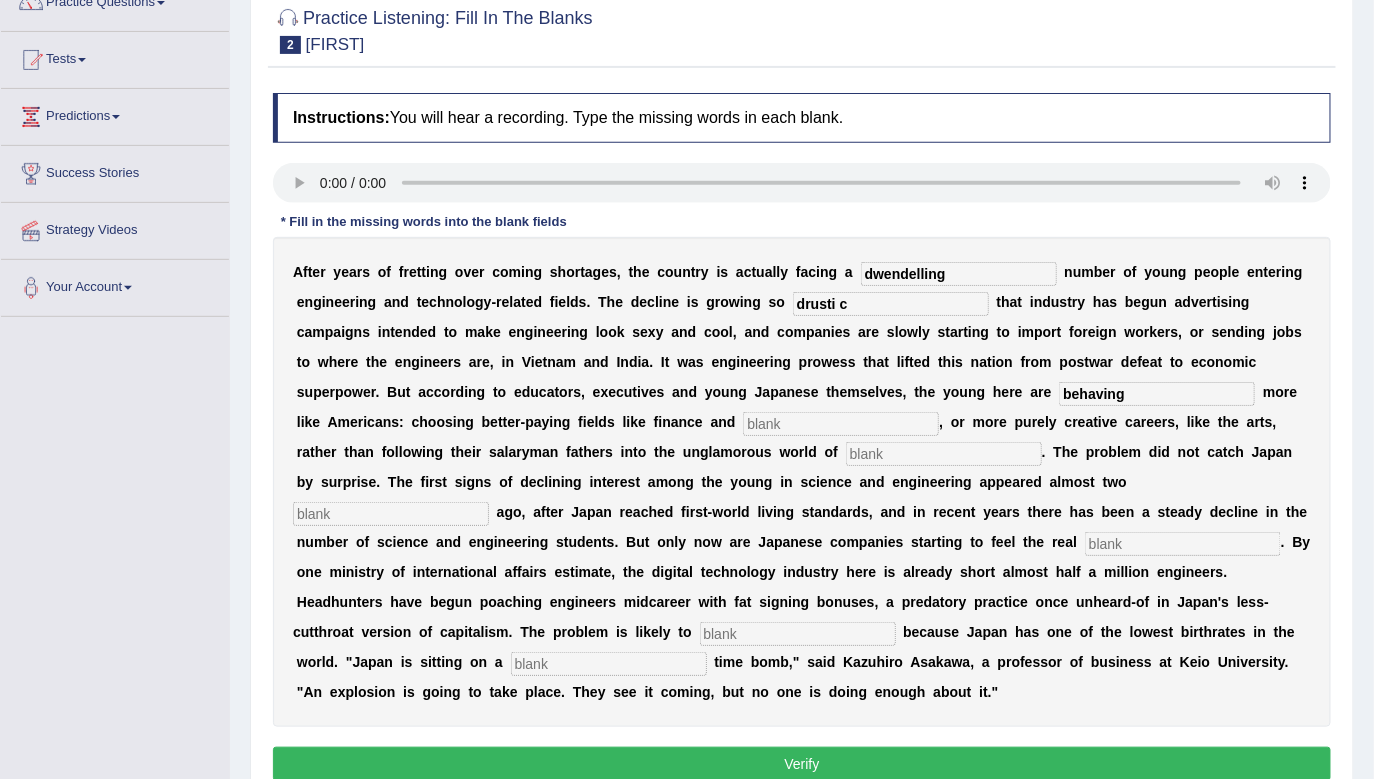 type on "behaving" 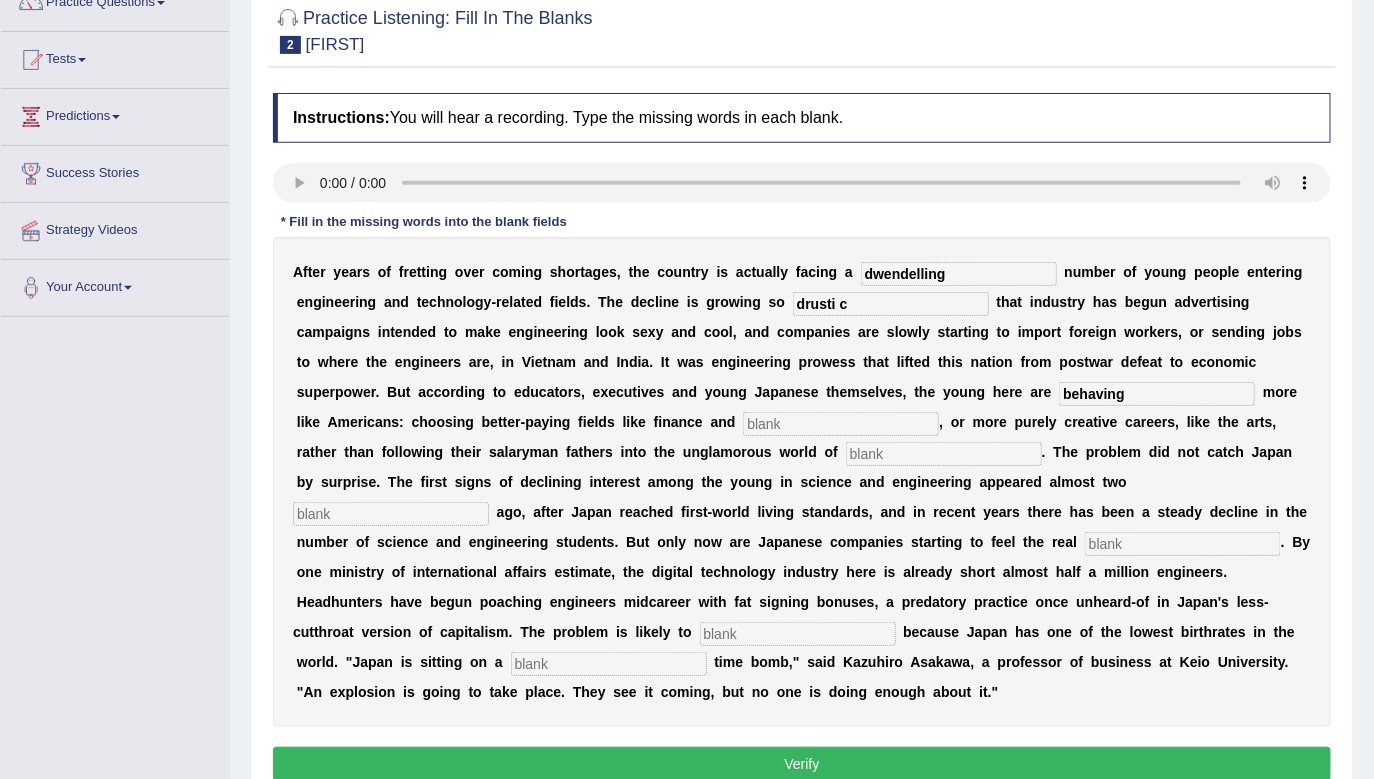 click at bounding box center [841, 424] 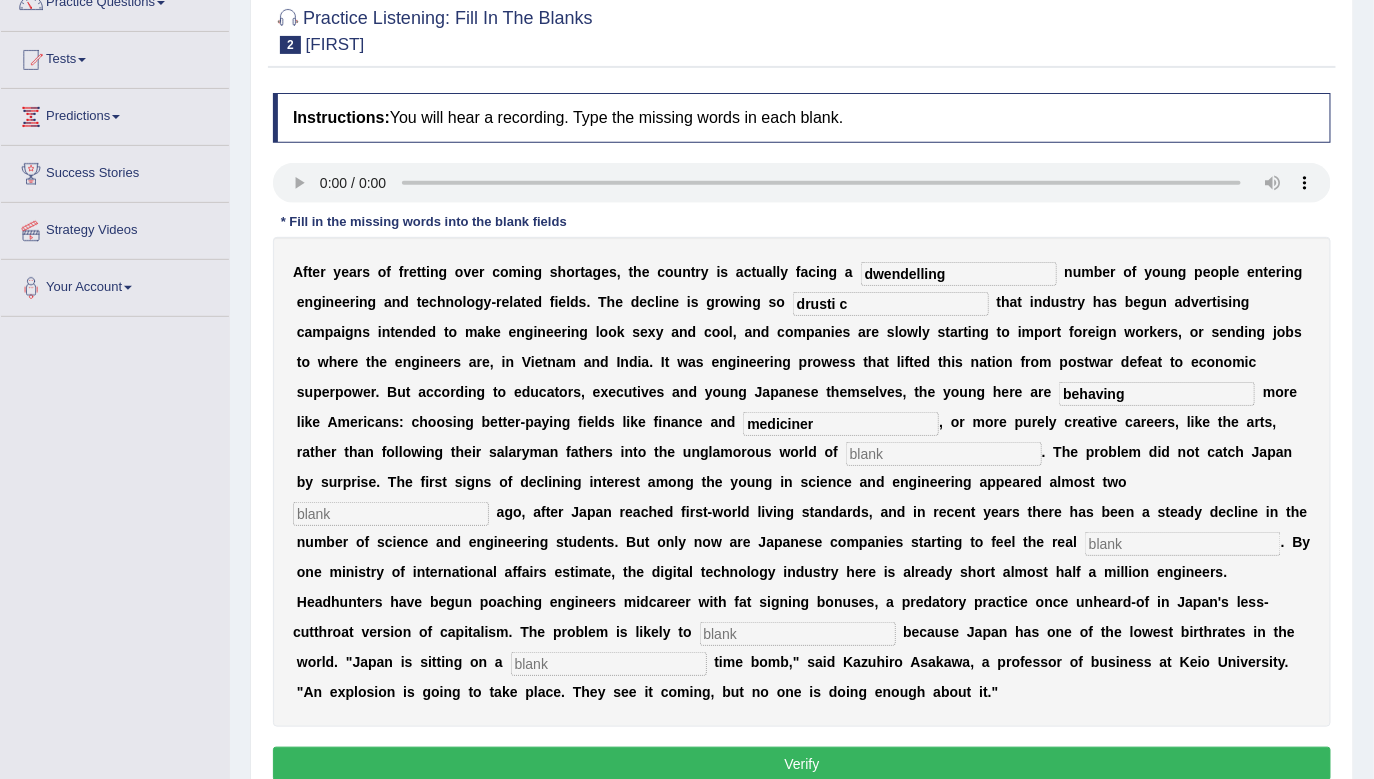 type on "mediciner" 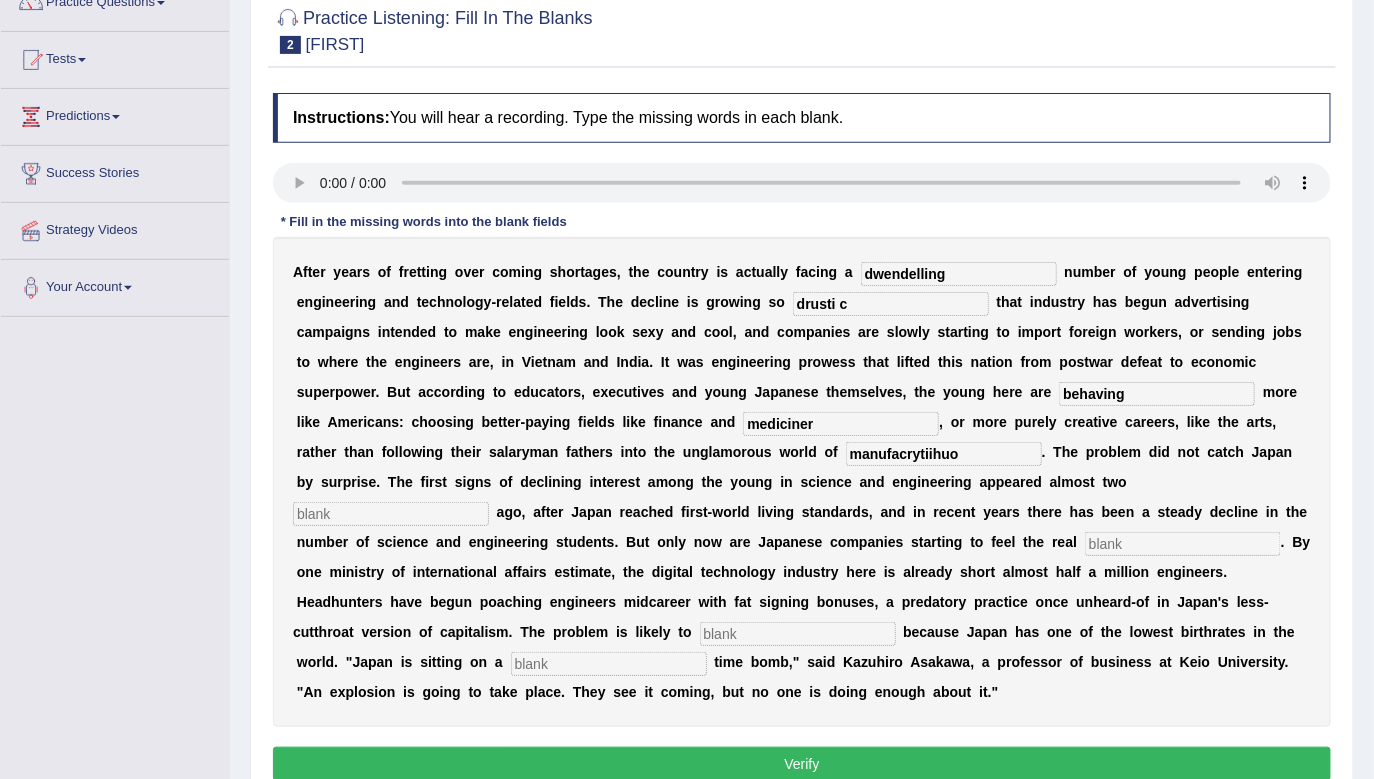 type on "manufacrytiihuo" 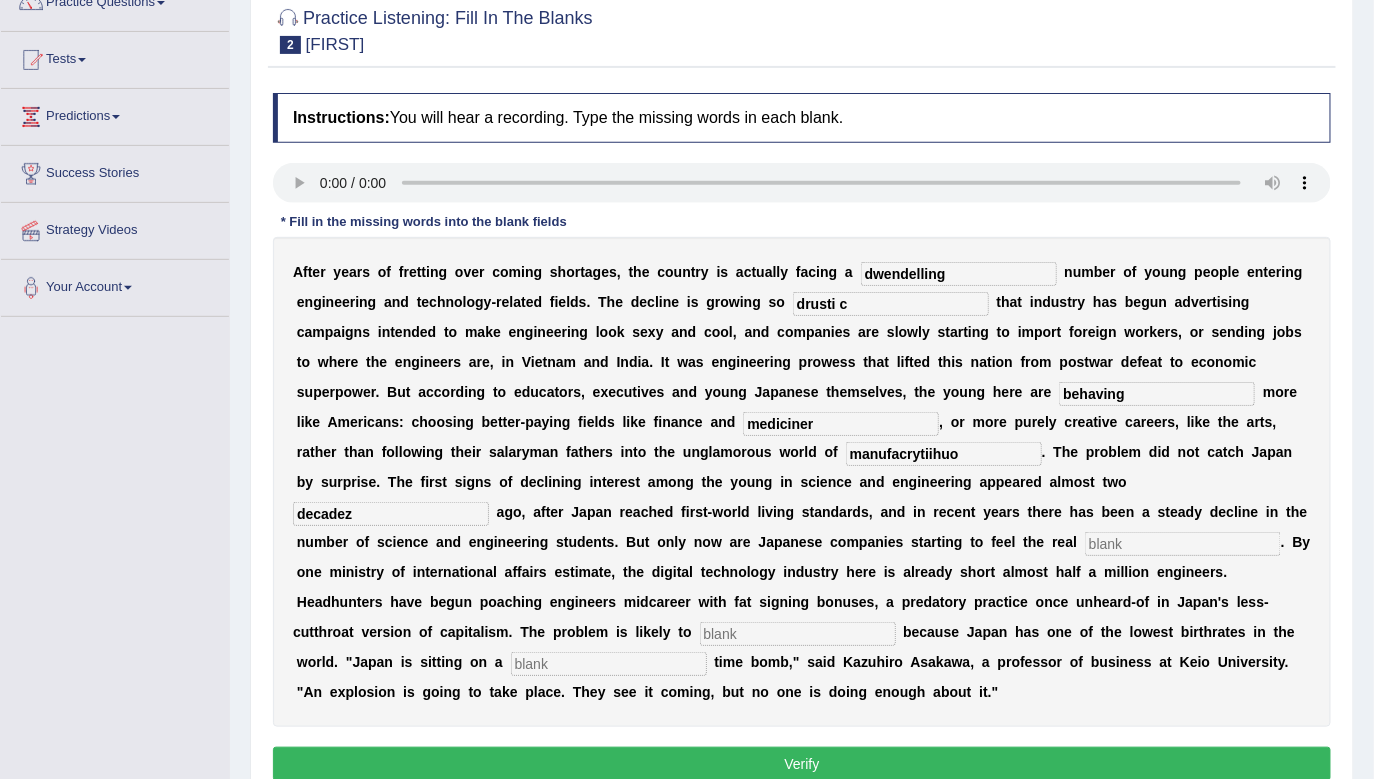 type on "decadez" 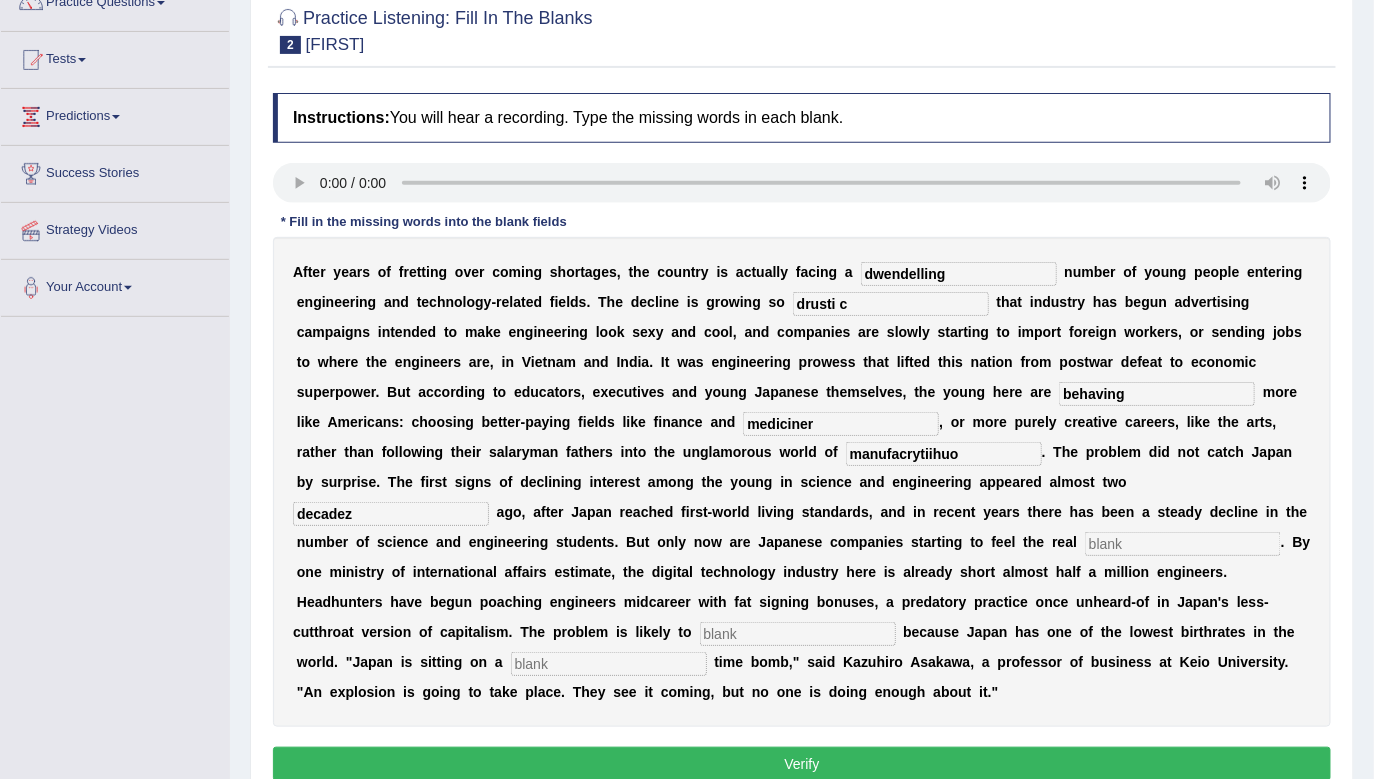 click on "A f t e r    y e a r s    o f    f r e t t i n g    o v e r    c o m i n g    s h o r t a g e s ,    t h e    c o u n t r y    i s    a c t u a l l y    f a c i n g    a    dwendelling    n u m b e r    o f    y o u n g    p e o p l e    e n t e r i n g    e n g i n e e r i n g    a n d    t e c h n o l o g y - r e l a t e d    f i e l d s .    T h e    d e c l i n e    i s    g r o w i n g    s o    drusti c    t h a t    i n d u s t r y    h a s    b e g u n    a d v e r t i s i n g    c a m p a i g n s    i n t e n d e d    t o    m a k e    e n g i n e e r i n g    l o o k    s e x y    a n d    c o o l ,    a n d    c o m p a n i e s    a r e    s l o w l y    s t a r t i n g    t o    i m p o r t    f o r e i g n    w o r k e r s ,    o r    s e n d i n g    j o b s    t o    w h e r e    t h e    e n g i n e e r s    a r e ,    i n    V i e t n a m    a n d    I n d i a .    I t    w a s    e n g i n e e r i n g    p r o w e s s    t h" at bounding box center (802, 482) 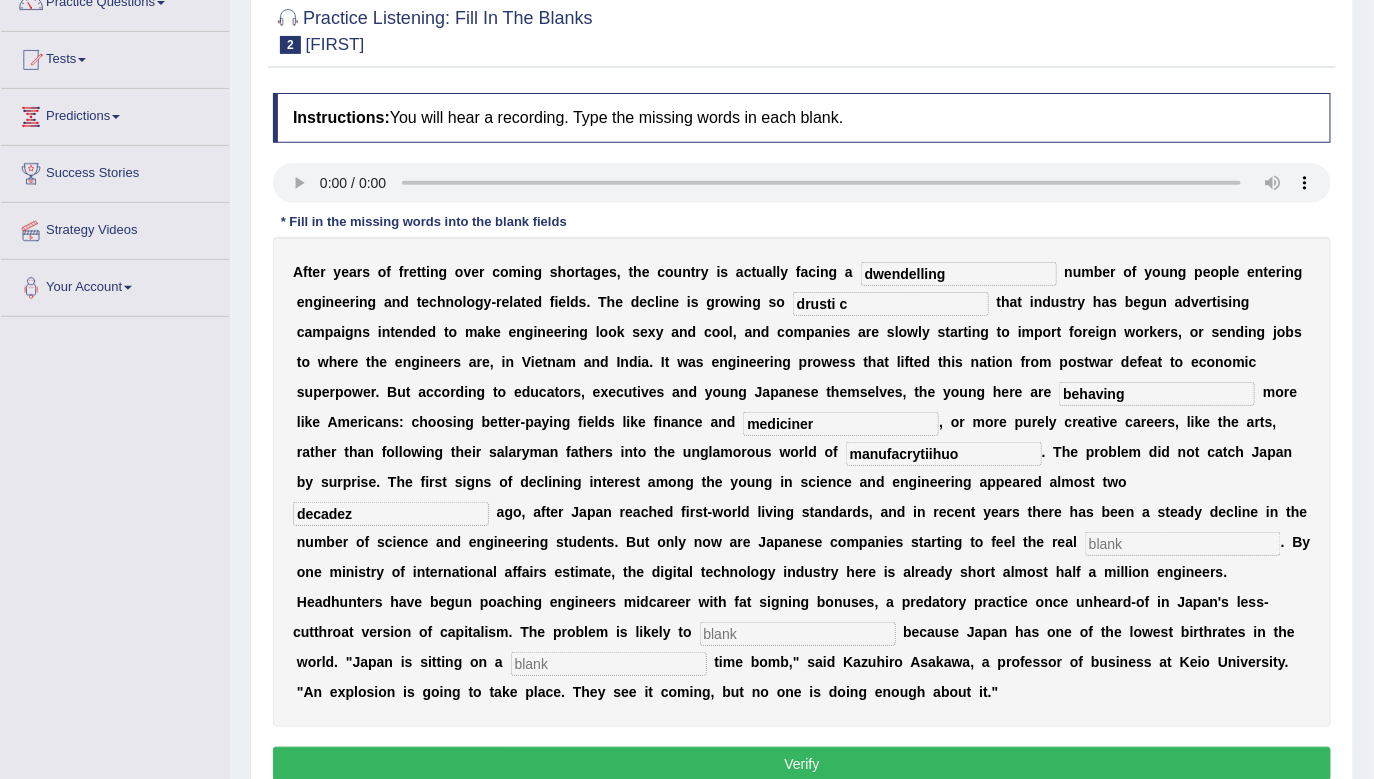 click at bounding box center [1183, 544] 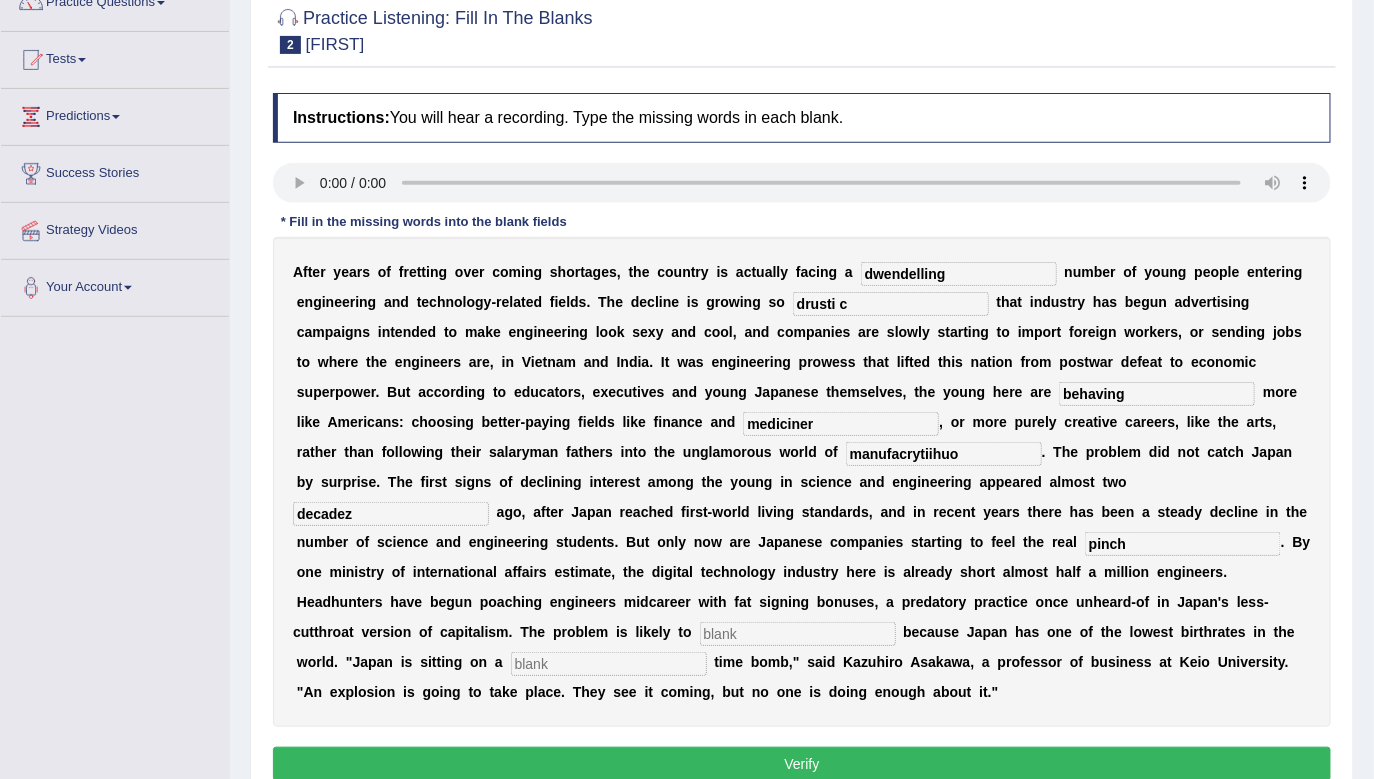 type on "pinch" 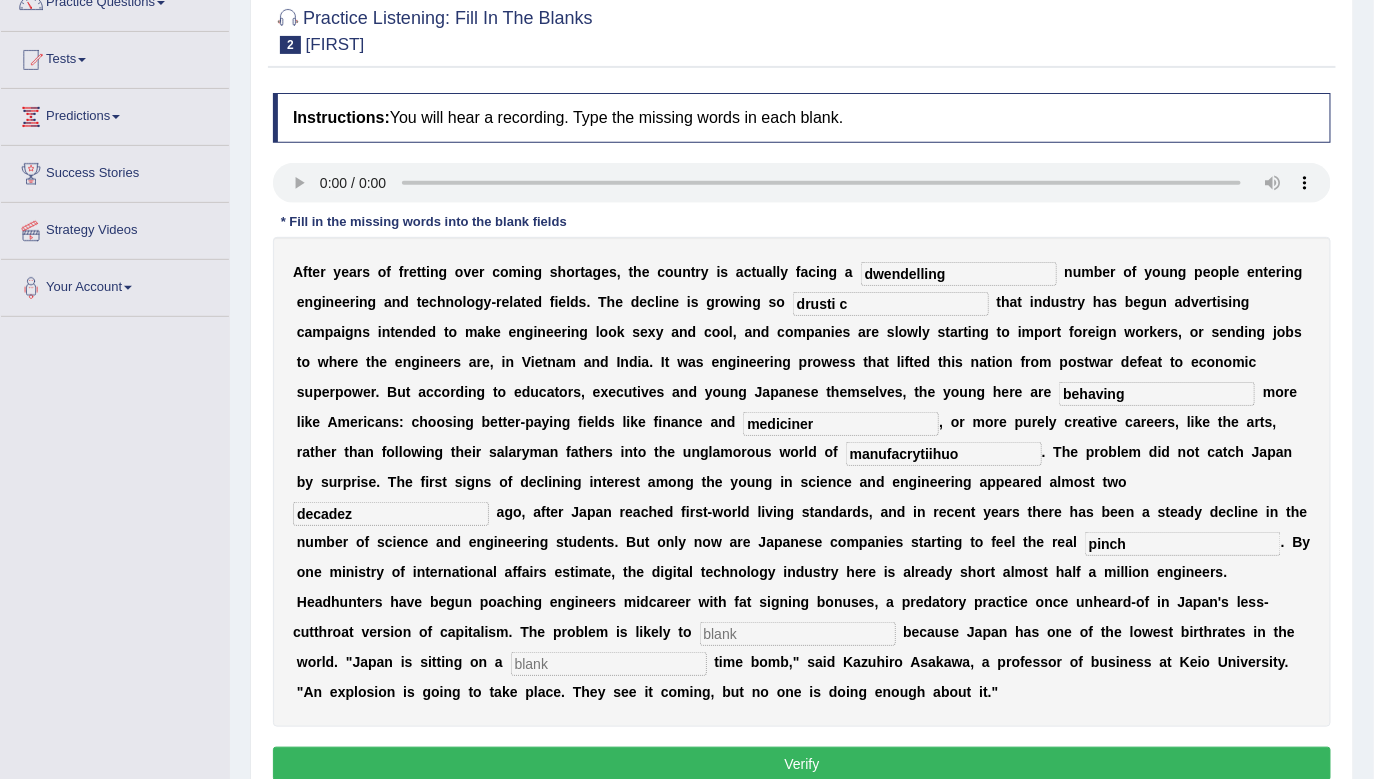 click at bounding box center (798, 634) 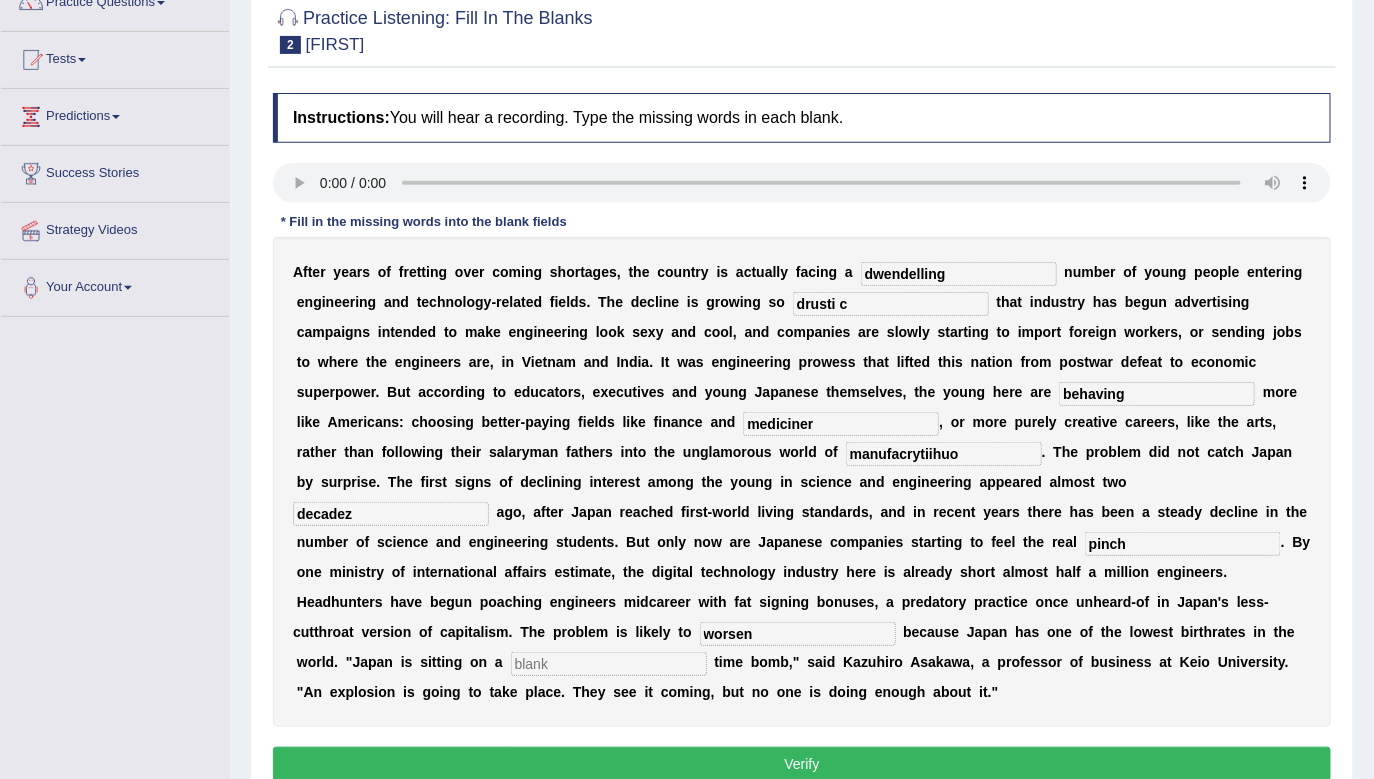 type on "worsen" 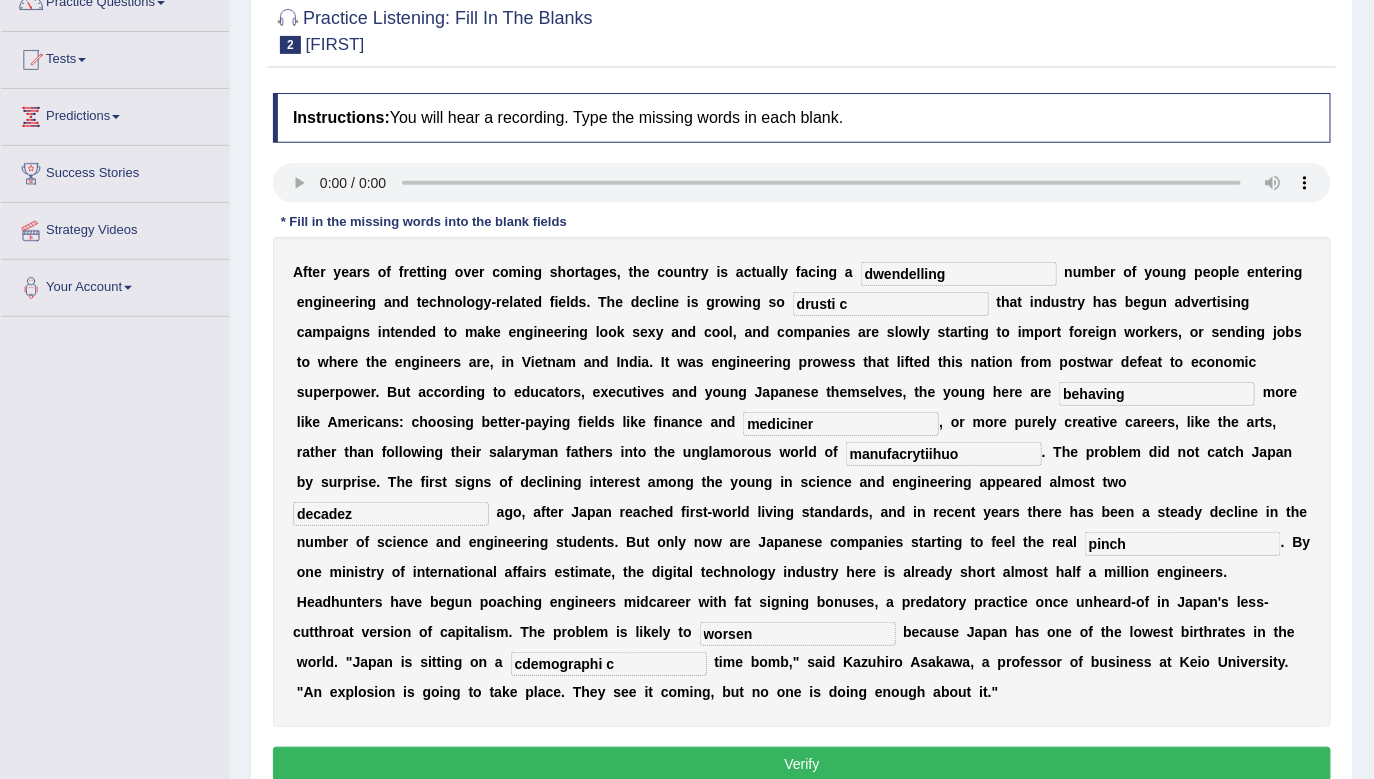 type on "cdemographi c" 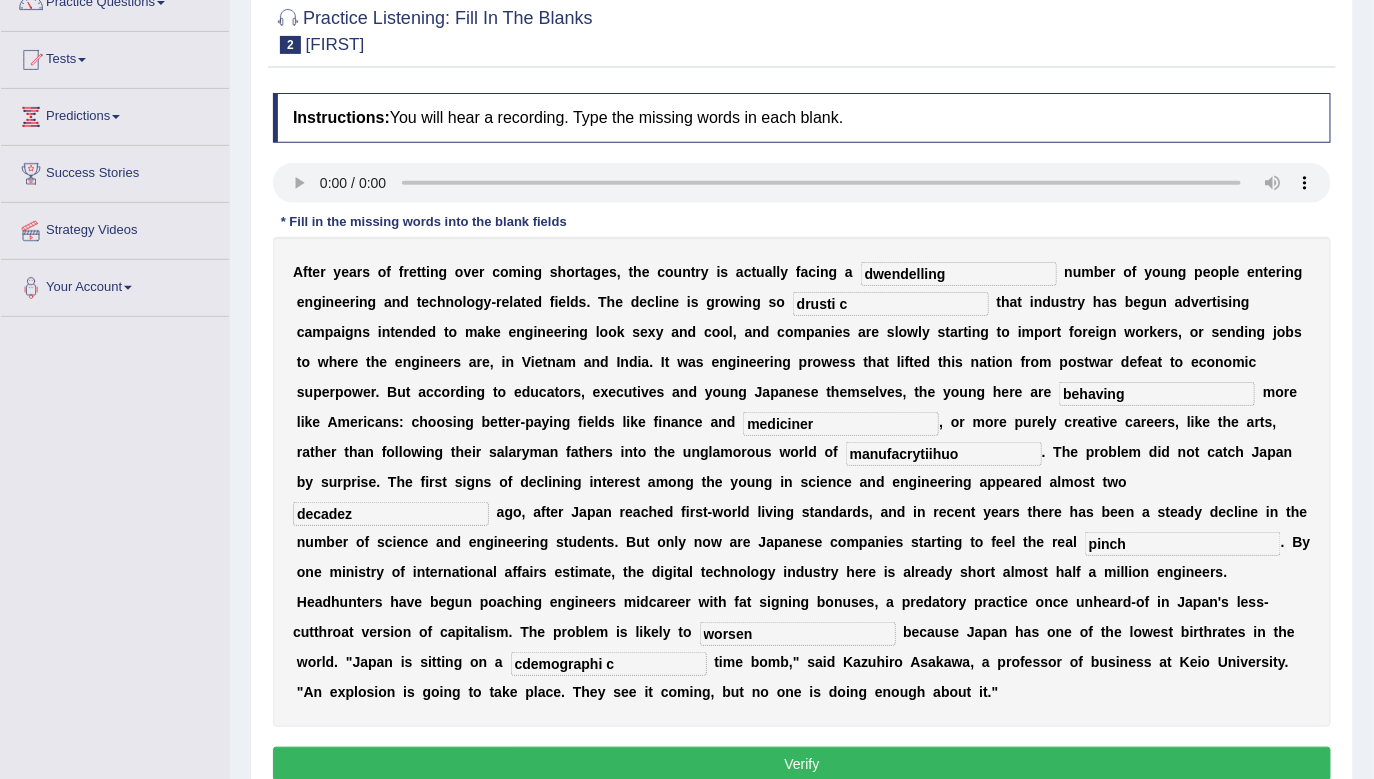 click on "drusti c" at bounding box center [891, 304] 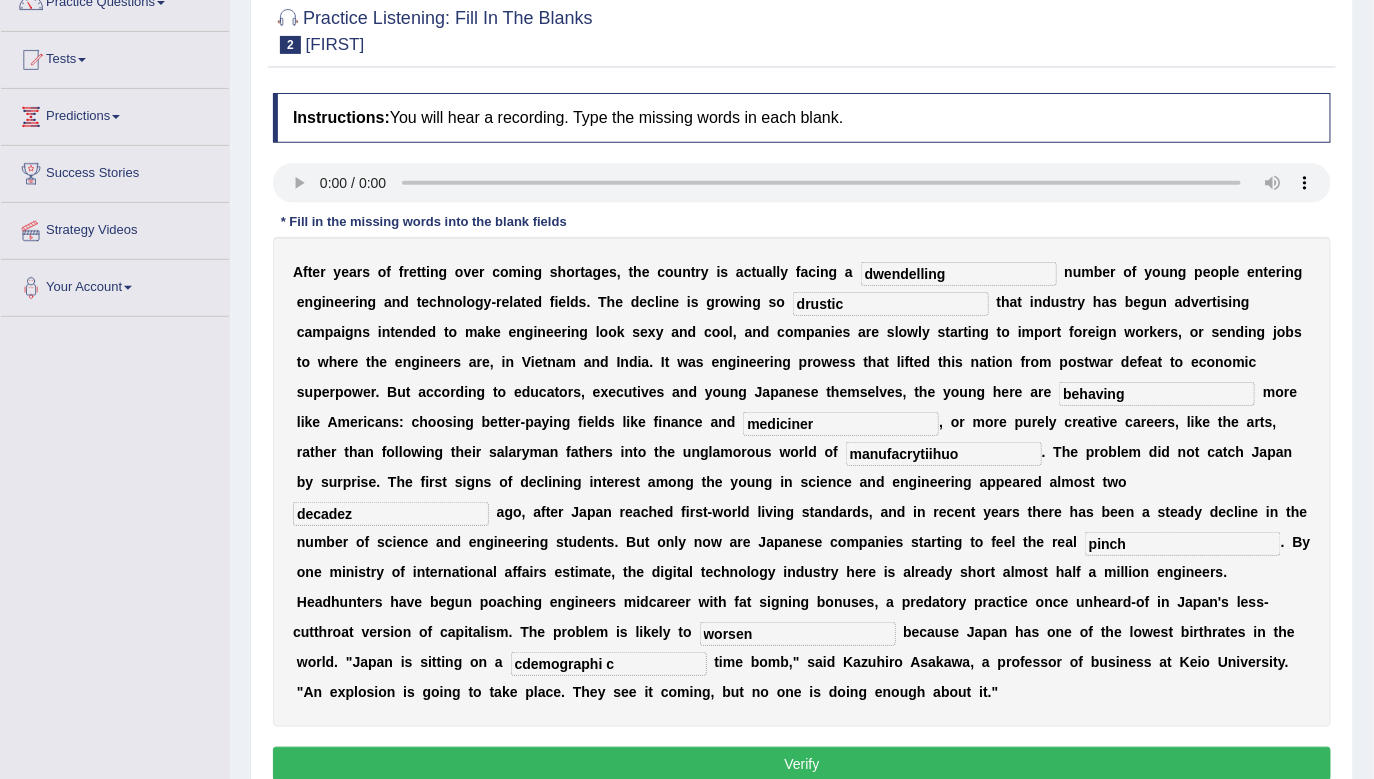 type on "drustic" 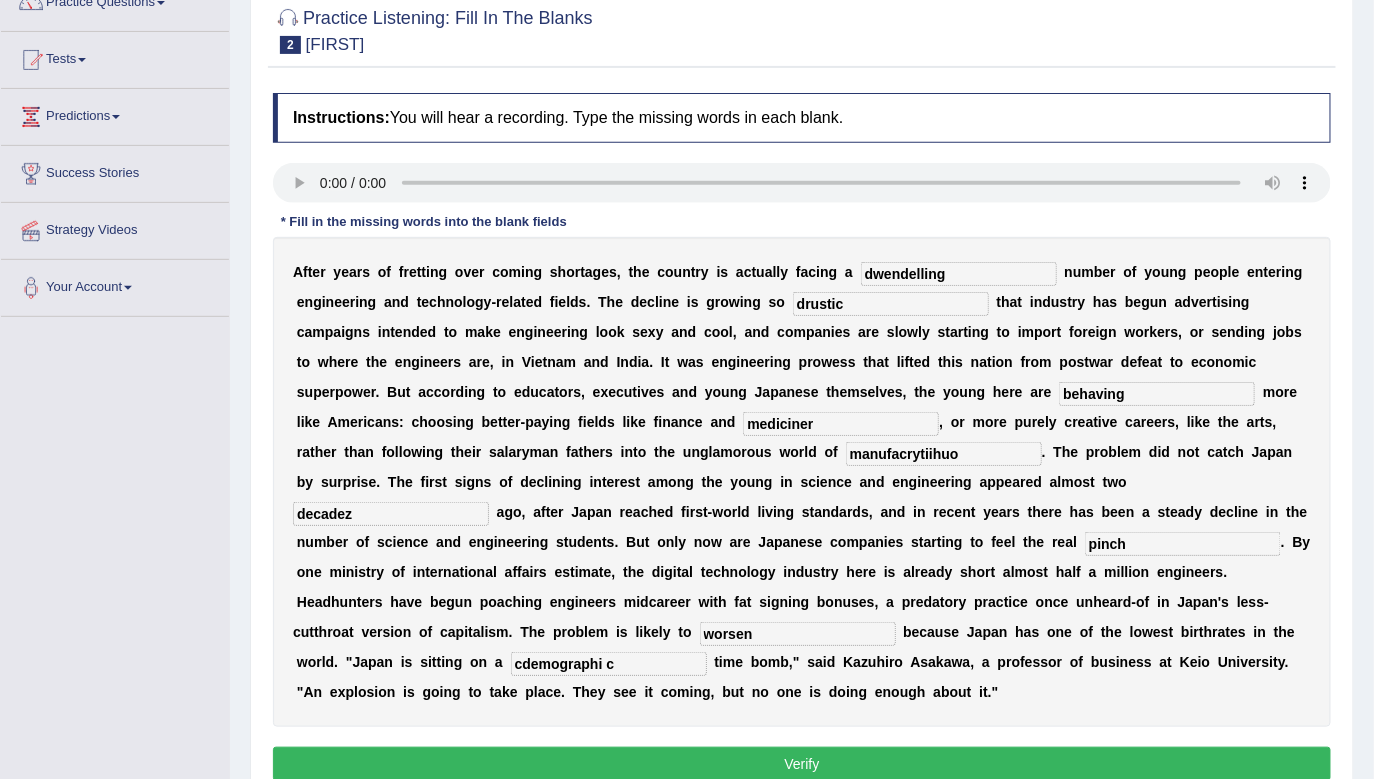 click on "mediciner" at bounding box center (841, 424) 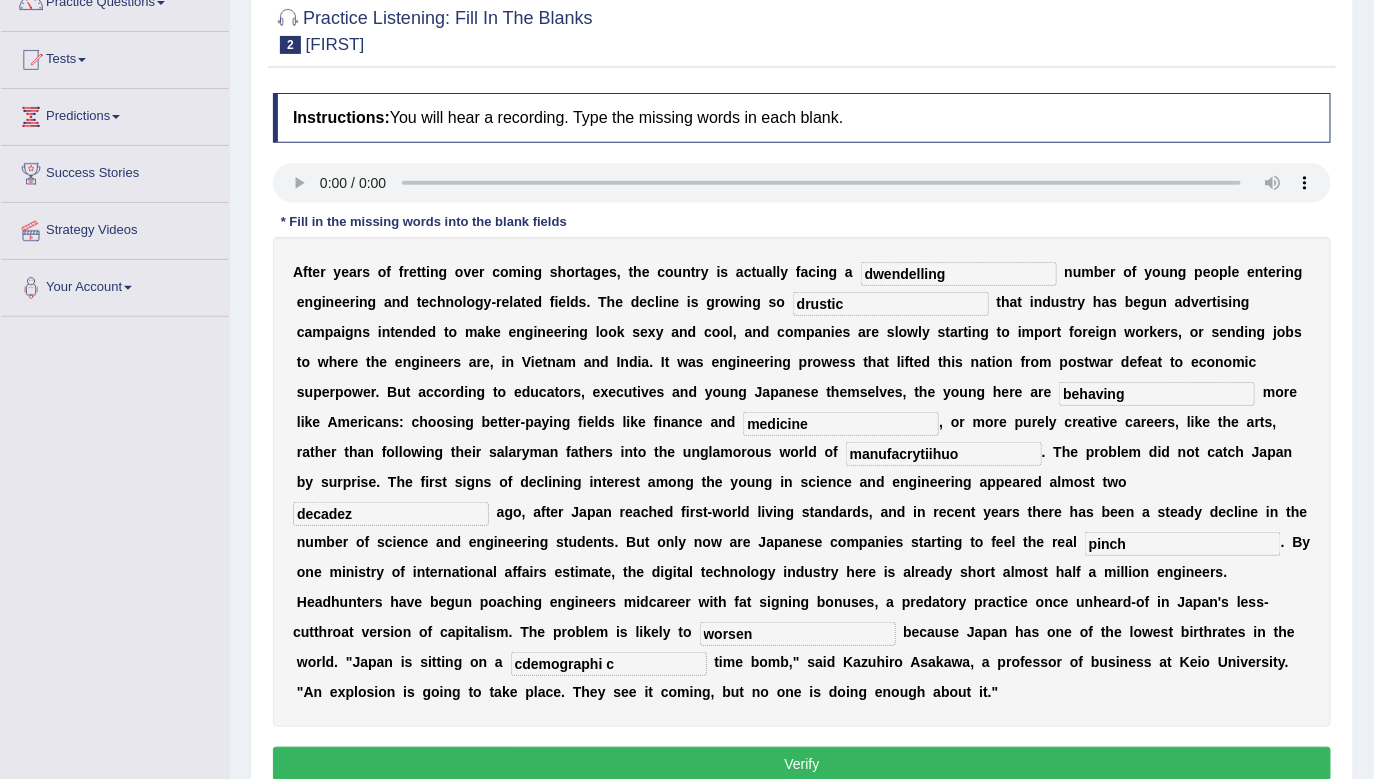 type on "medicine" 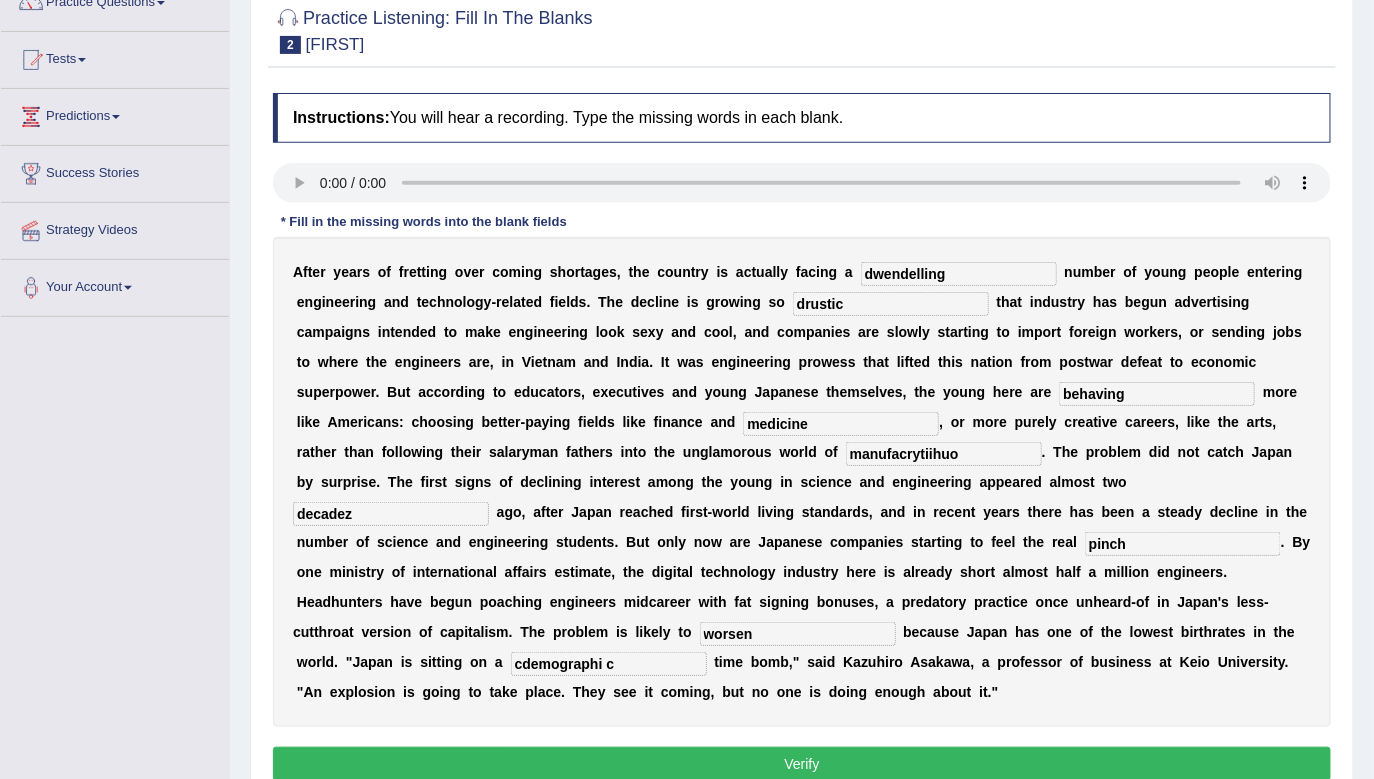 click on "manufacrytiihuo" at bounding box center [944, 454] 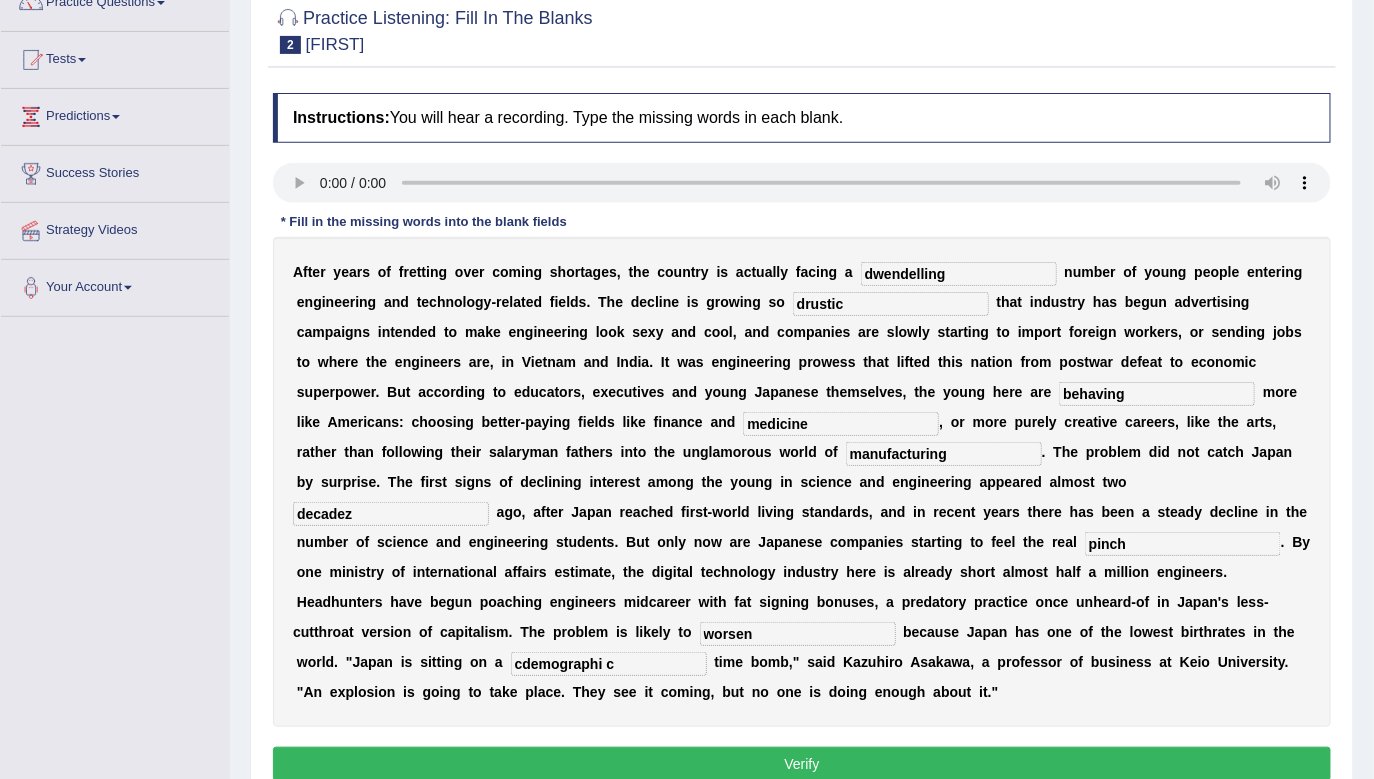 type on "manufacturing" 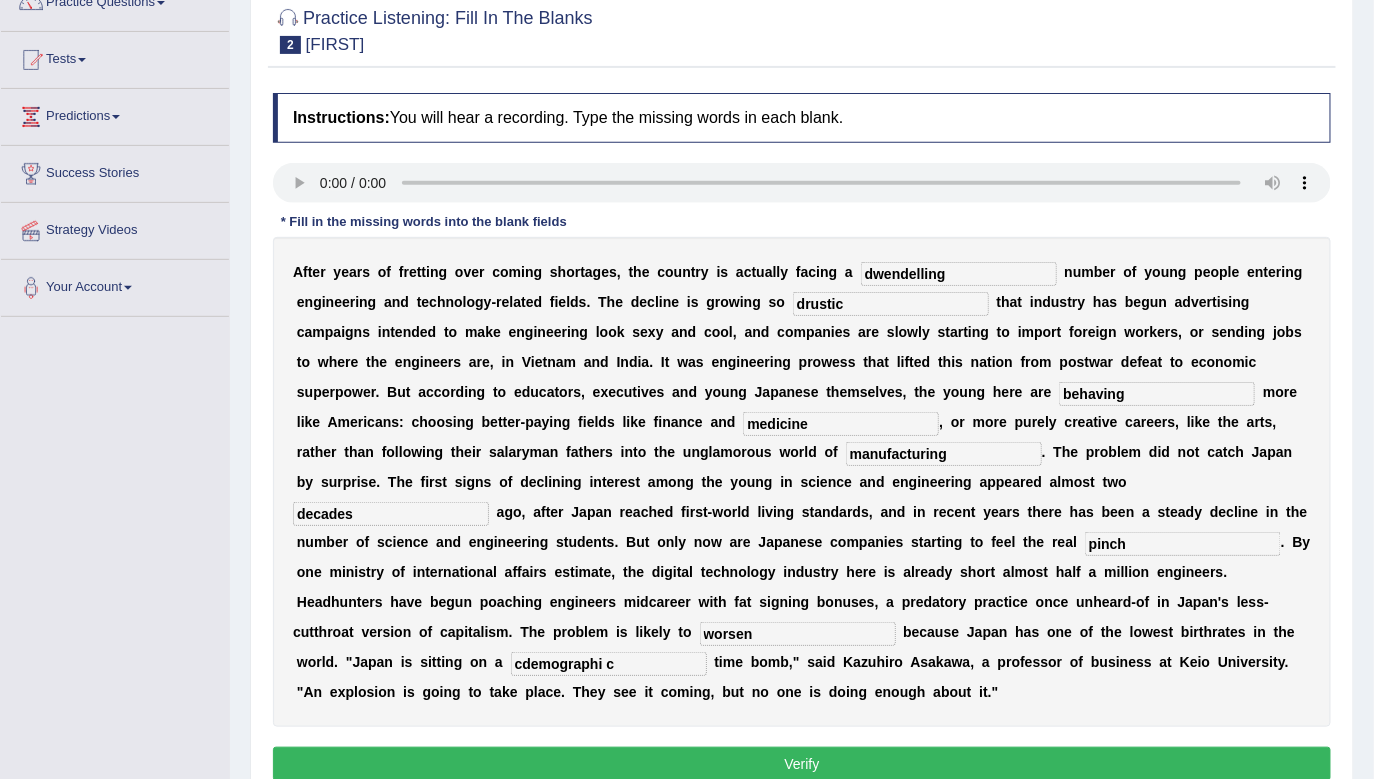 type on "decades" 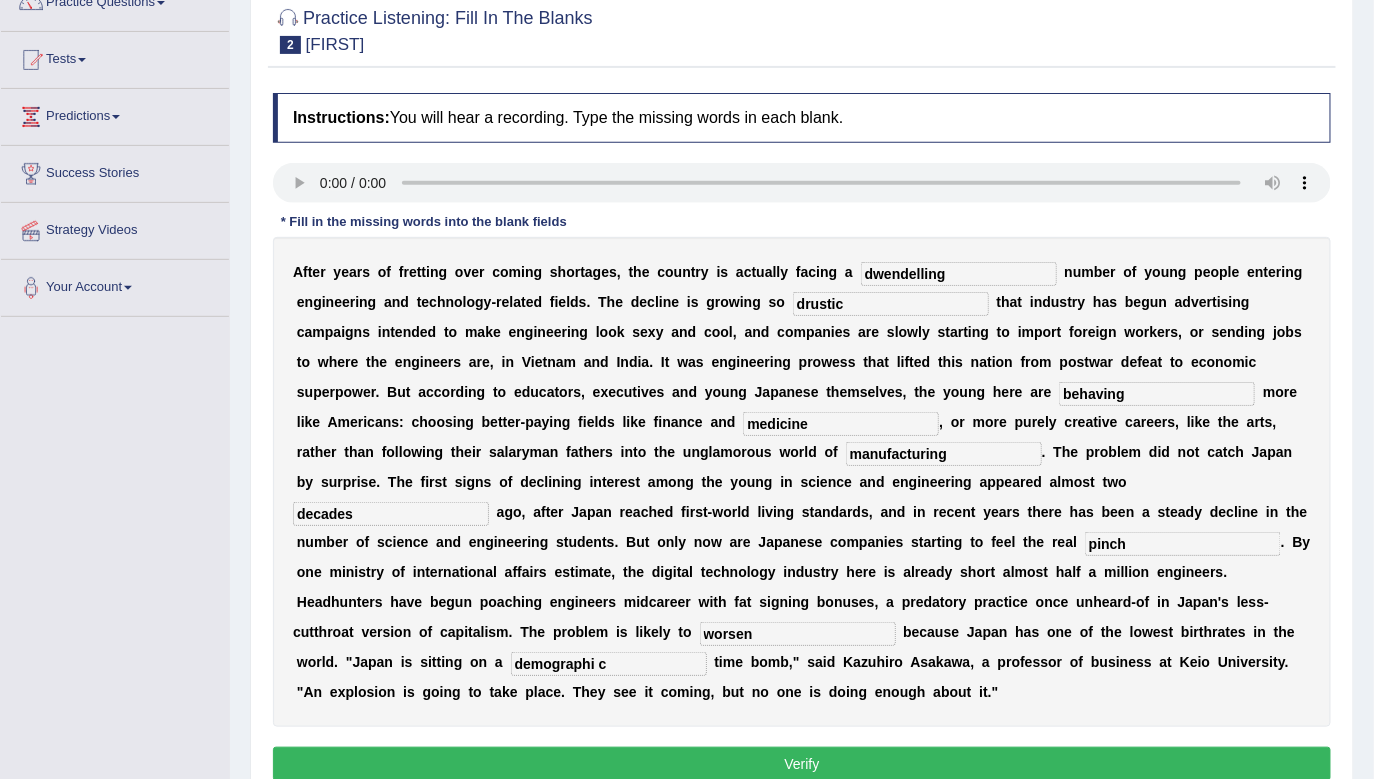 click on "demographi c" at bounding box center (609, 664) 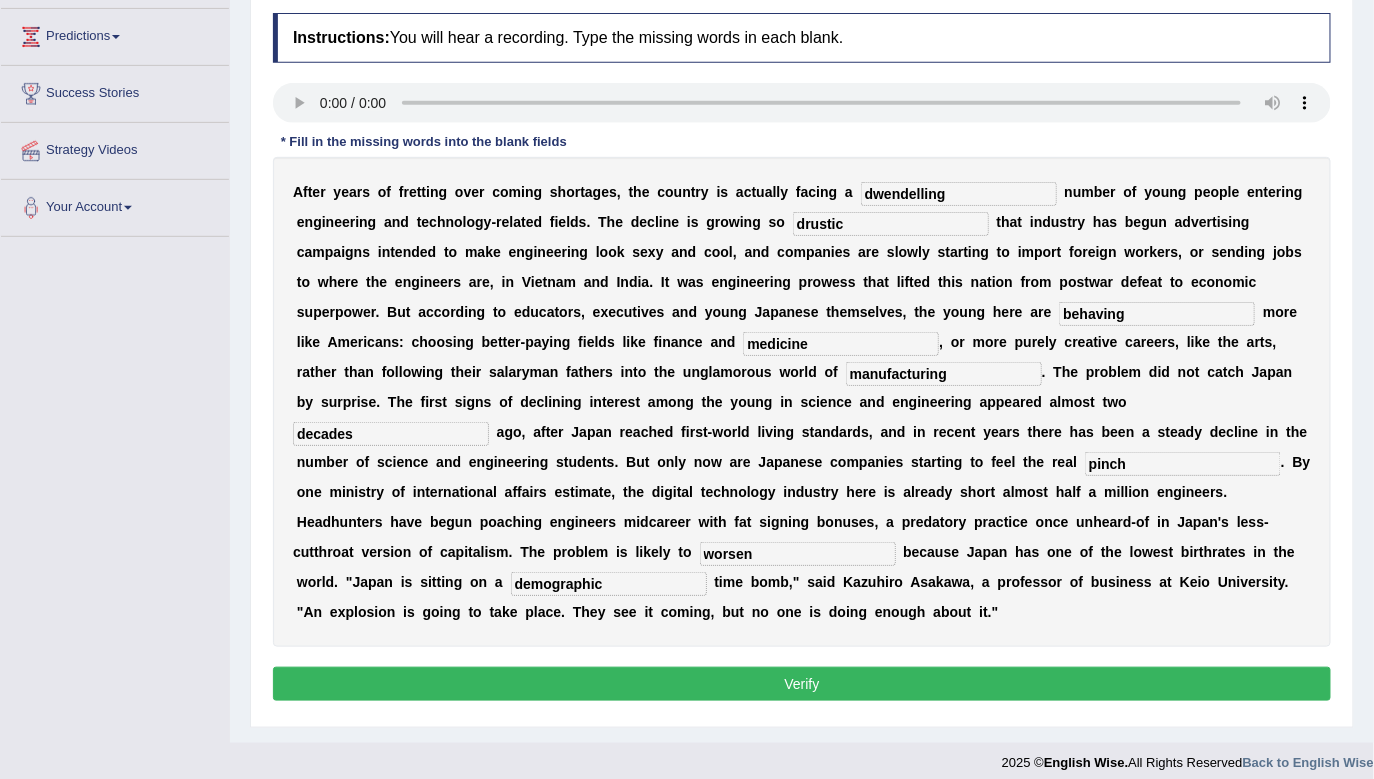 scroll, scrollTop: 275, scrollLeft: 0, axis: vertical 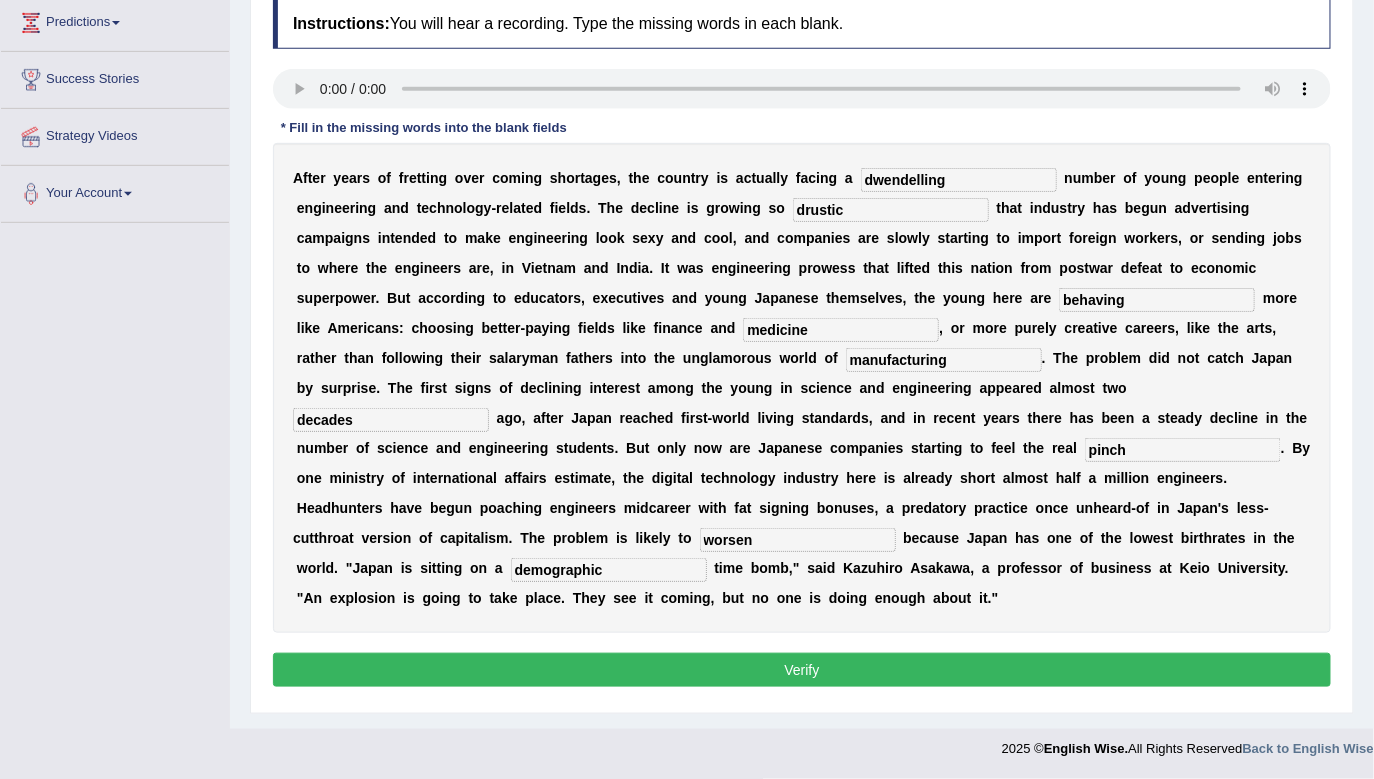 type on "demographic" 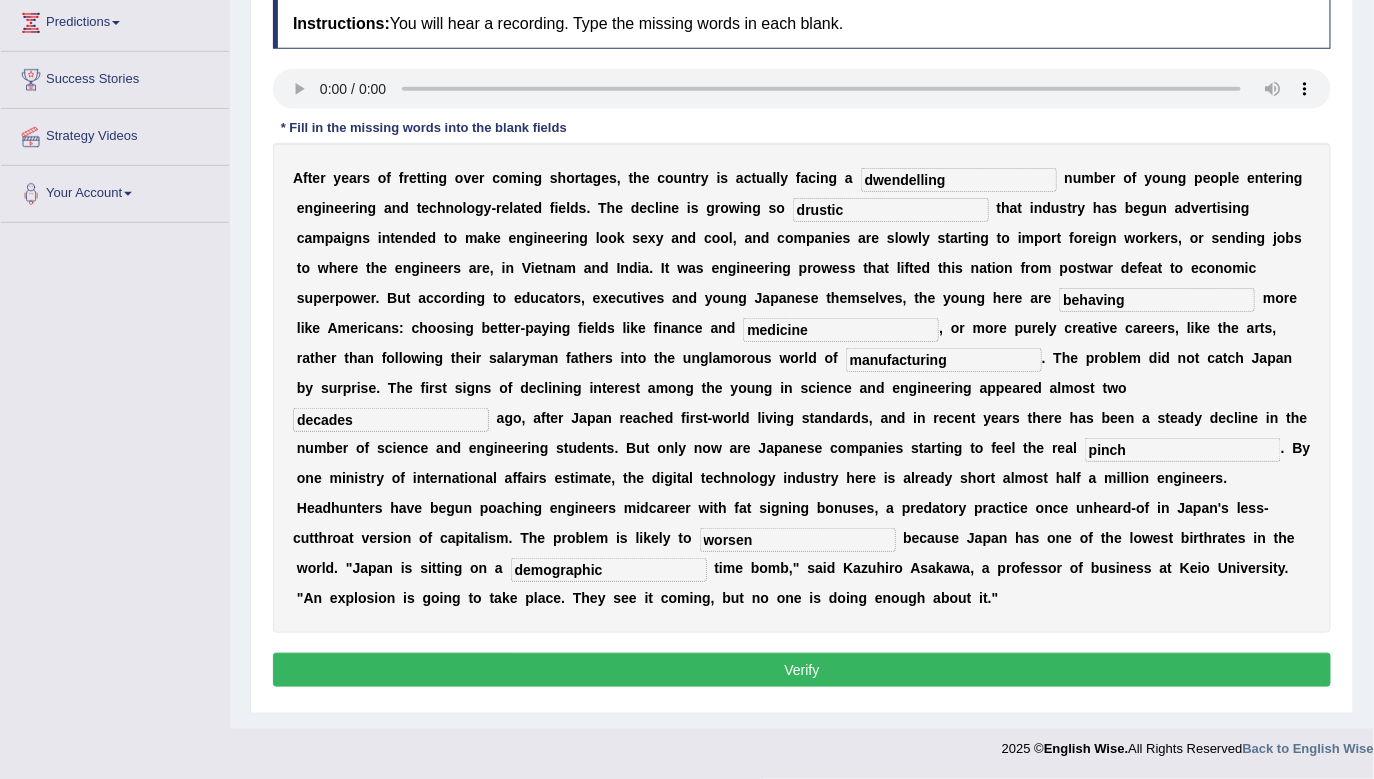 click on "worsen" at bounding box center [798, 540] 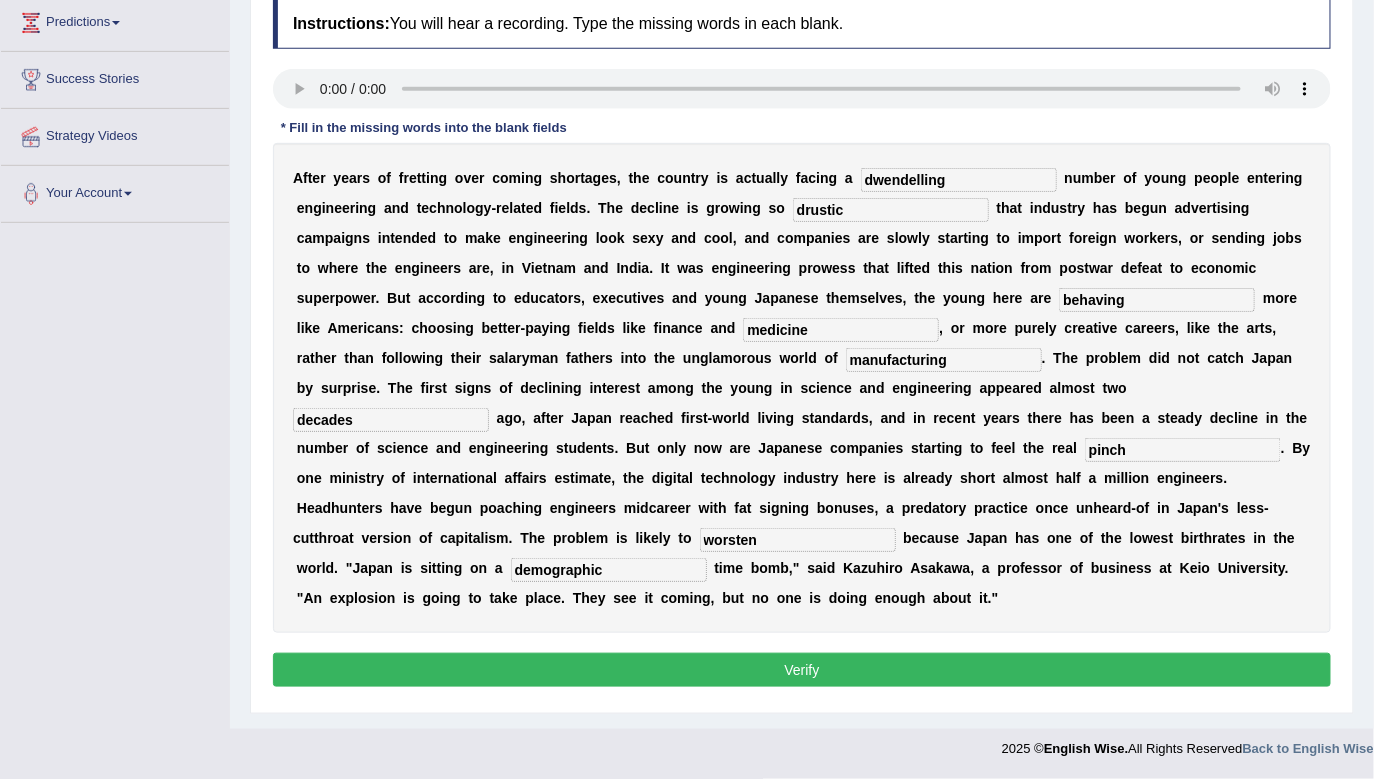 type on "worsten" 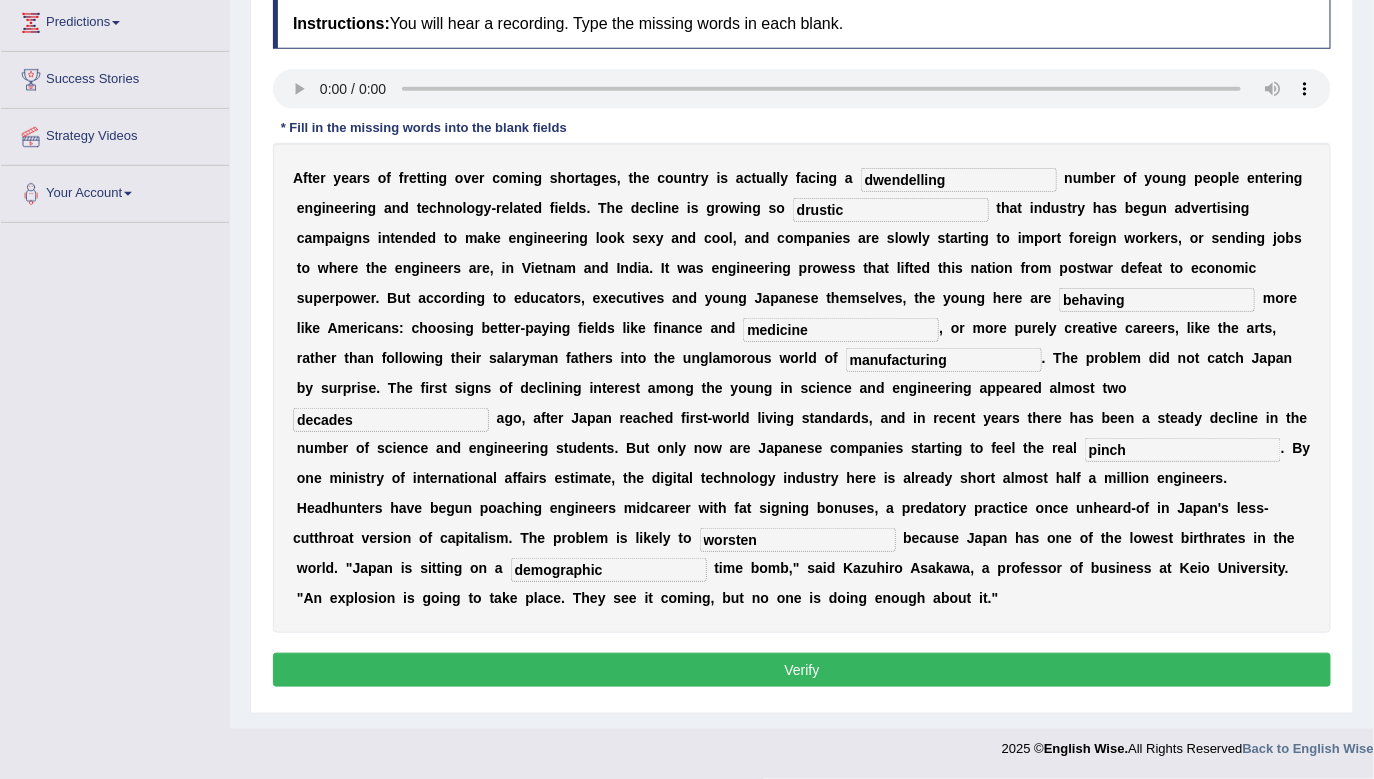 click on "Verify" at bounding box center [802, 670] 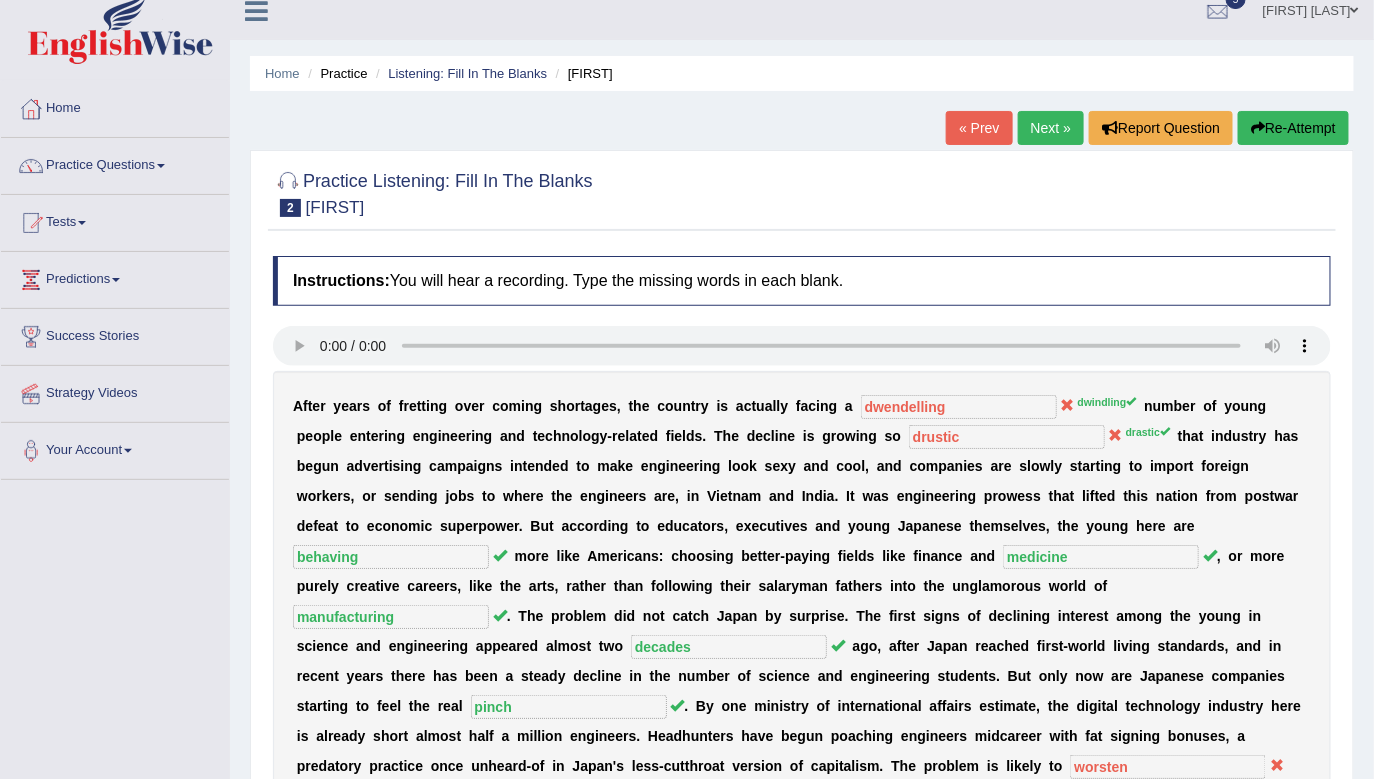 scroll, scrollTop: 0, scrollLeft: 0, axis: both 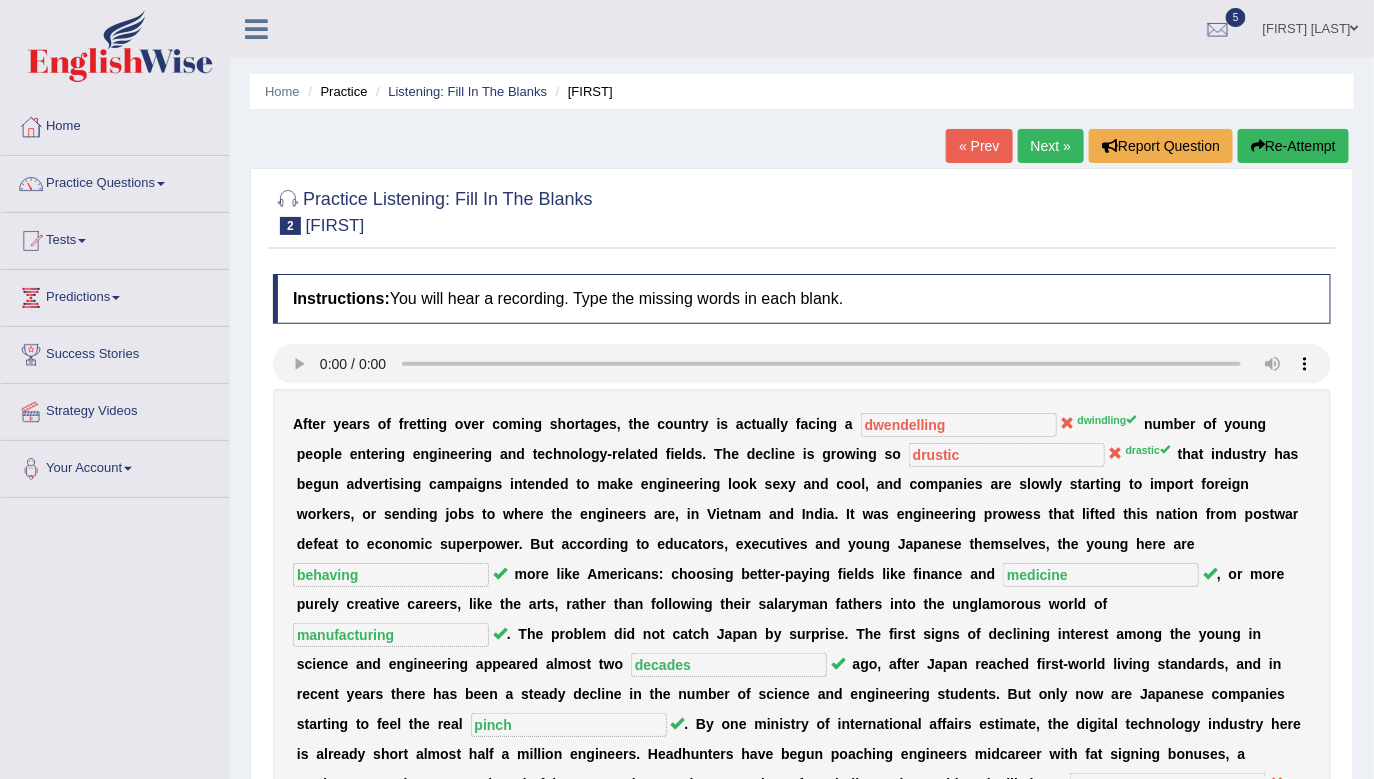 click on "Next »" at bounding box center [1051, 146] 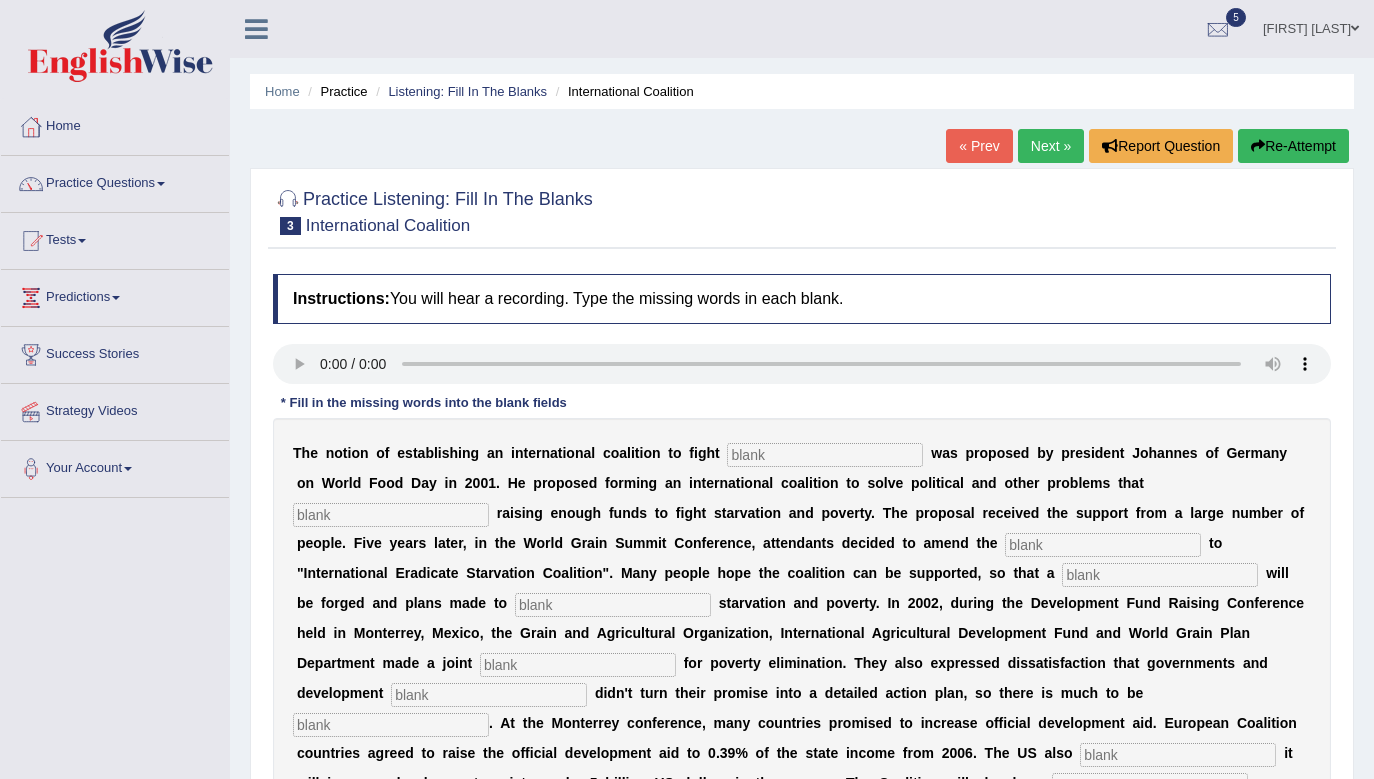 scroll, scrollTop: 0, scrollLeft: 0, axis: both 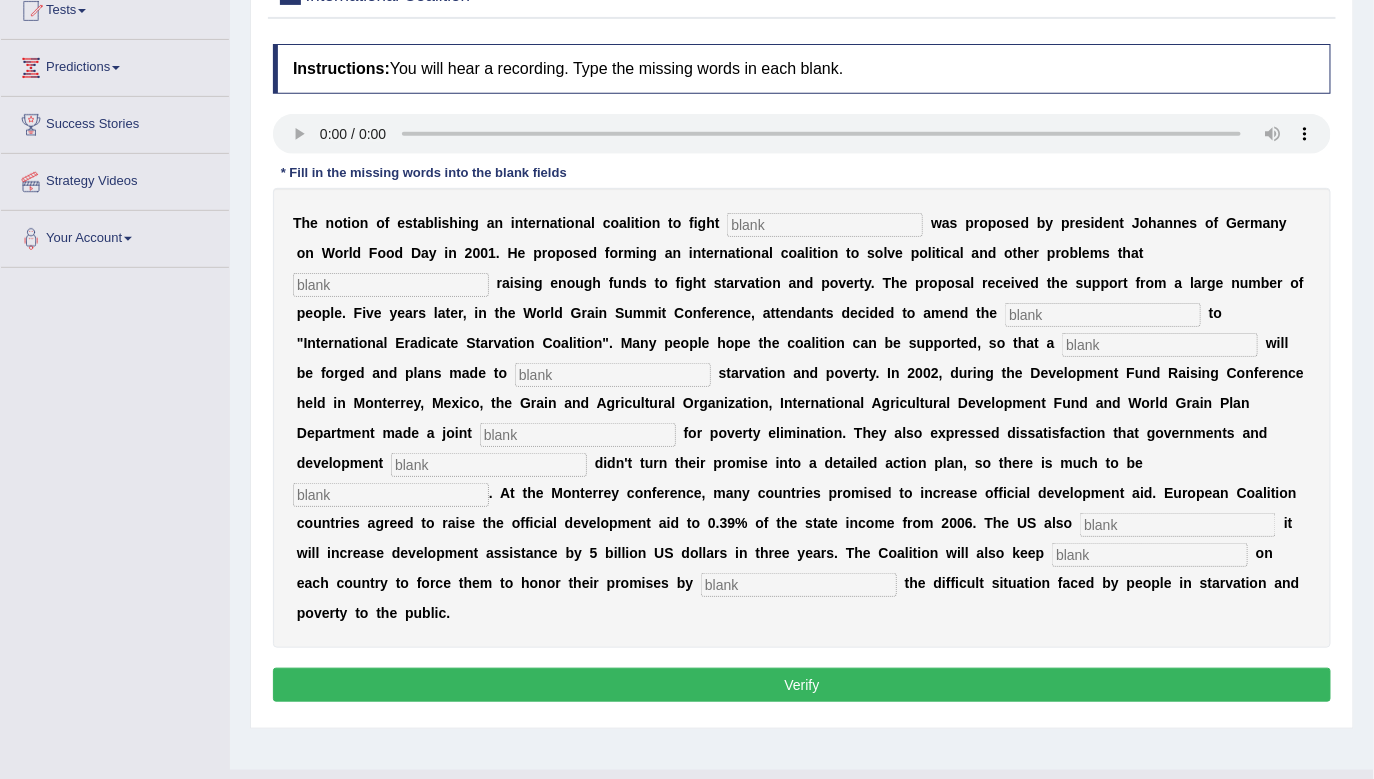 click at bounding box center (825, 225) 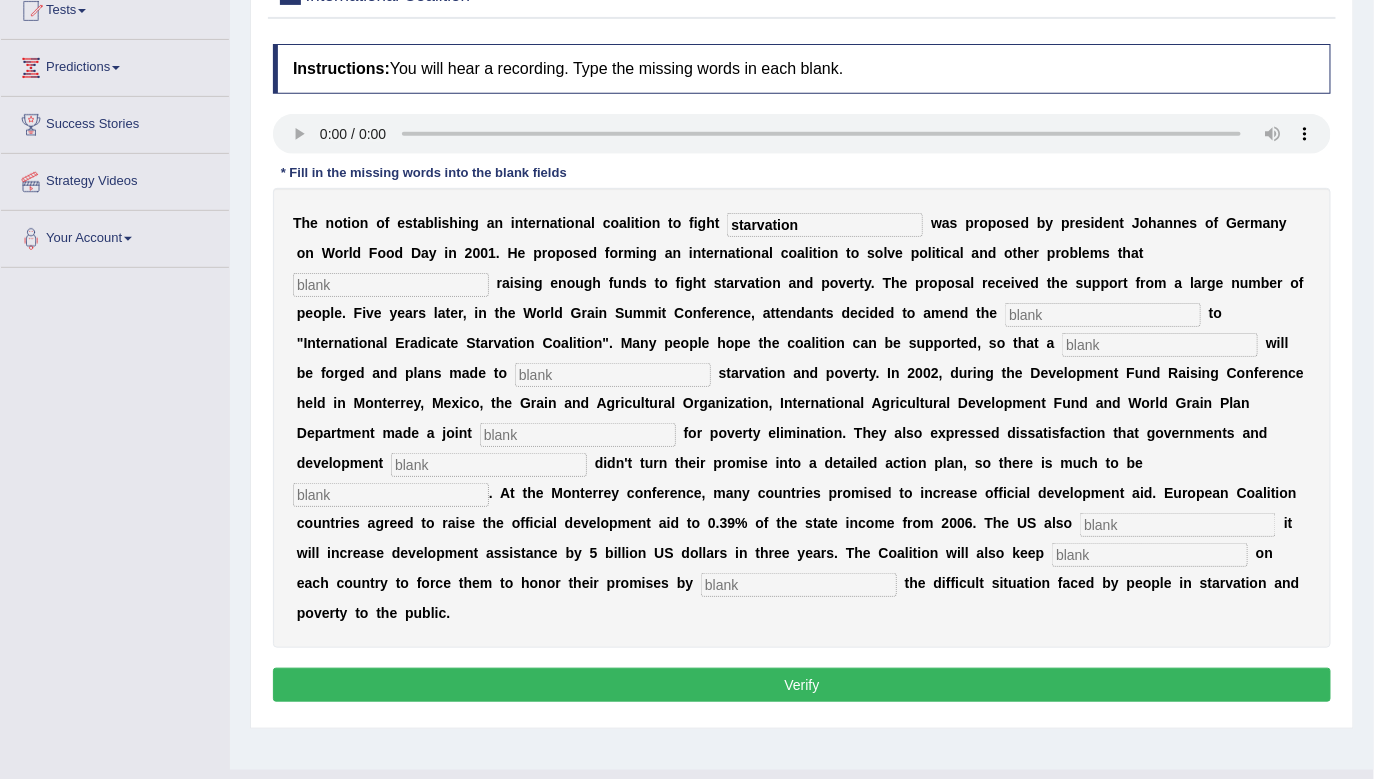 type on "starvation" 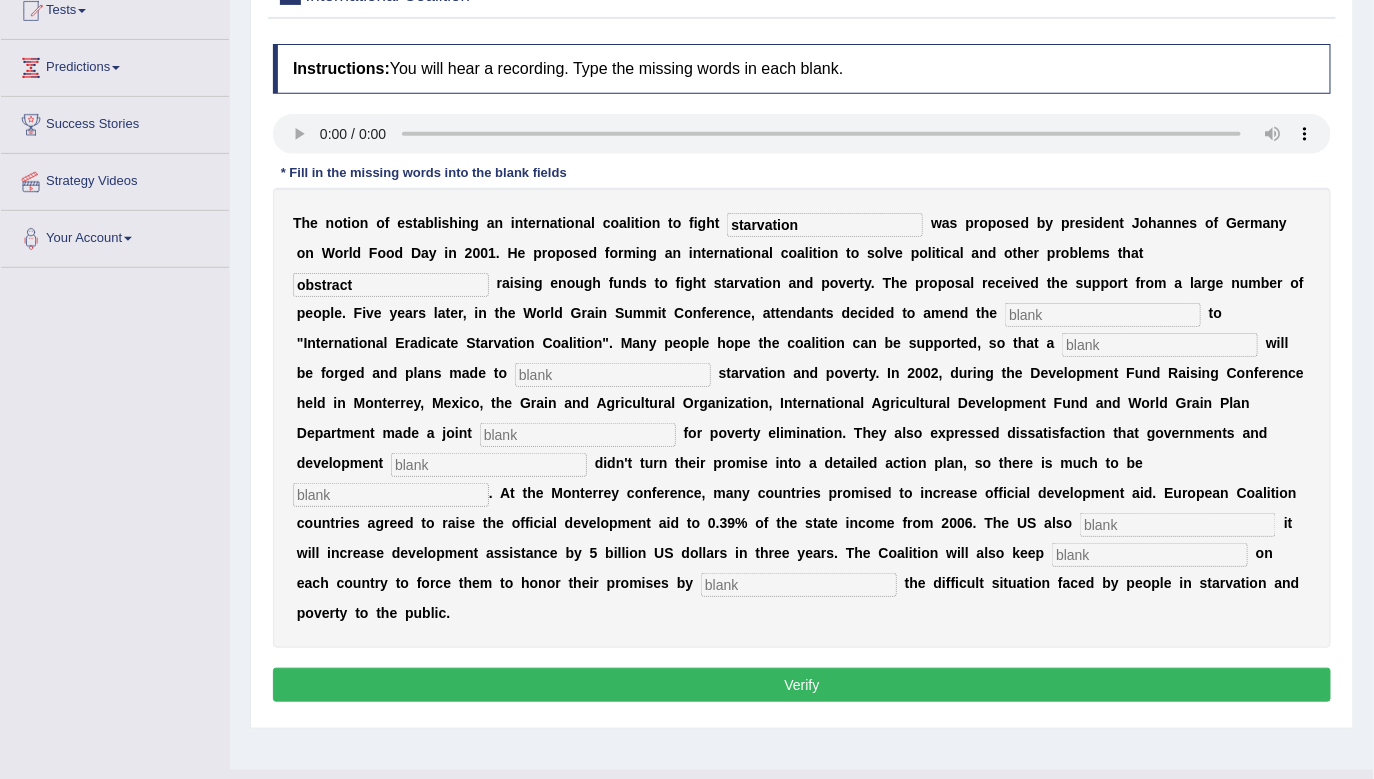 type on "obstract" 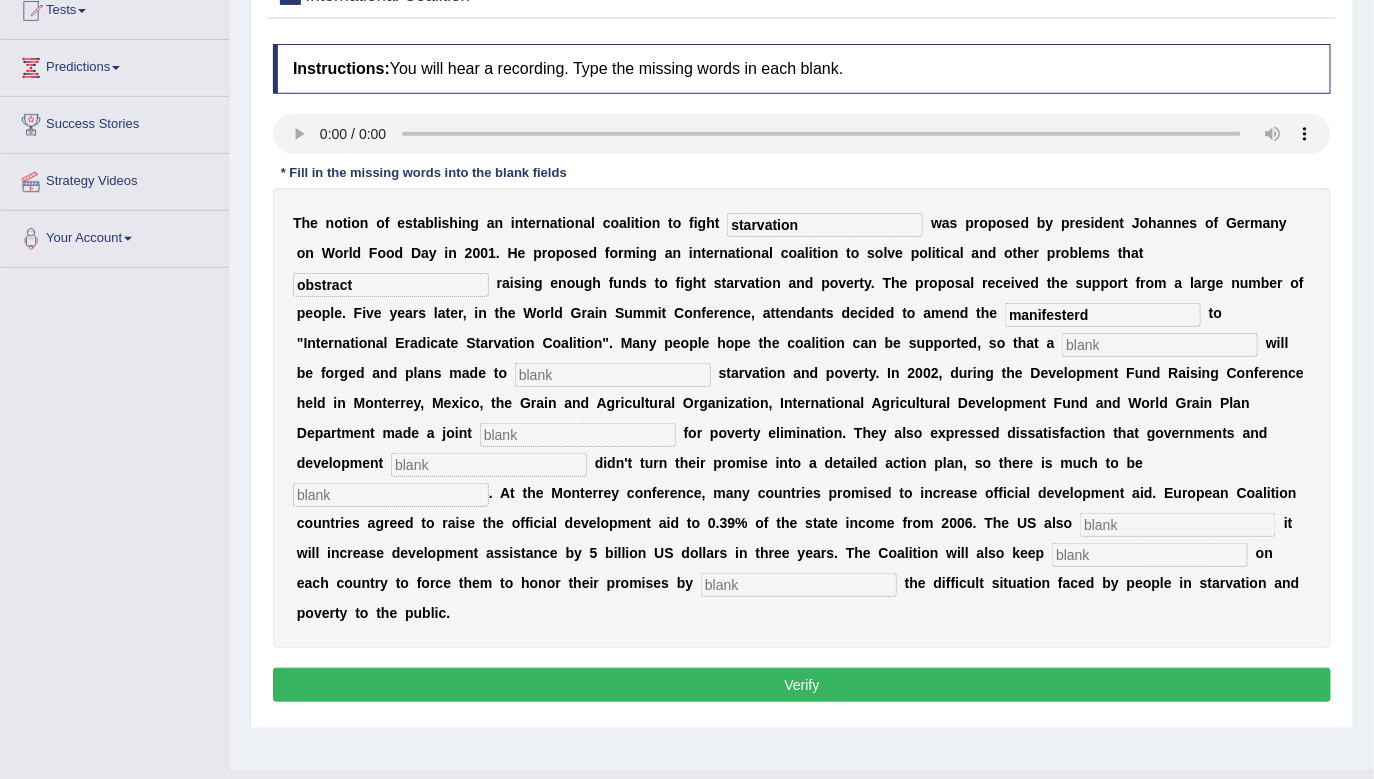 type on "manifesterd" 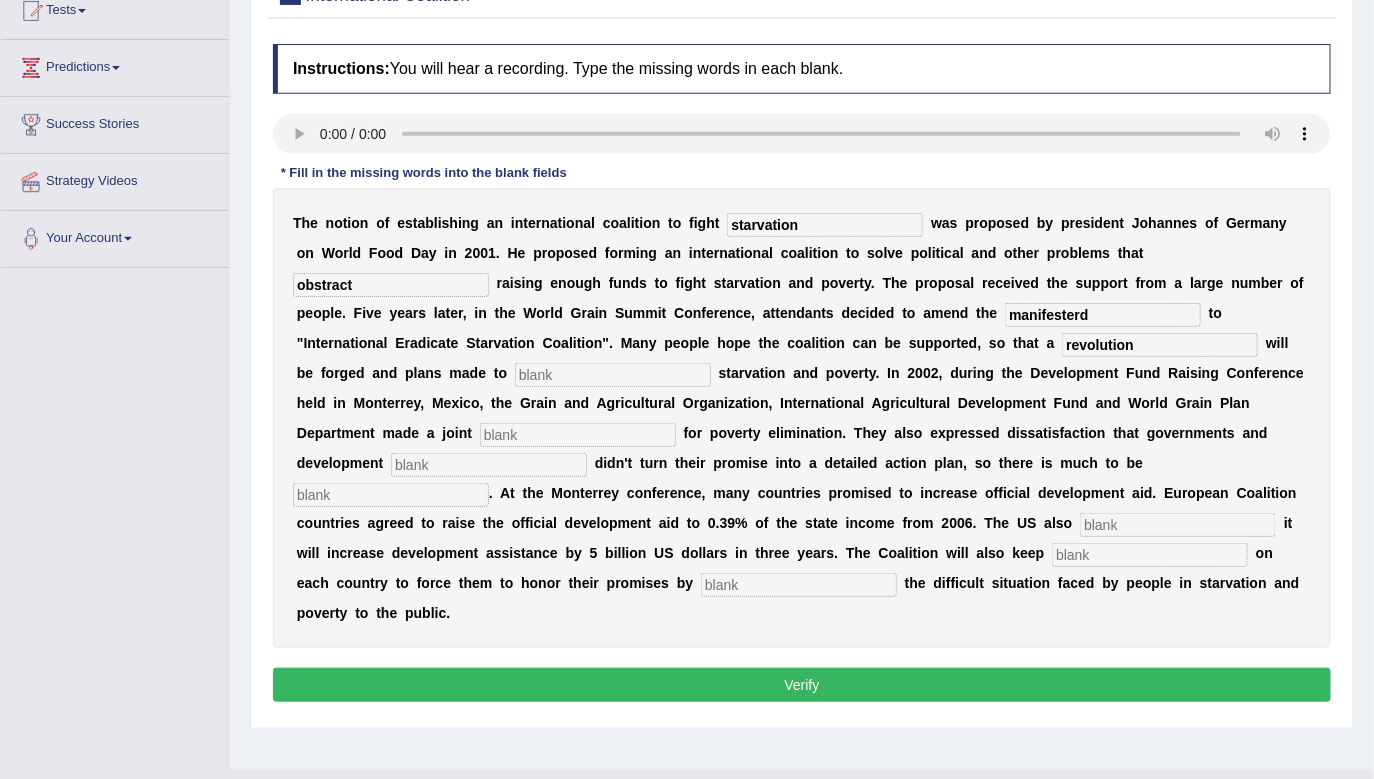 type on "revolution" 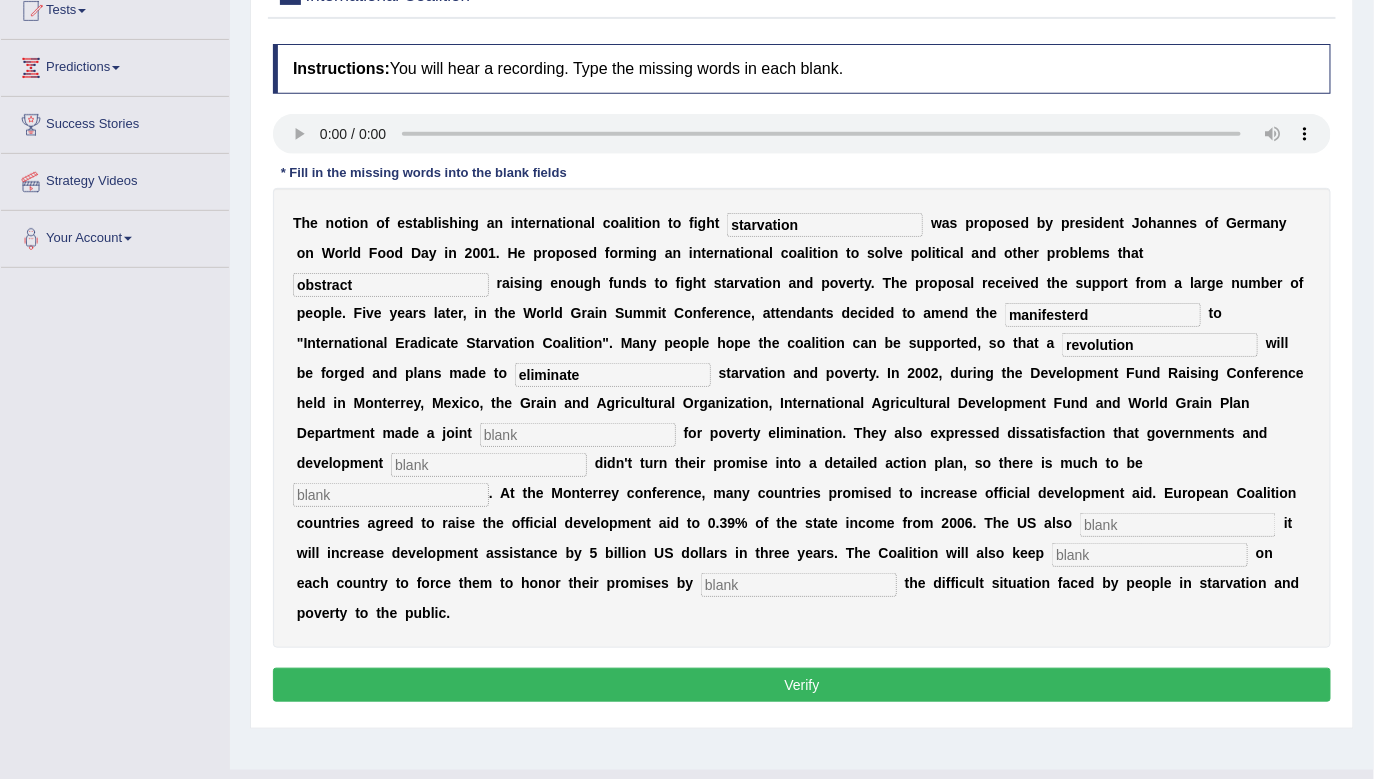type on "eliminate" 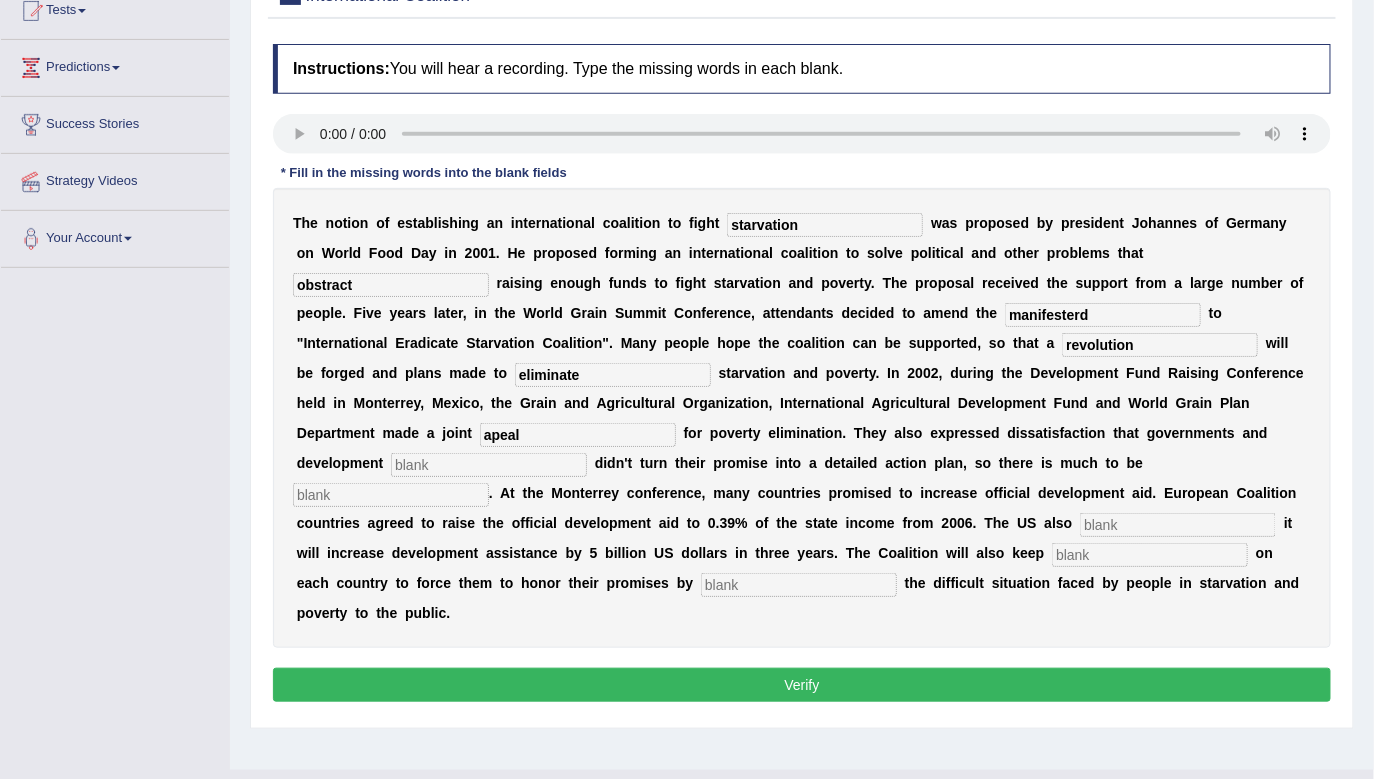 type on "apeal" 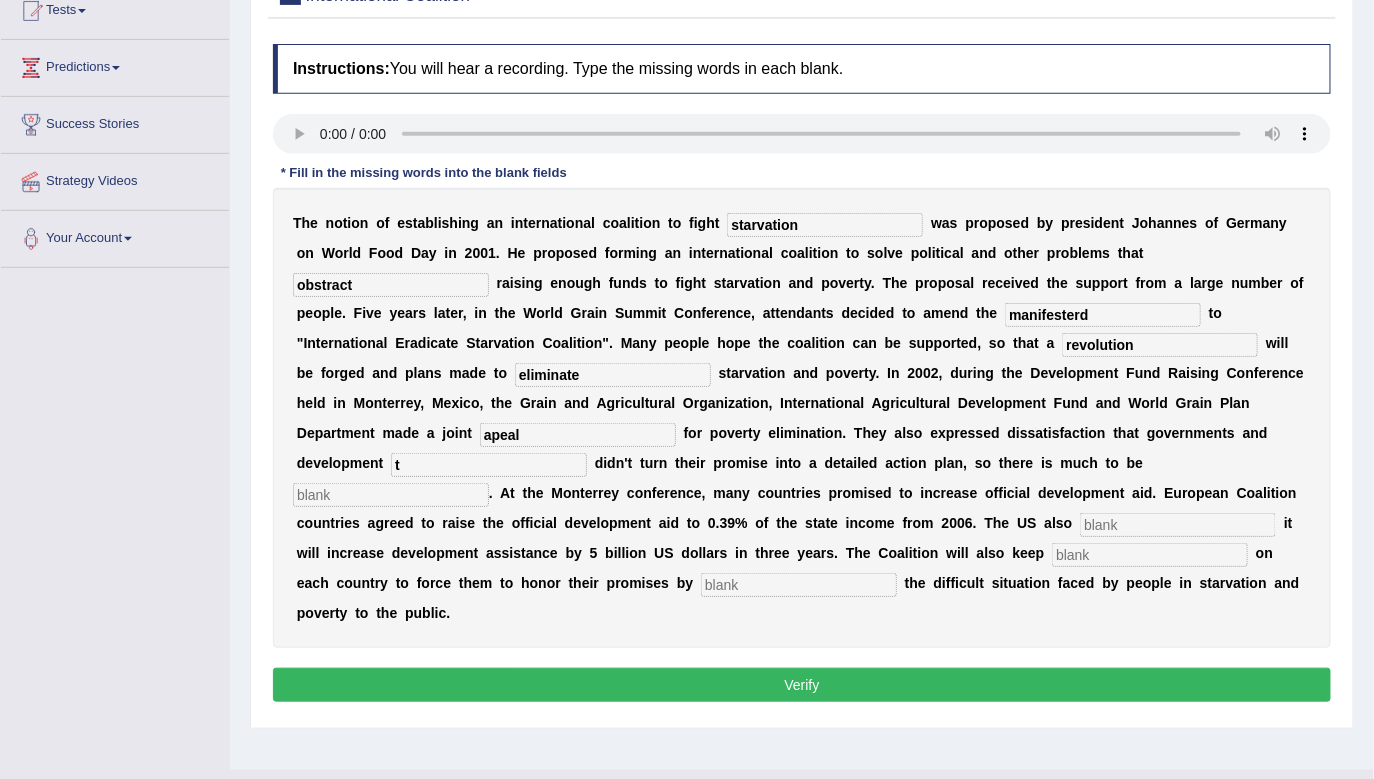 type on "t" 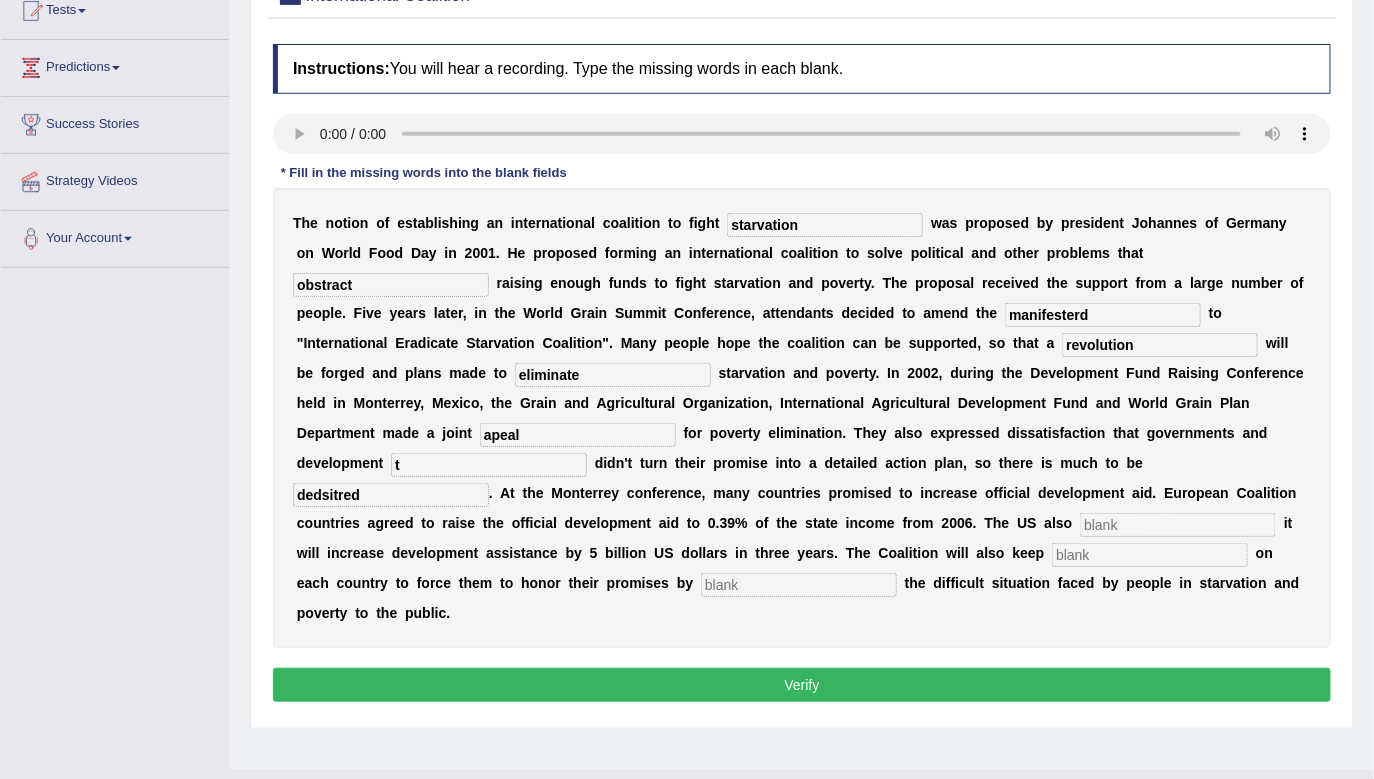 type on "dedsitred" 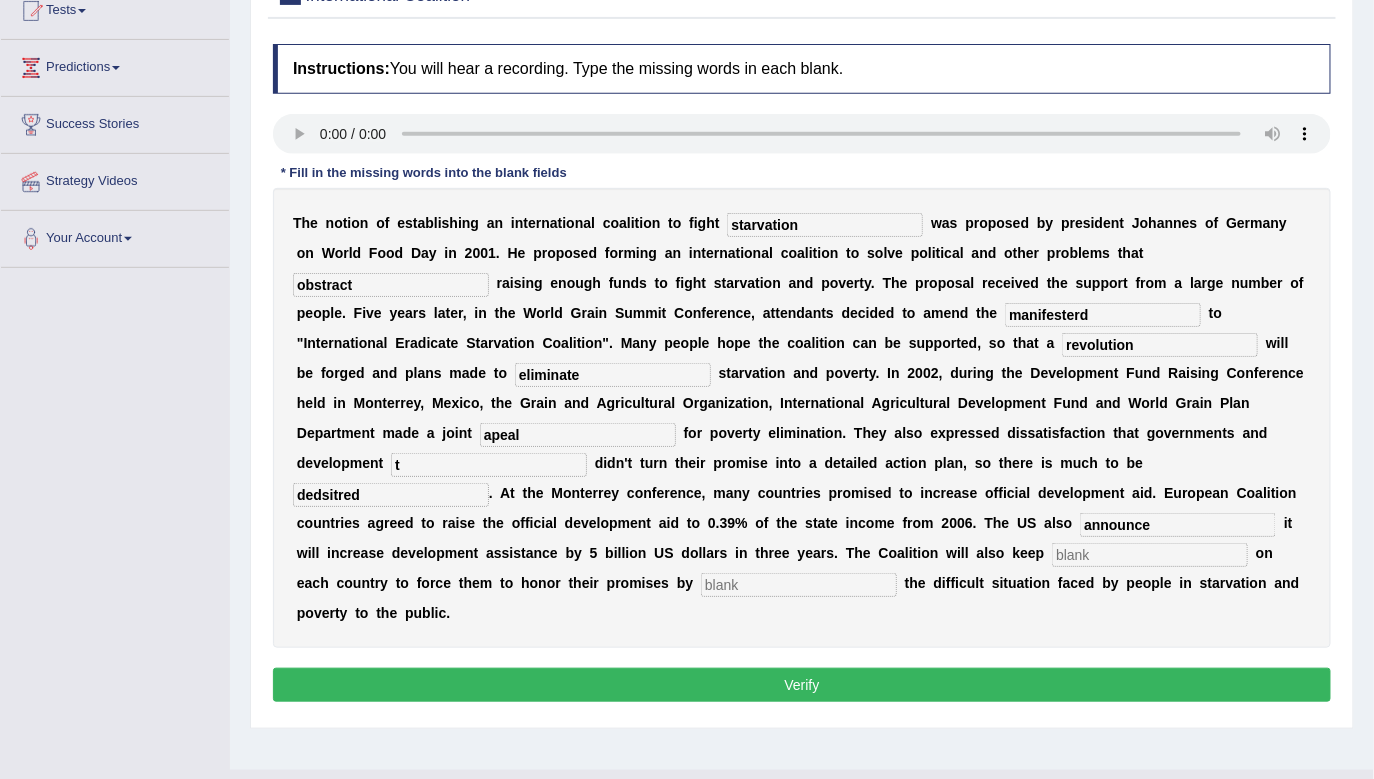type on "announce" 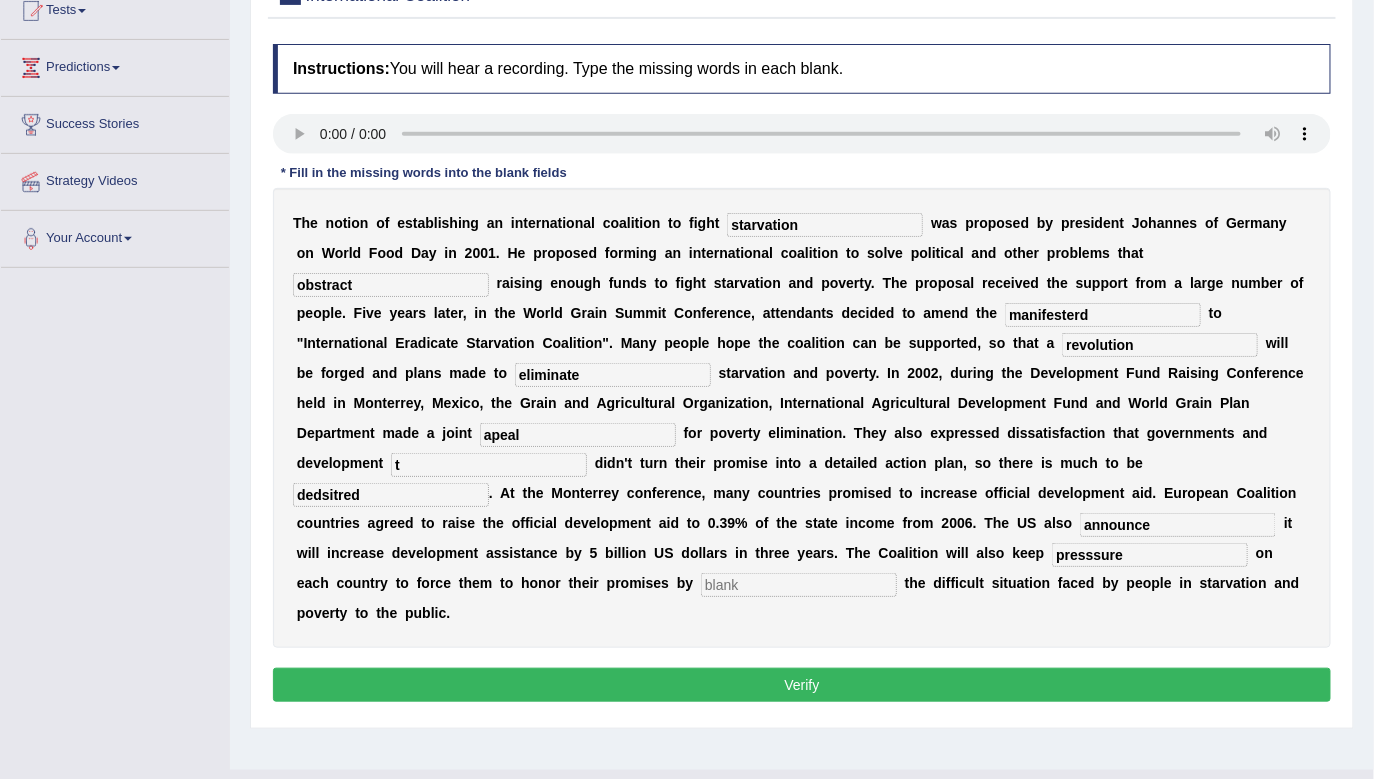 type on "presssure" 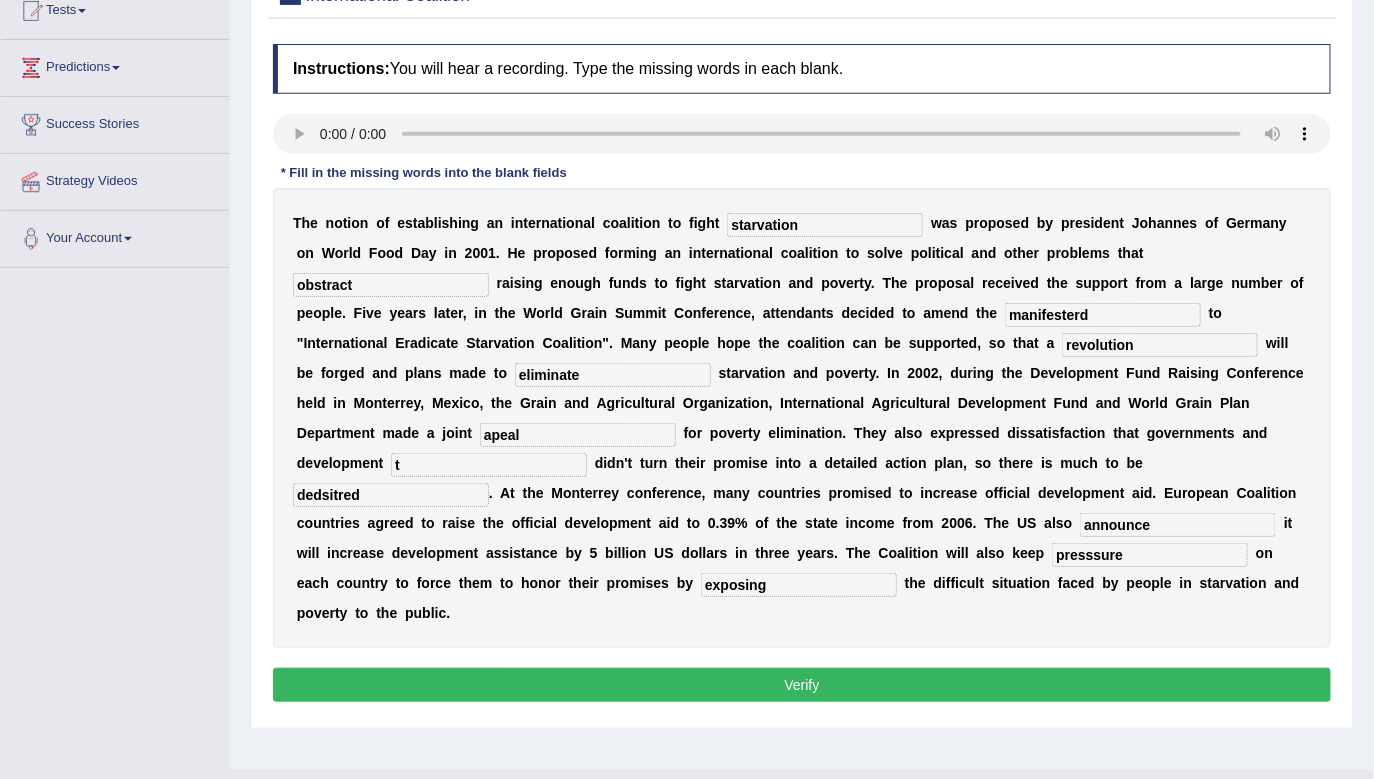 type on "exposing" 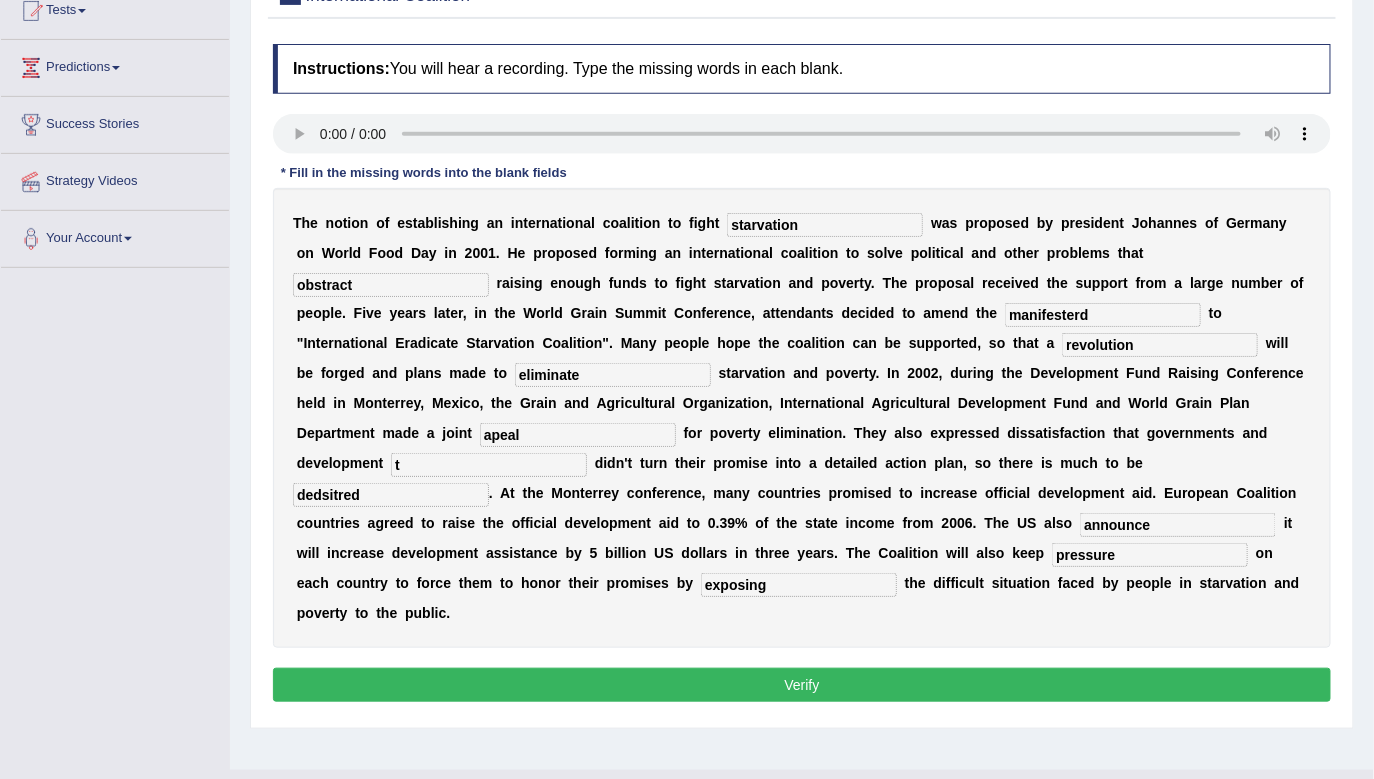 type on "pressure" 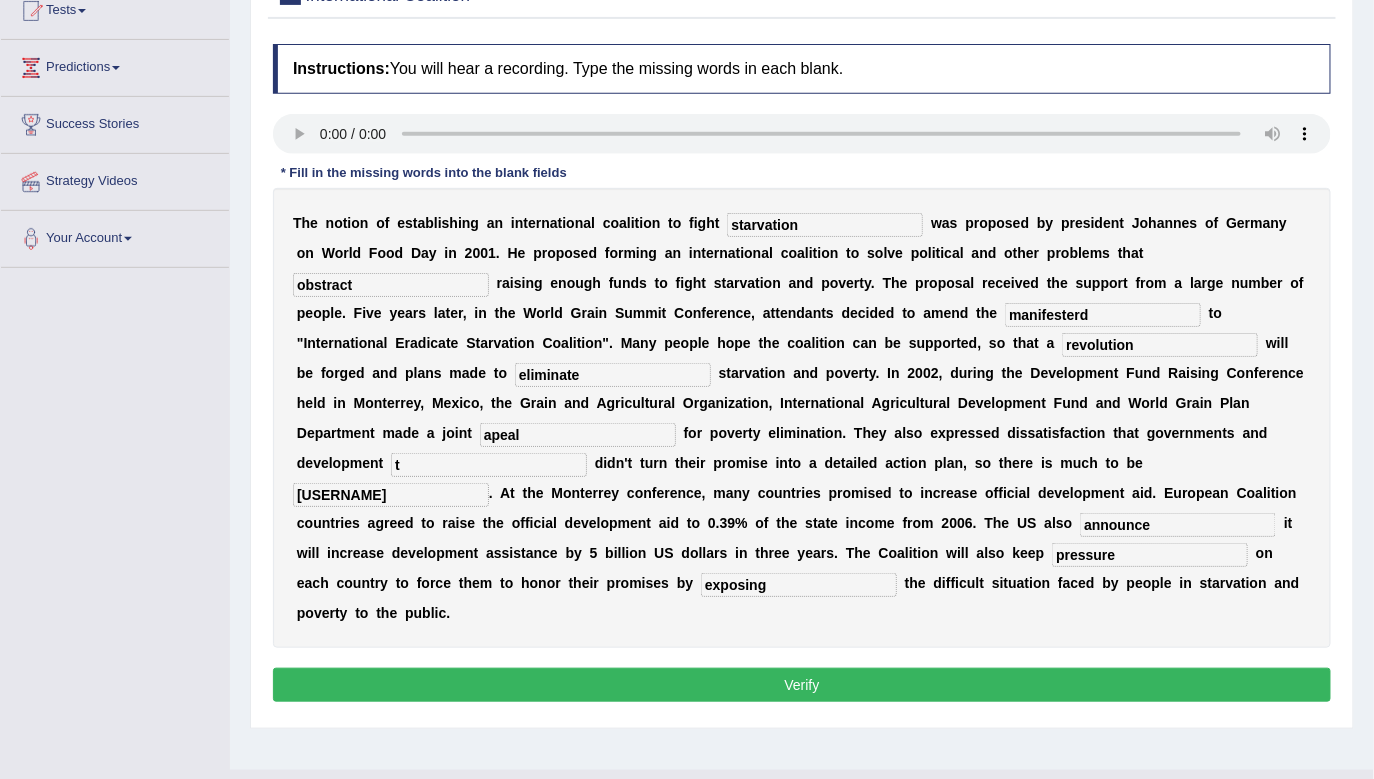 click on "dedsi\red" at bounding box center [391, 495] 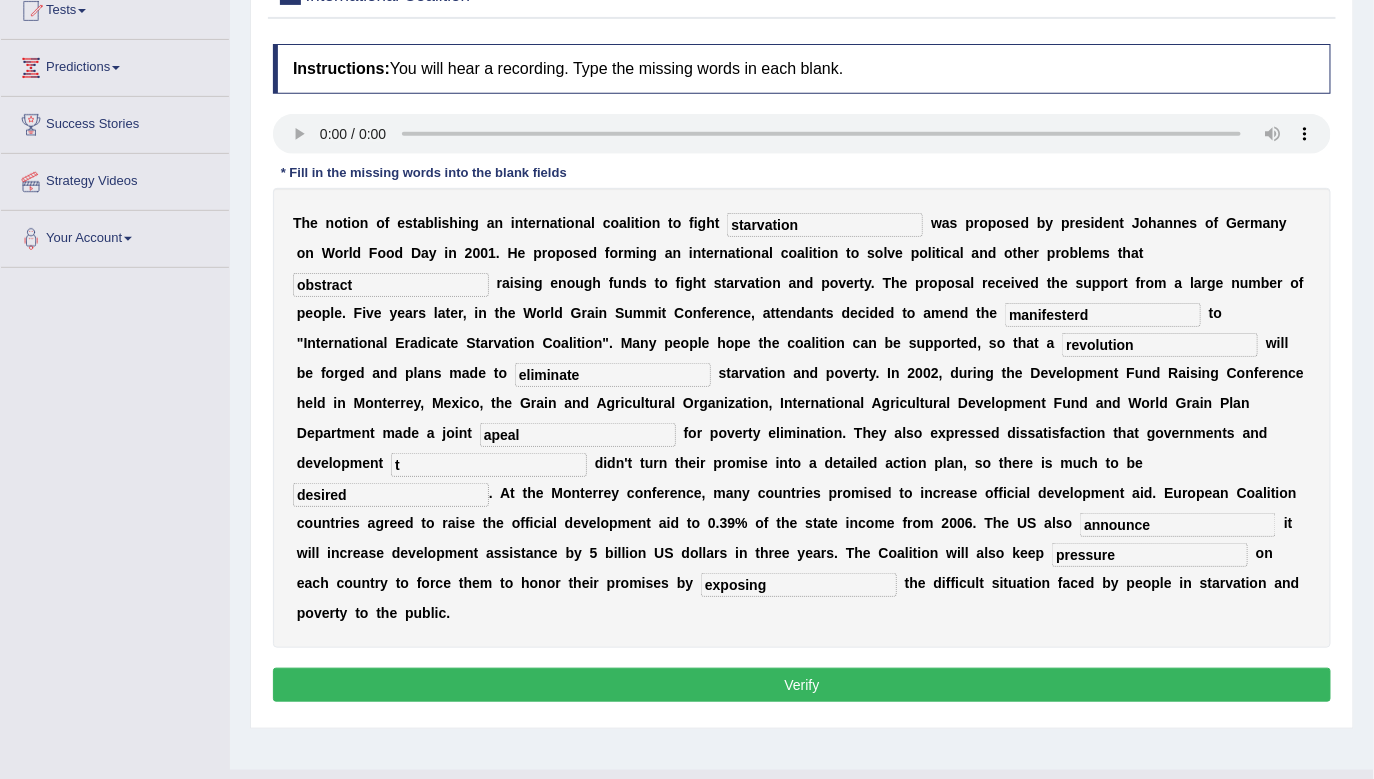type on "desired" 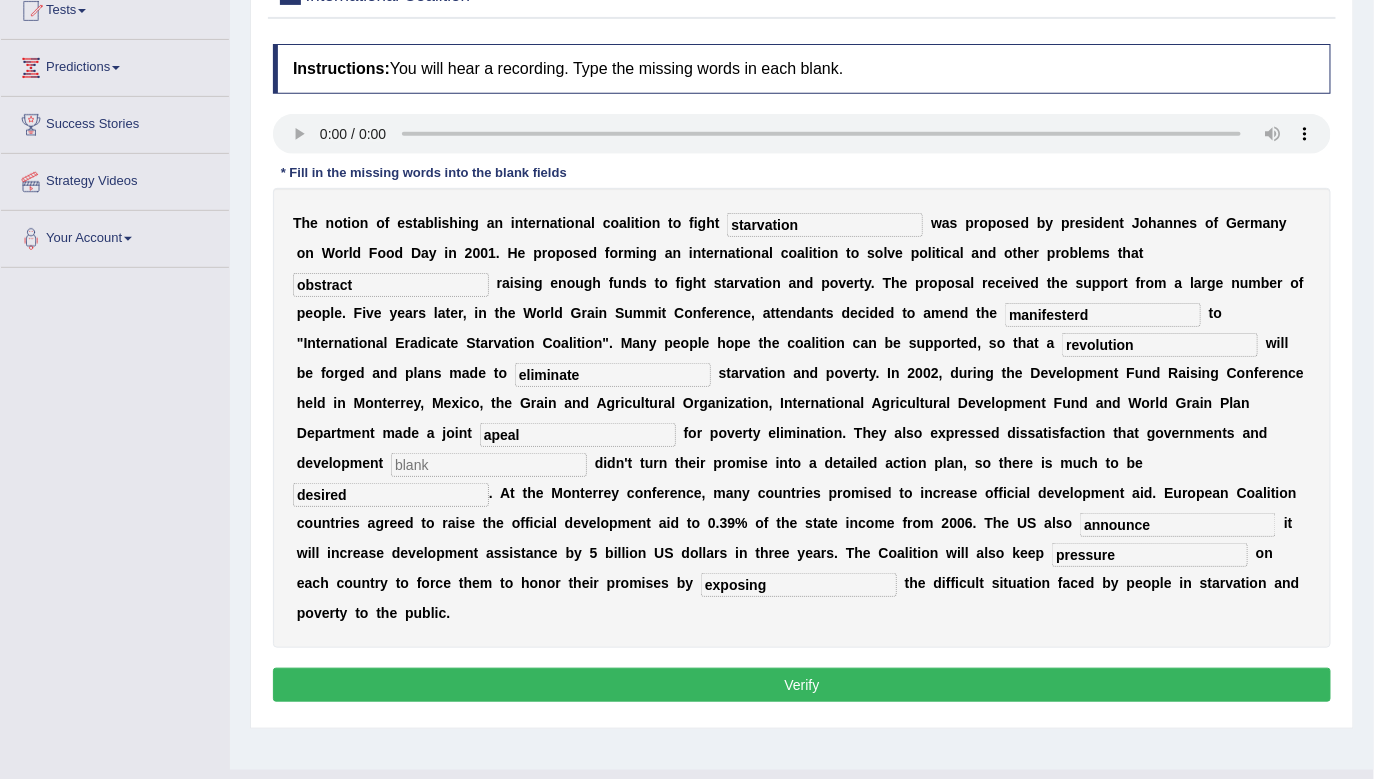 type 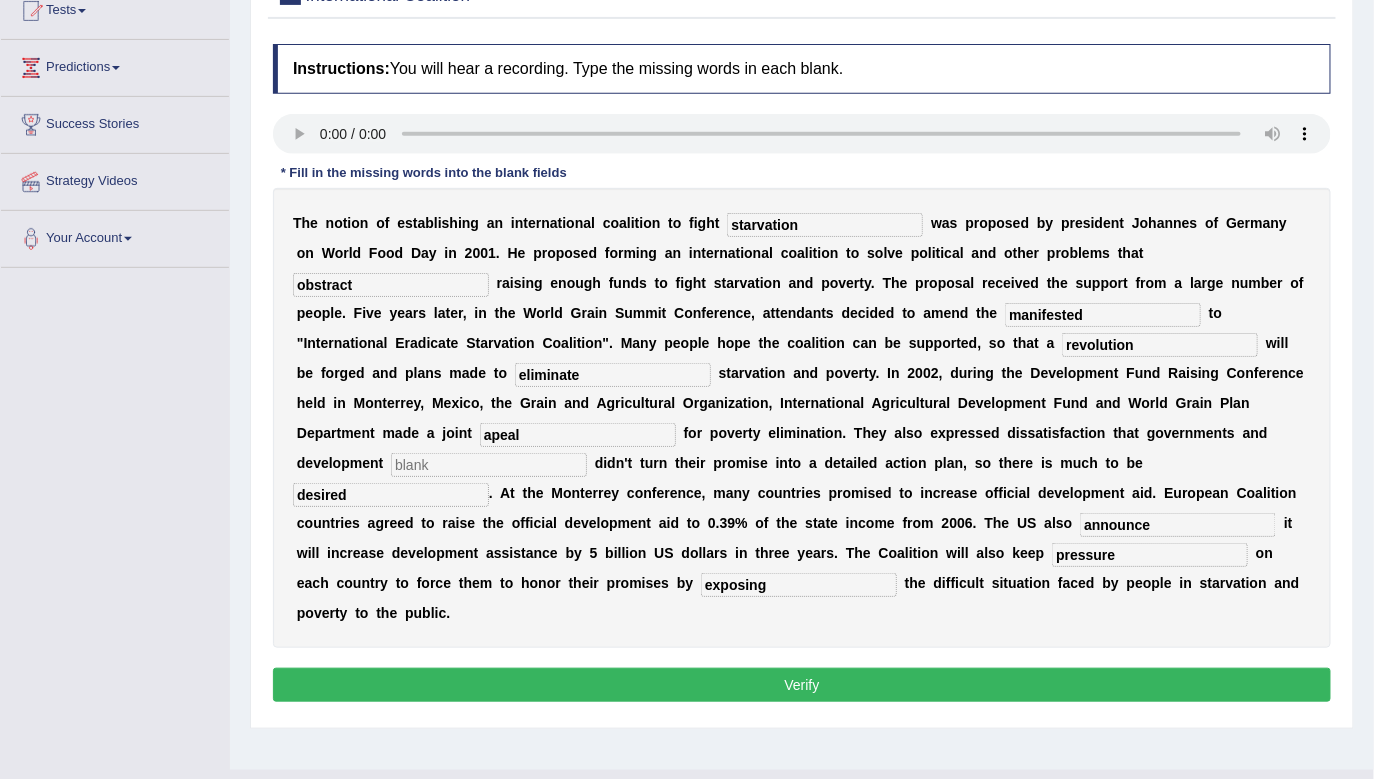 type on "manifested" 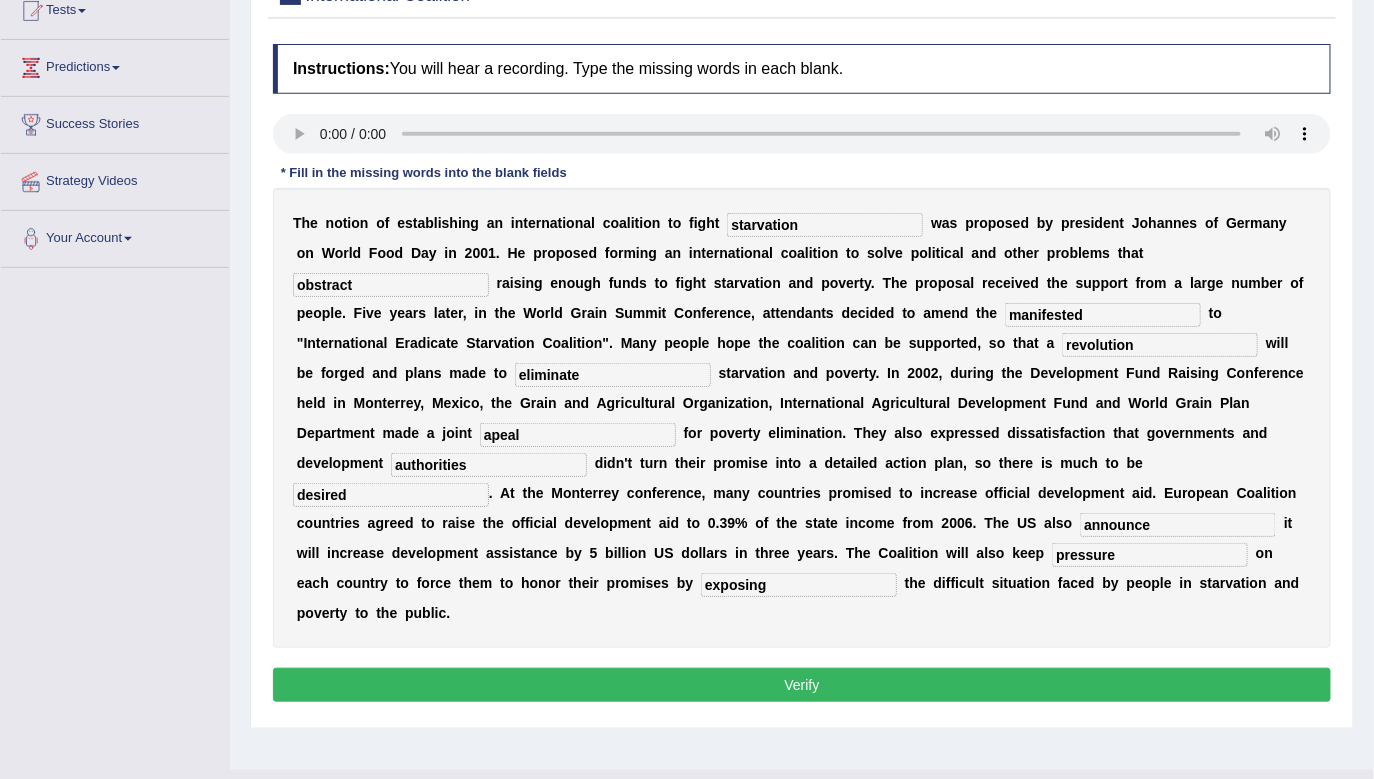 type on "authorities" 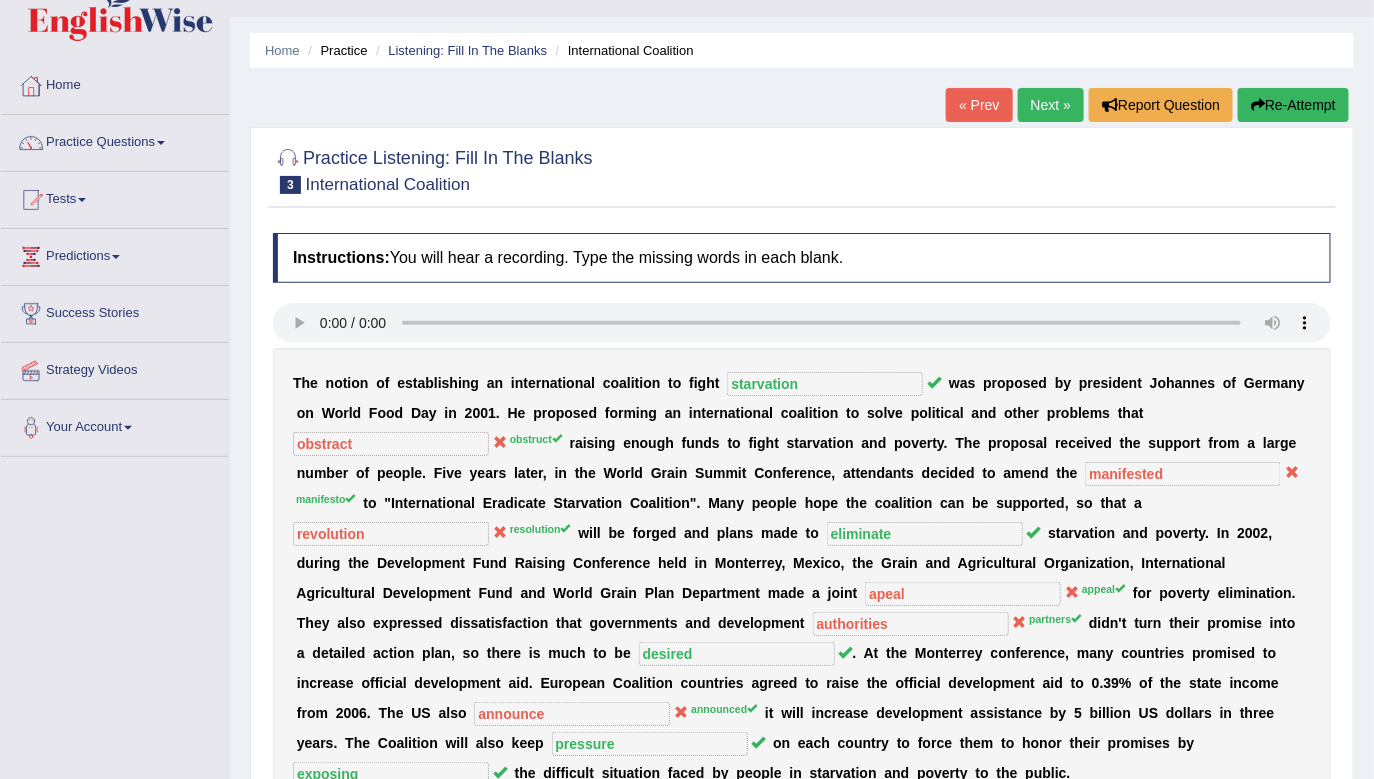 scroll, scrollTop: 0, scrollLeft: 0, axis: both 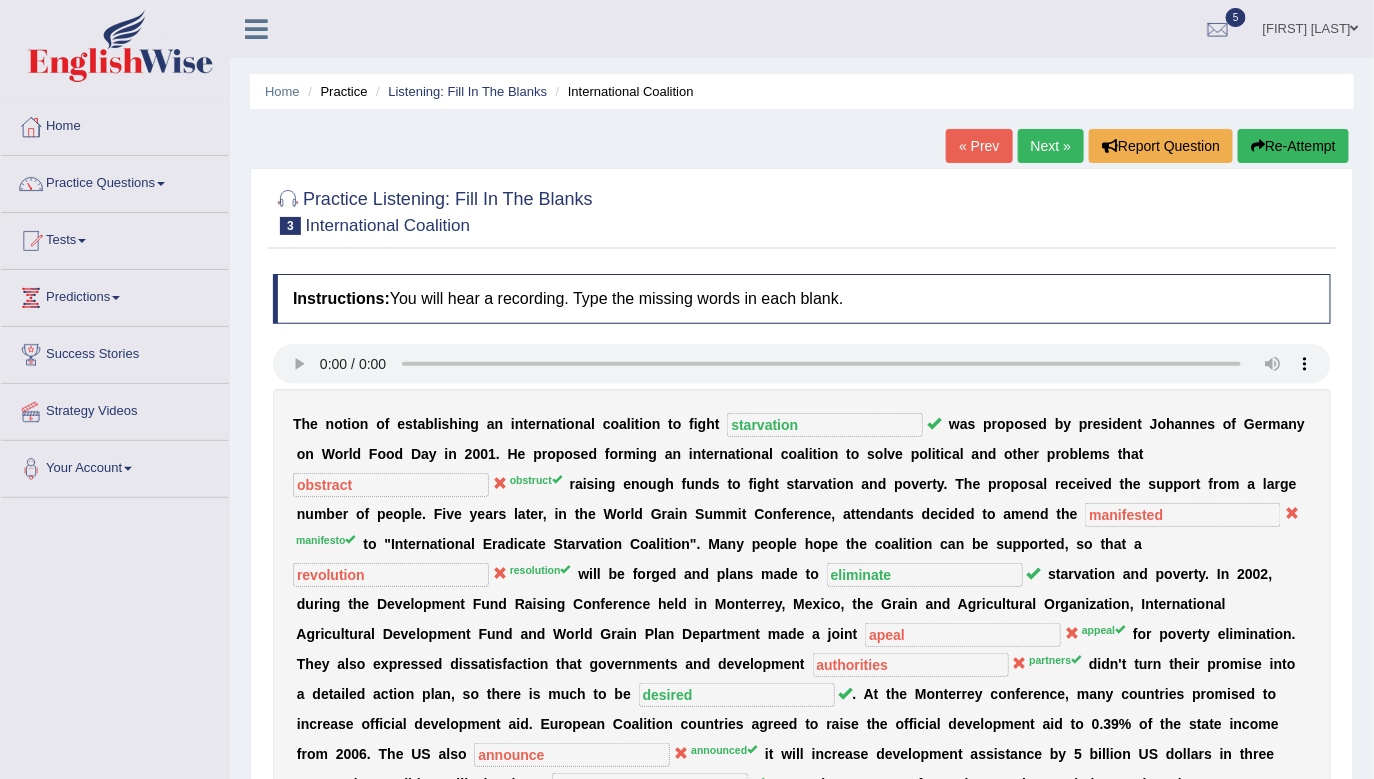 click on "Next »" at bounding box center (1051, 146) 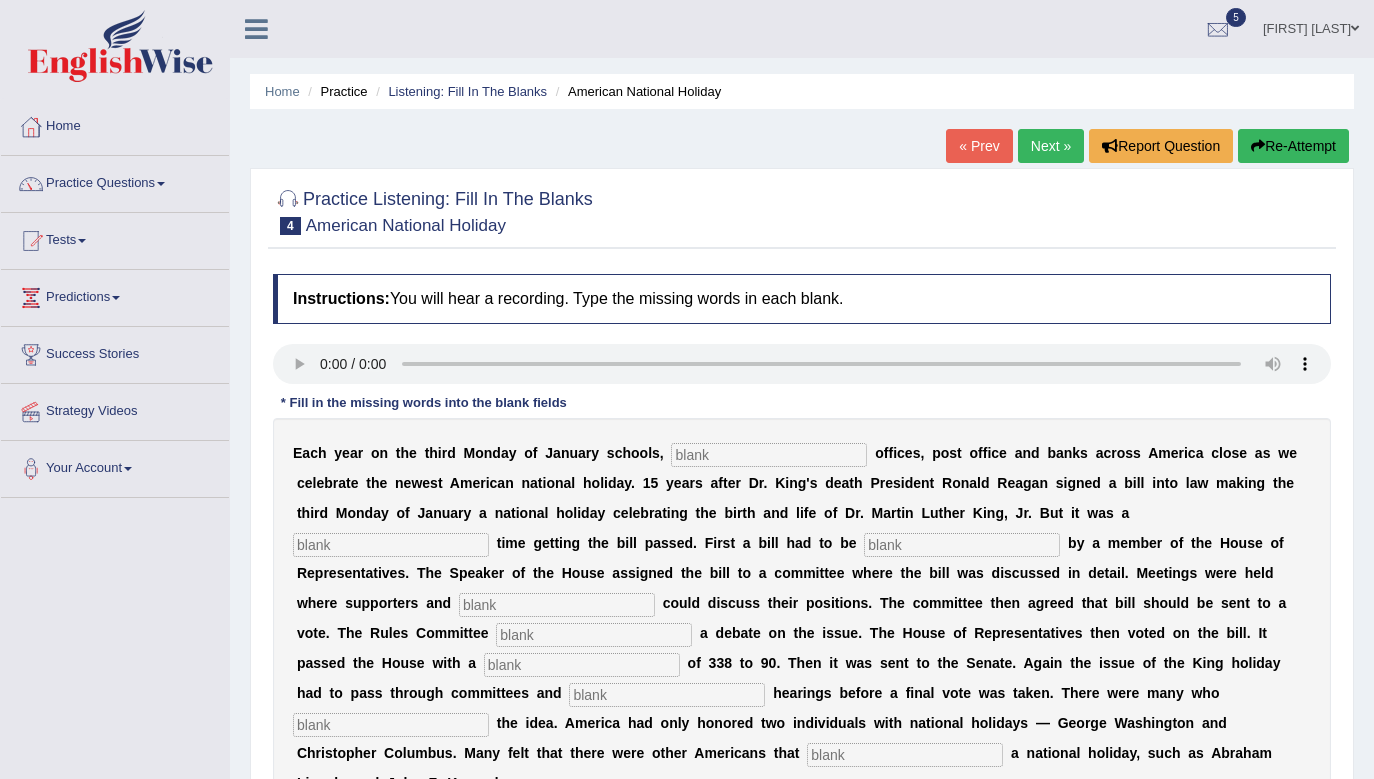 scroll, scrollTop: 0, scrollLeft: 0, axis: both 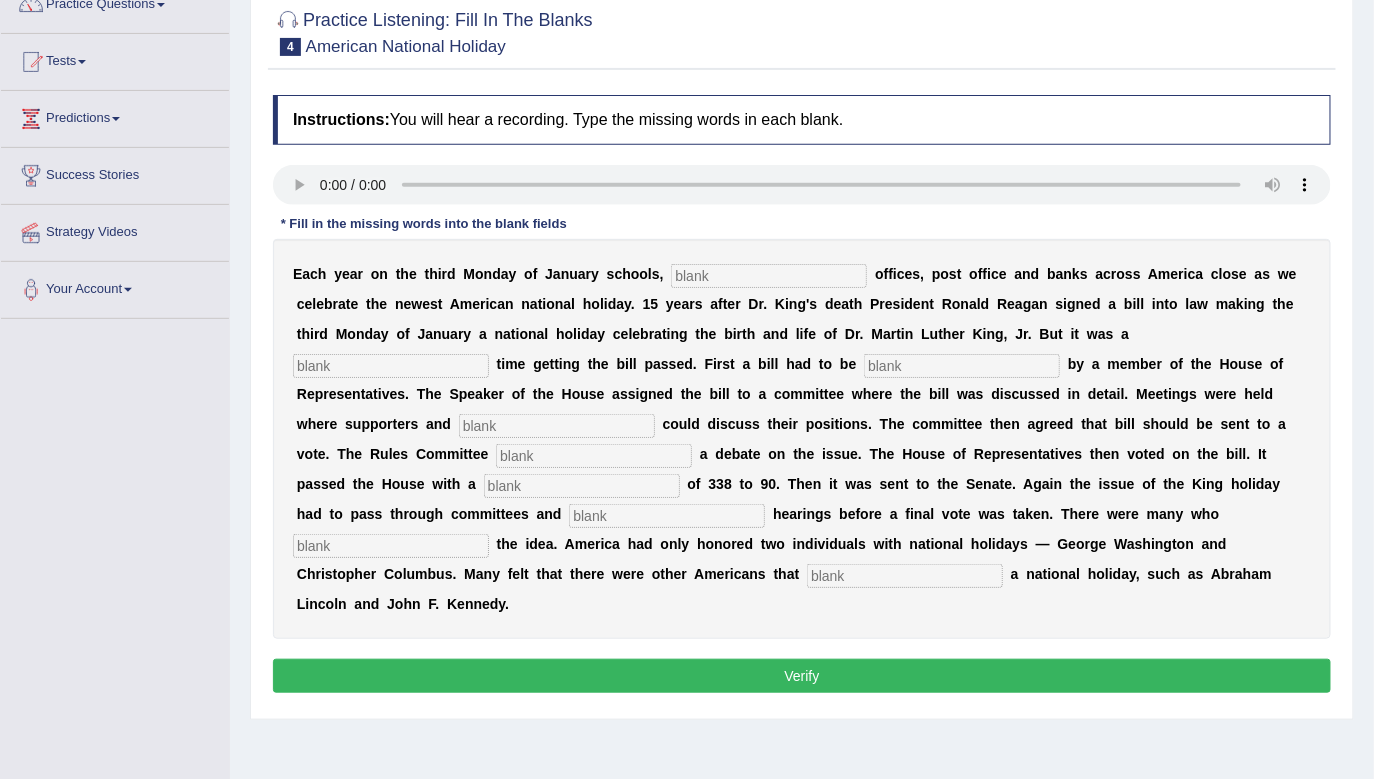 click at bounding box center (769, 276) 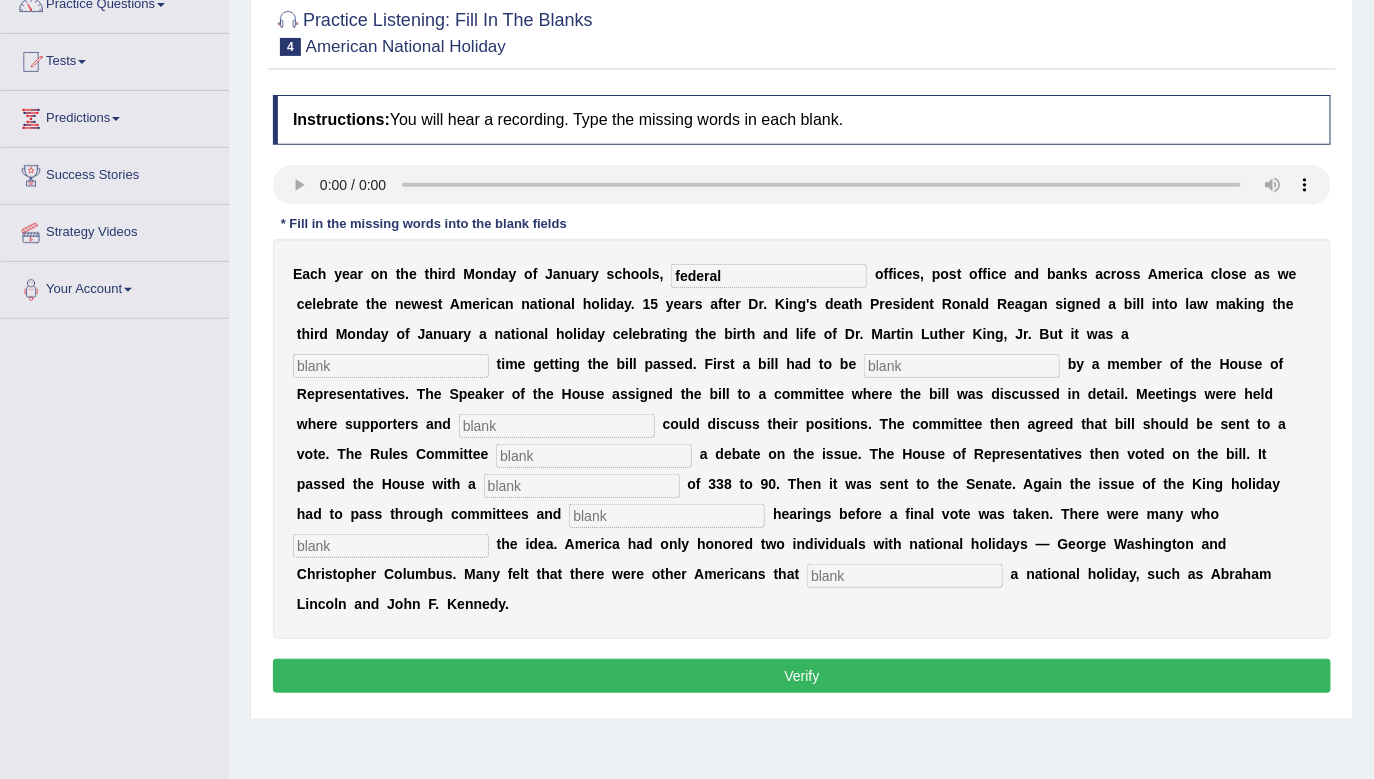 type on "federal" 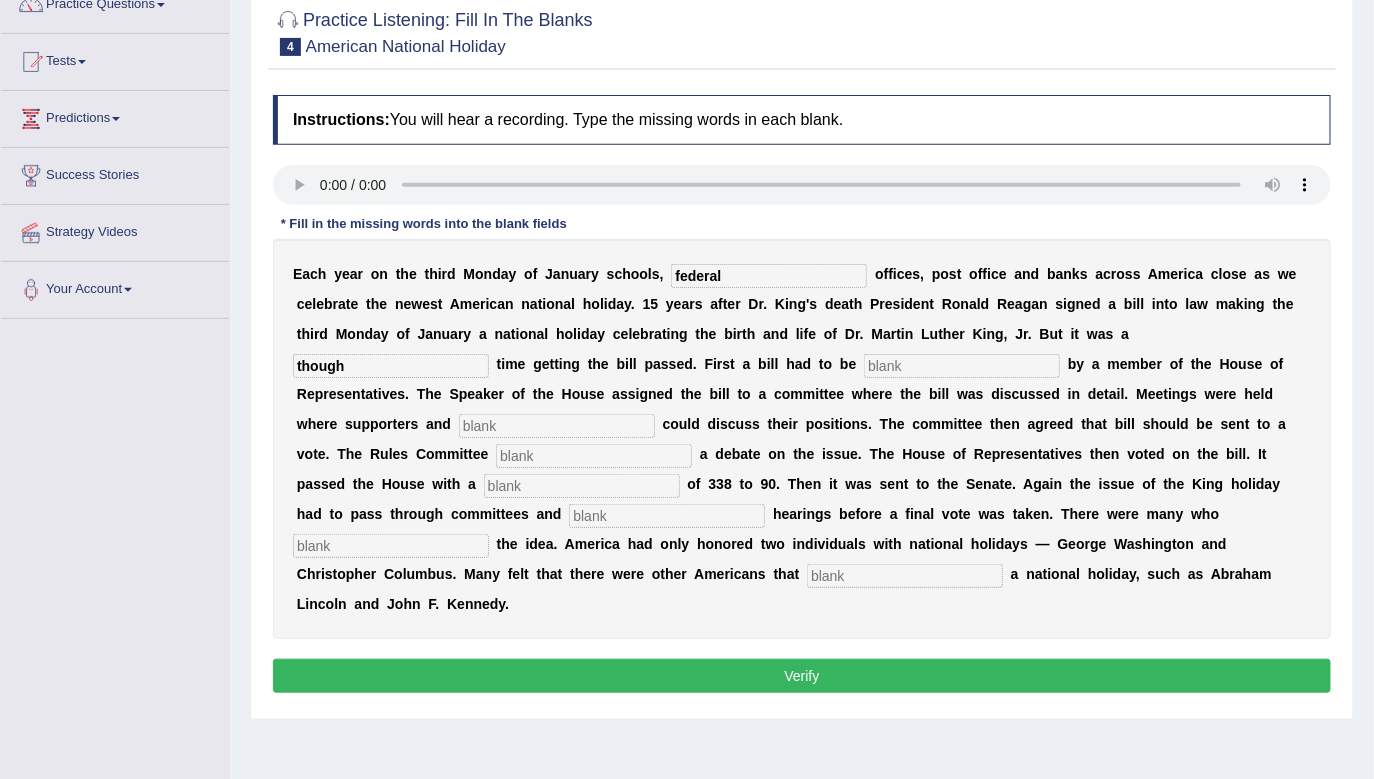 type on "though" 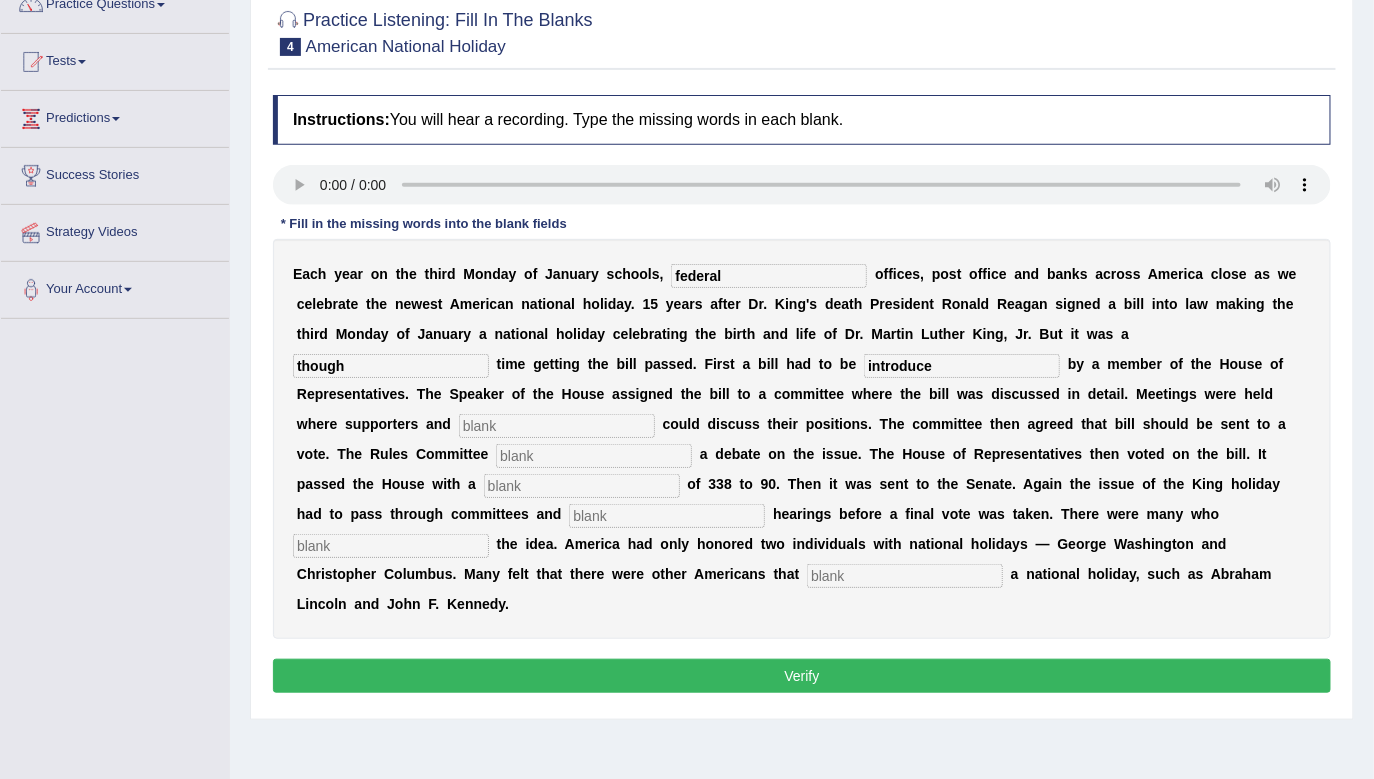 type on "introduce" 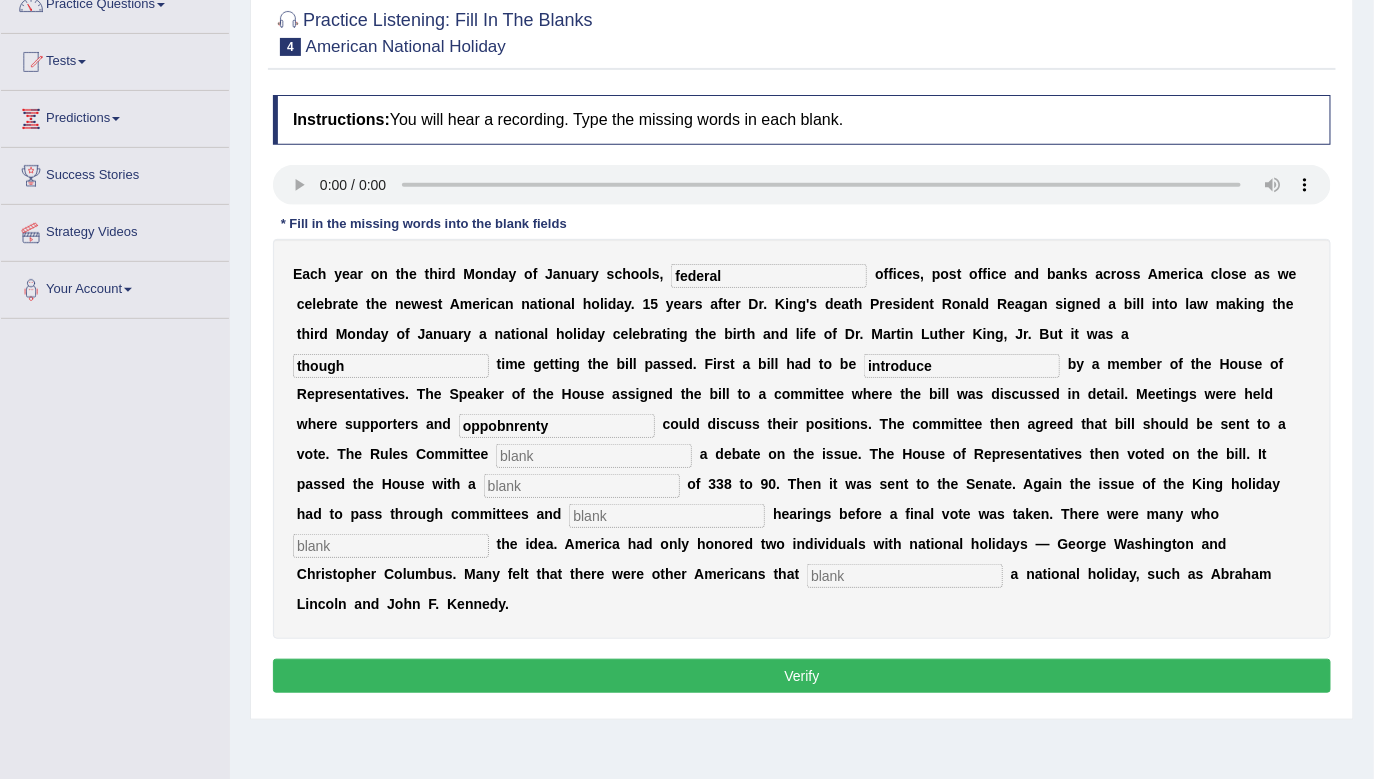 click on "oppobnrenty" at bounding box center [557, 426] 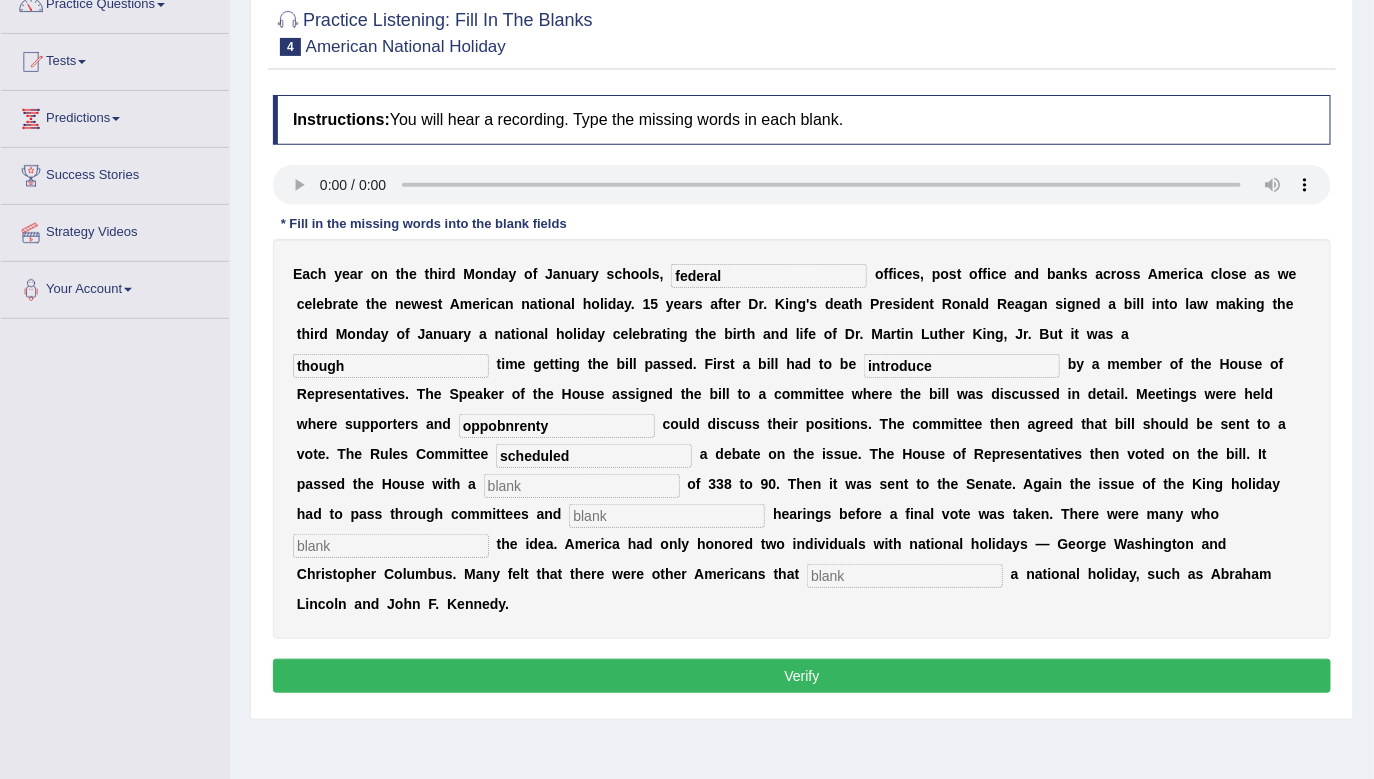 type on "scheduled" 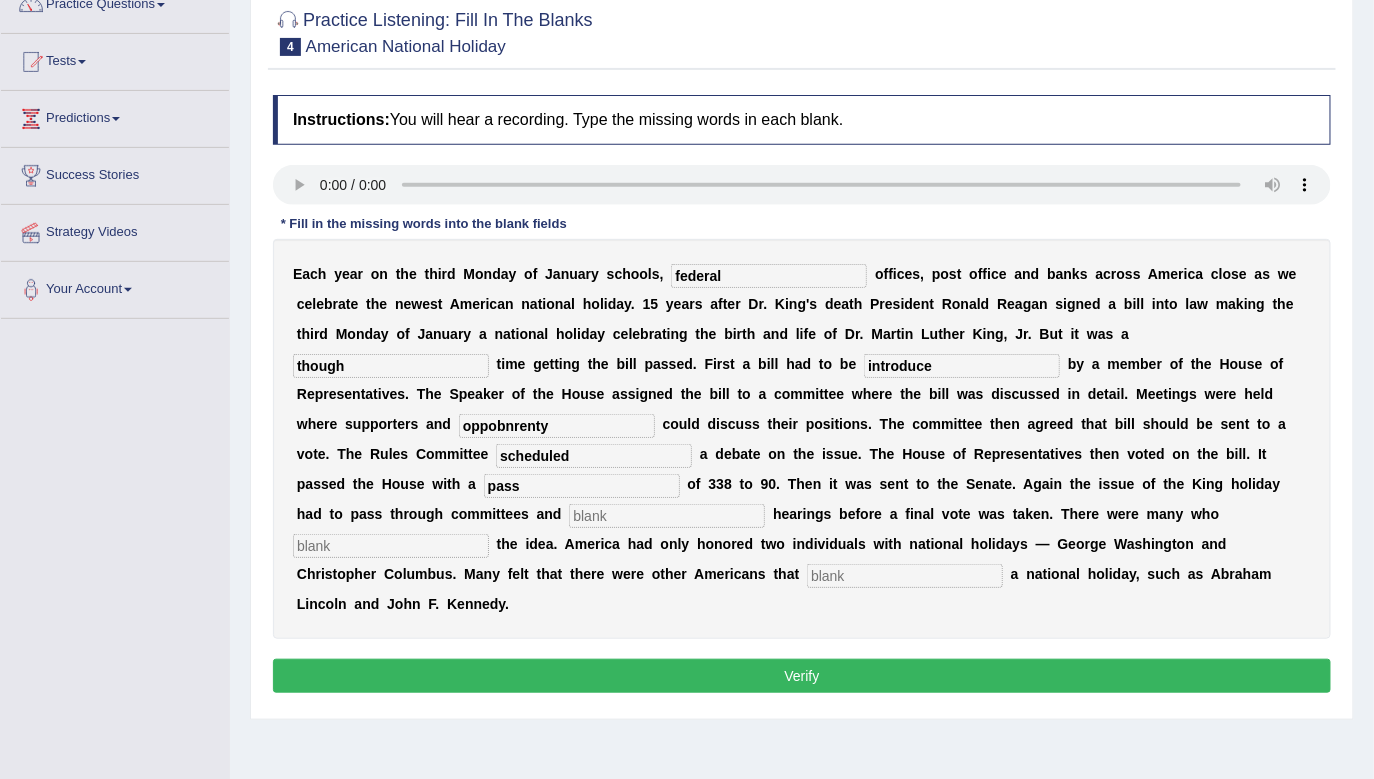 type on "pass" 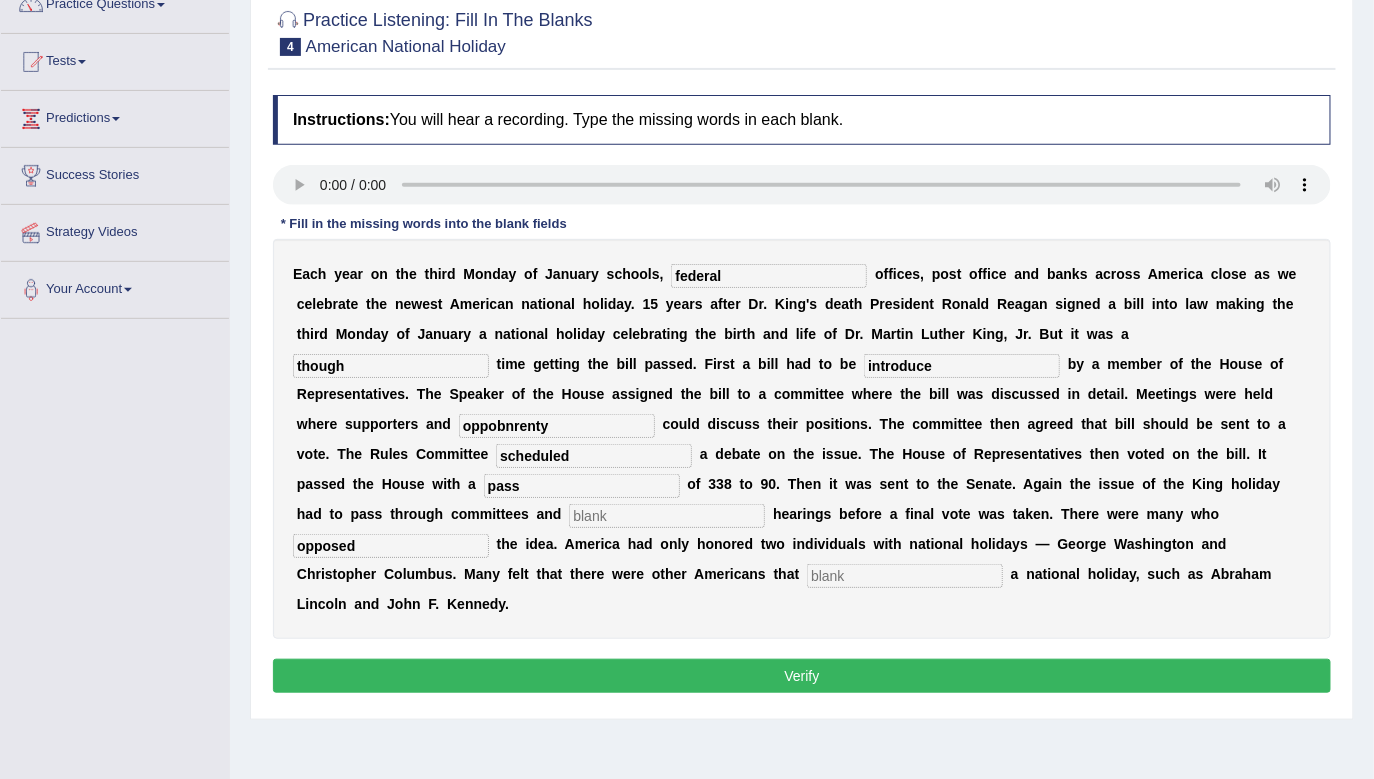 type on "opposed" 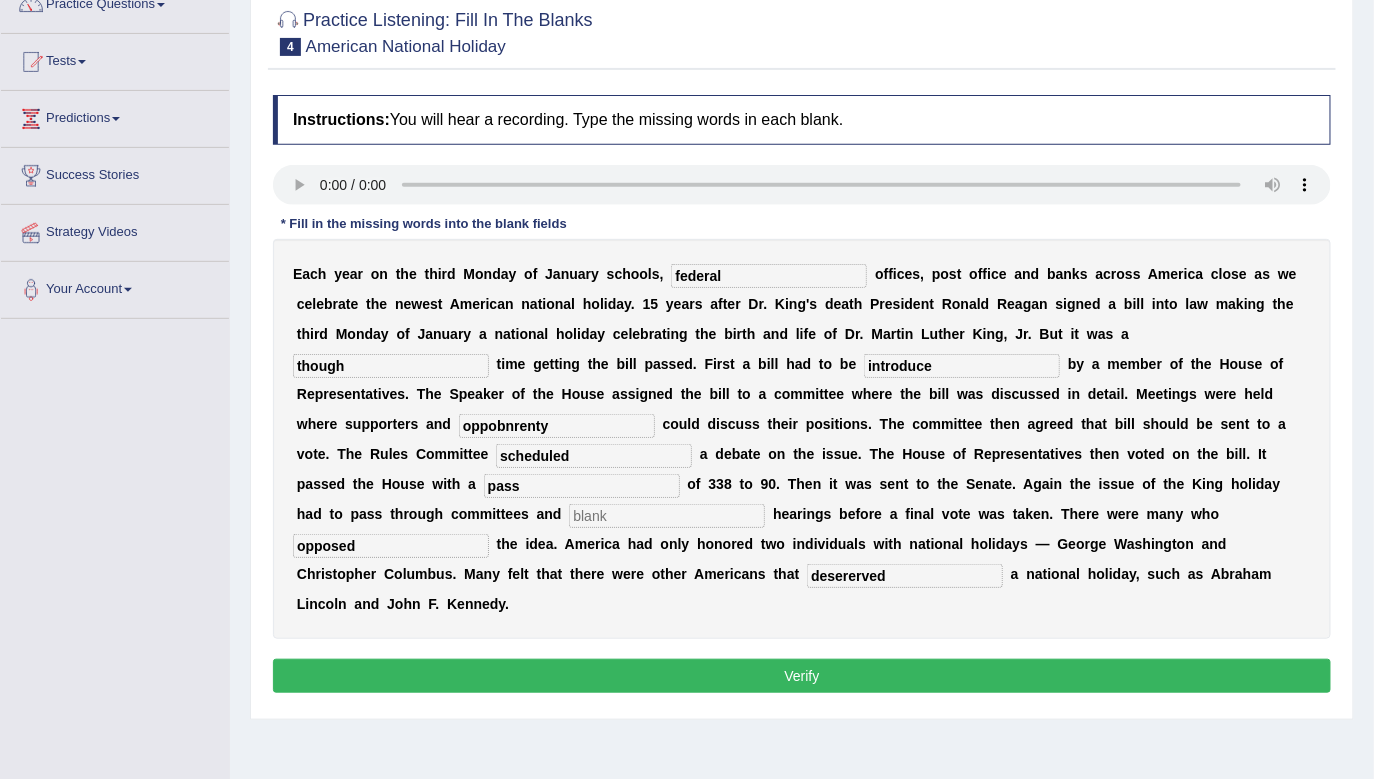 type on "desererved" 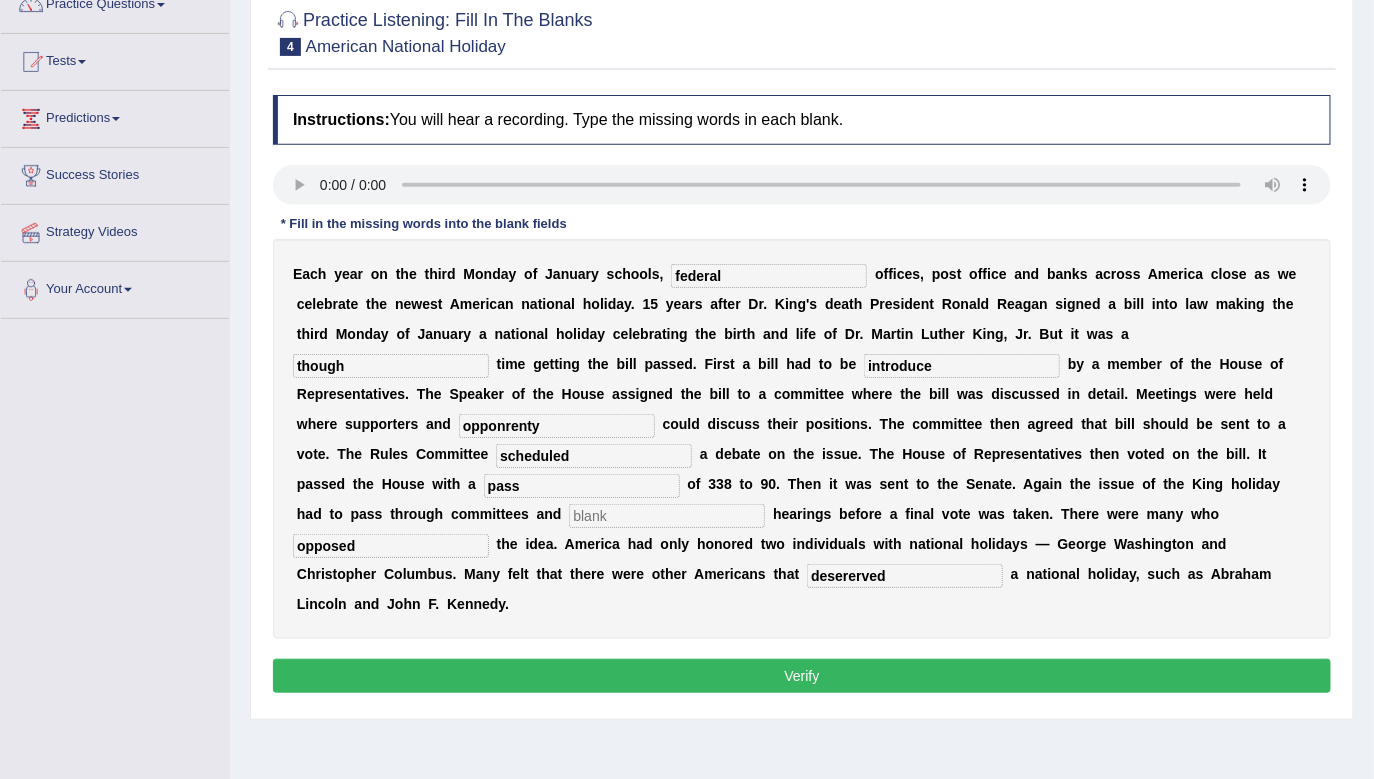 click on "opponrenty" at bounding box center (557, 426) 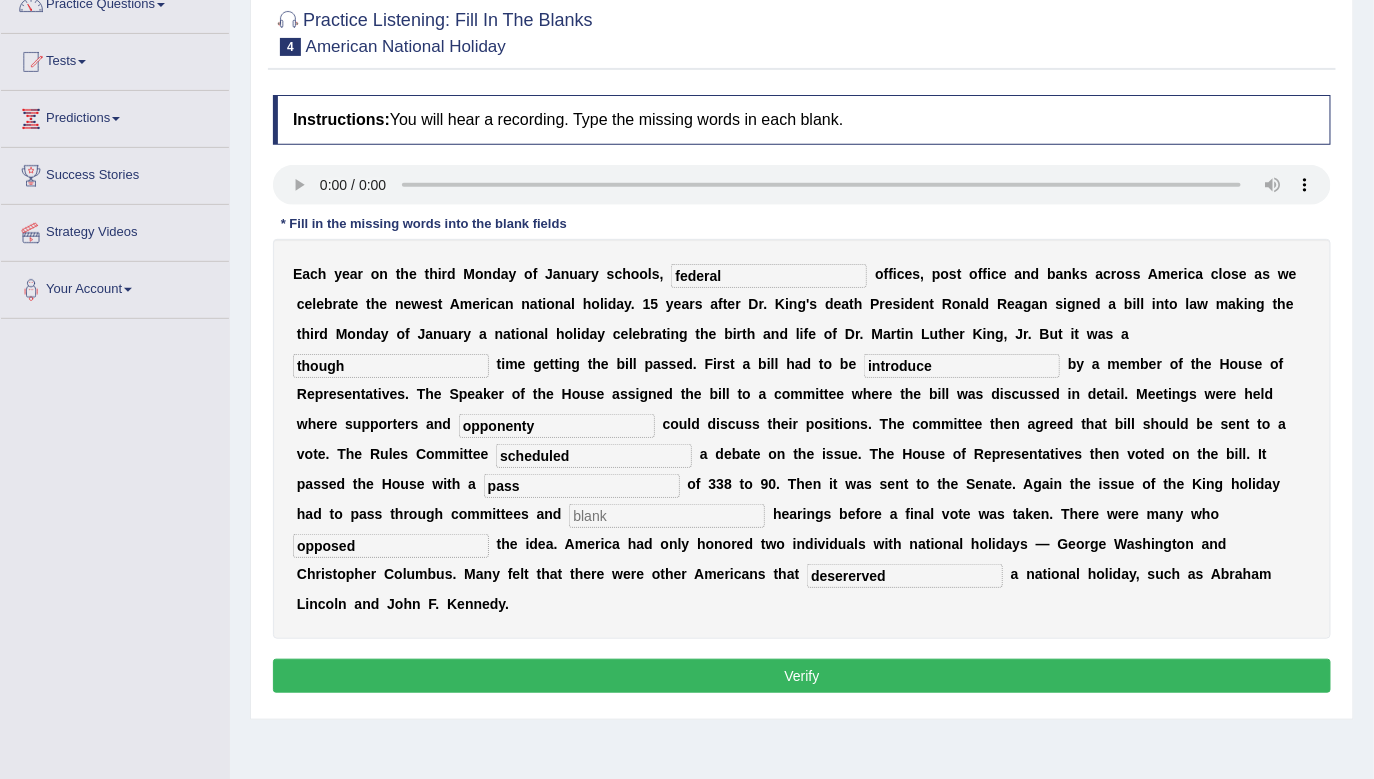 click on "opponenty" at bounding box center [557, 426] 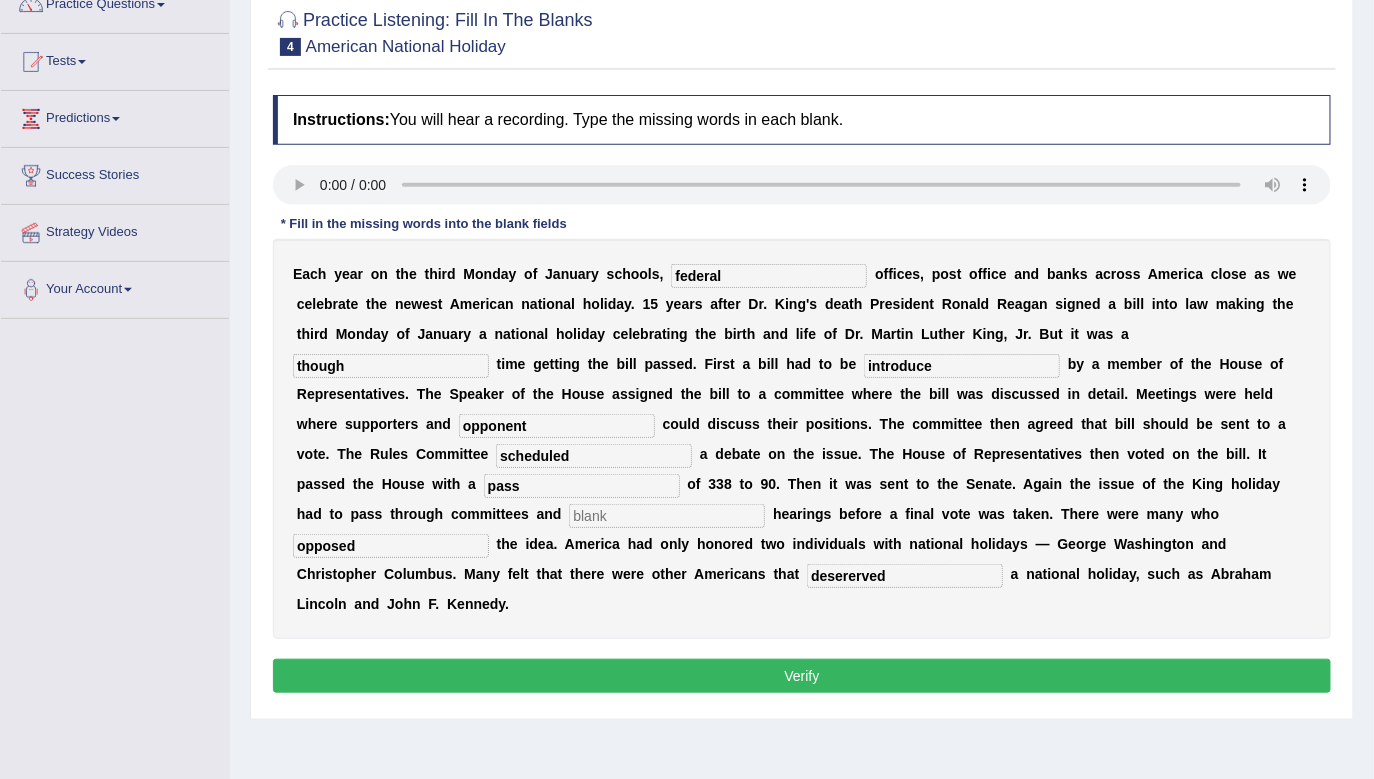 type on "opponent" 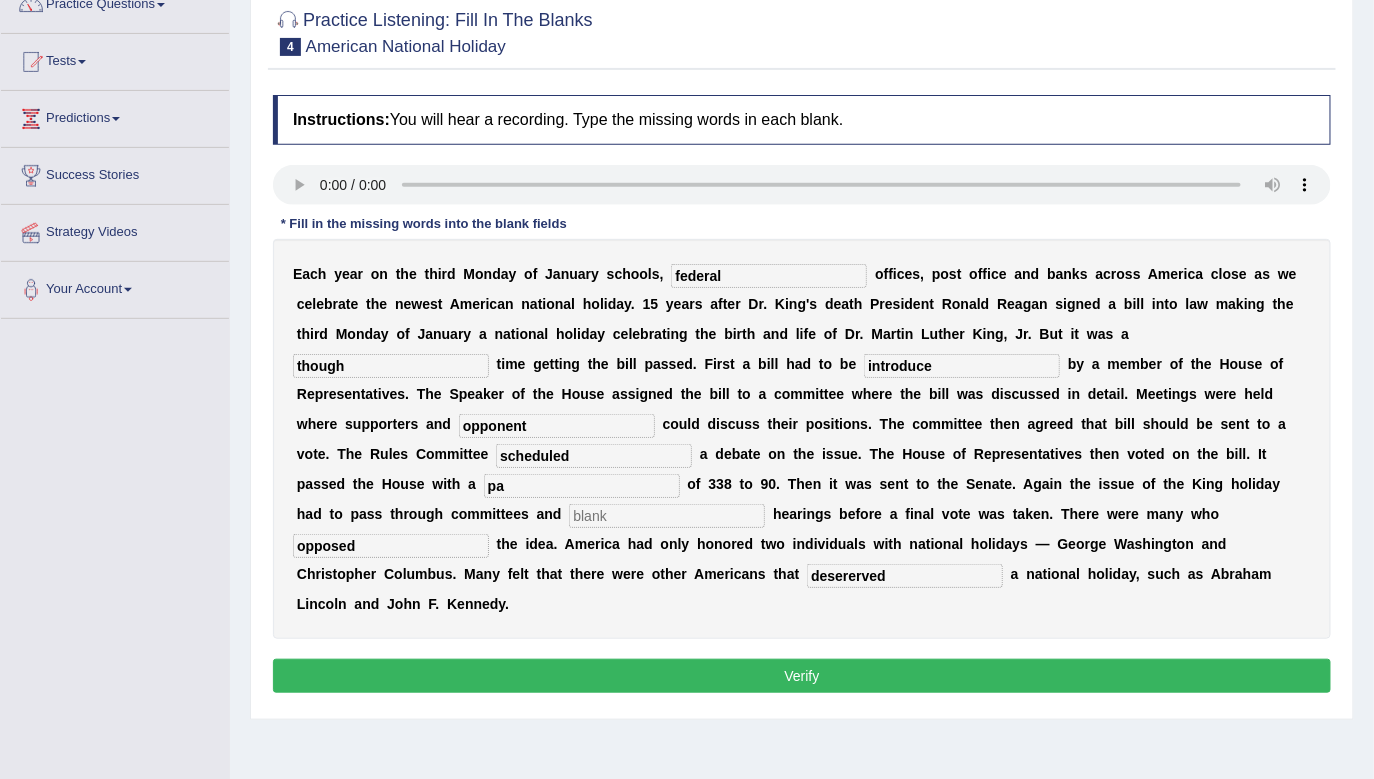 type on "p" 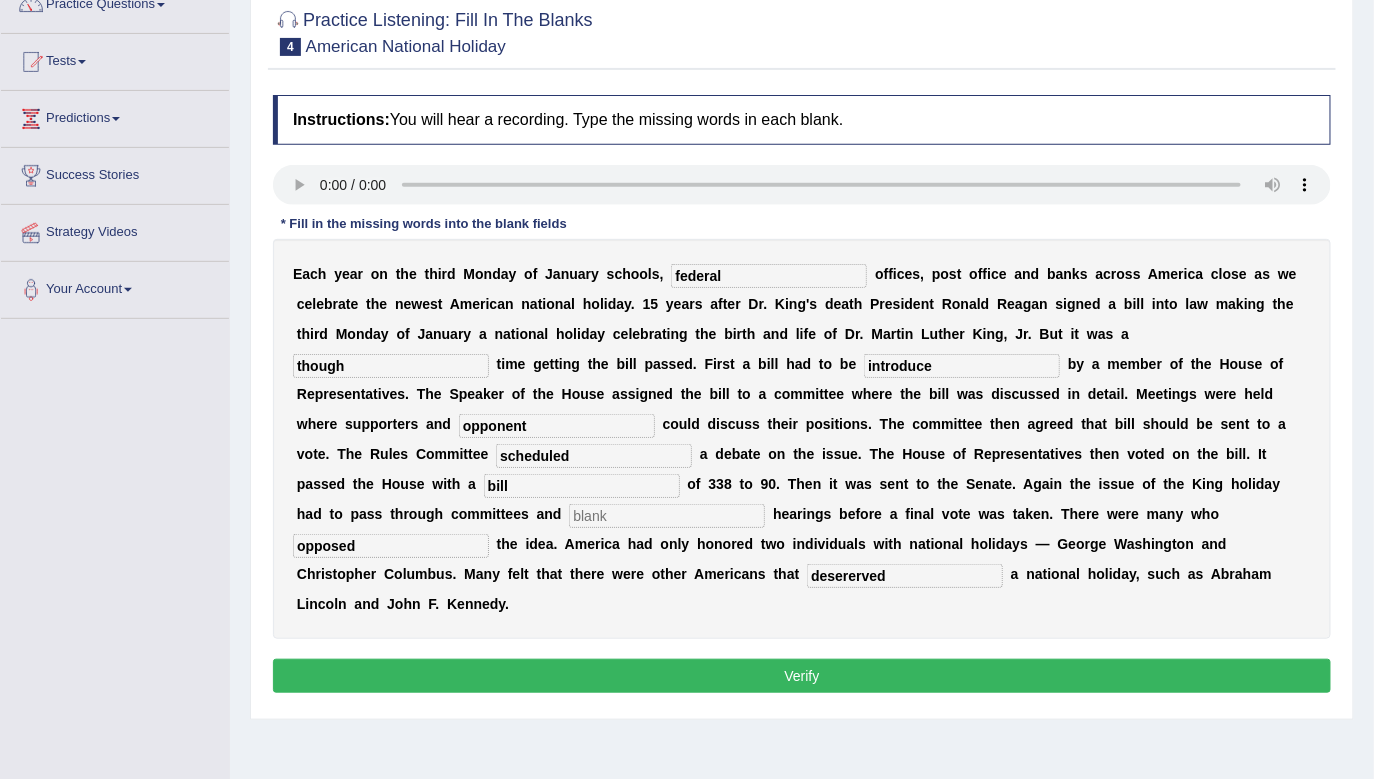type on "bill" 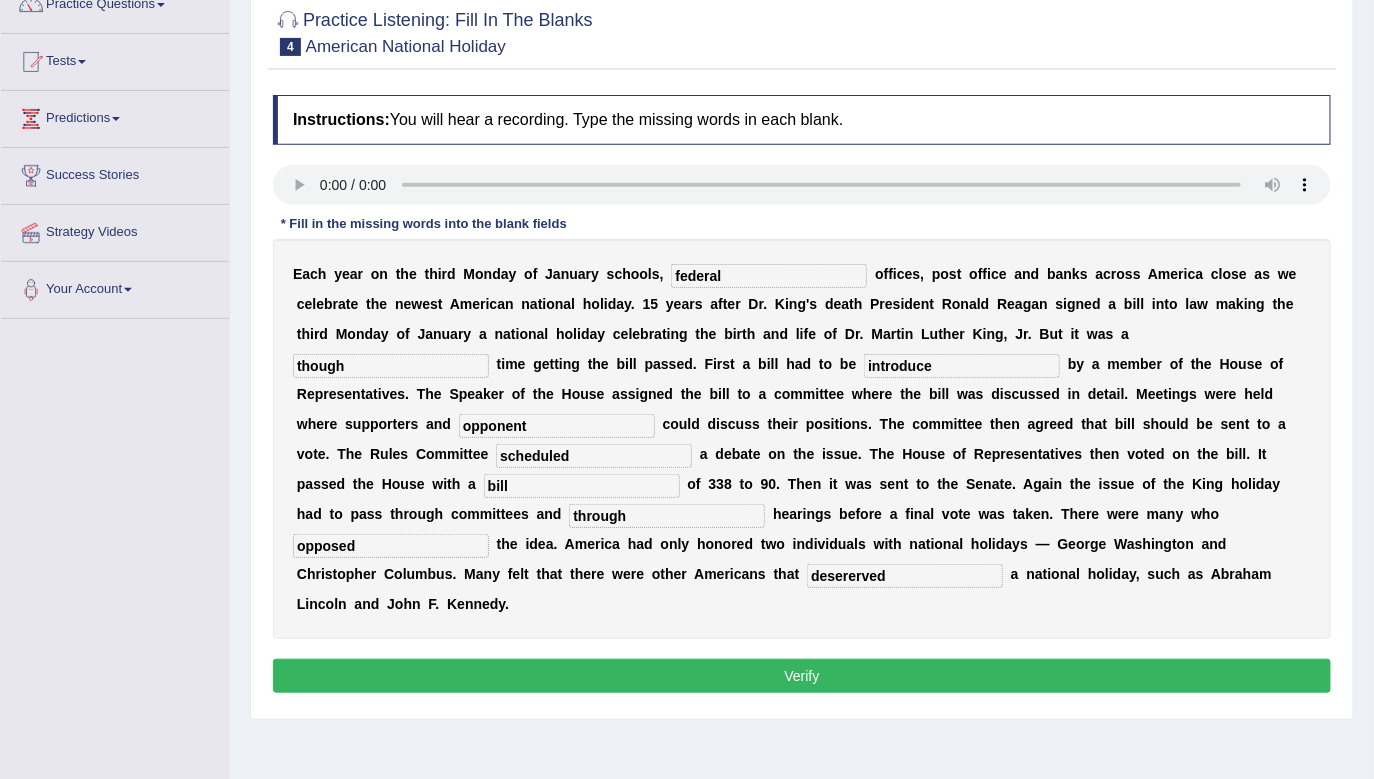 type on "through" 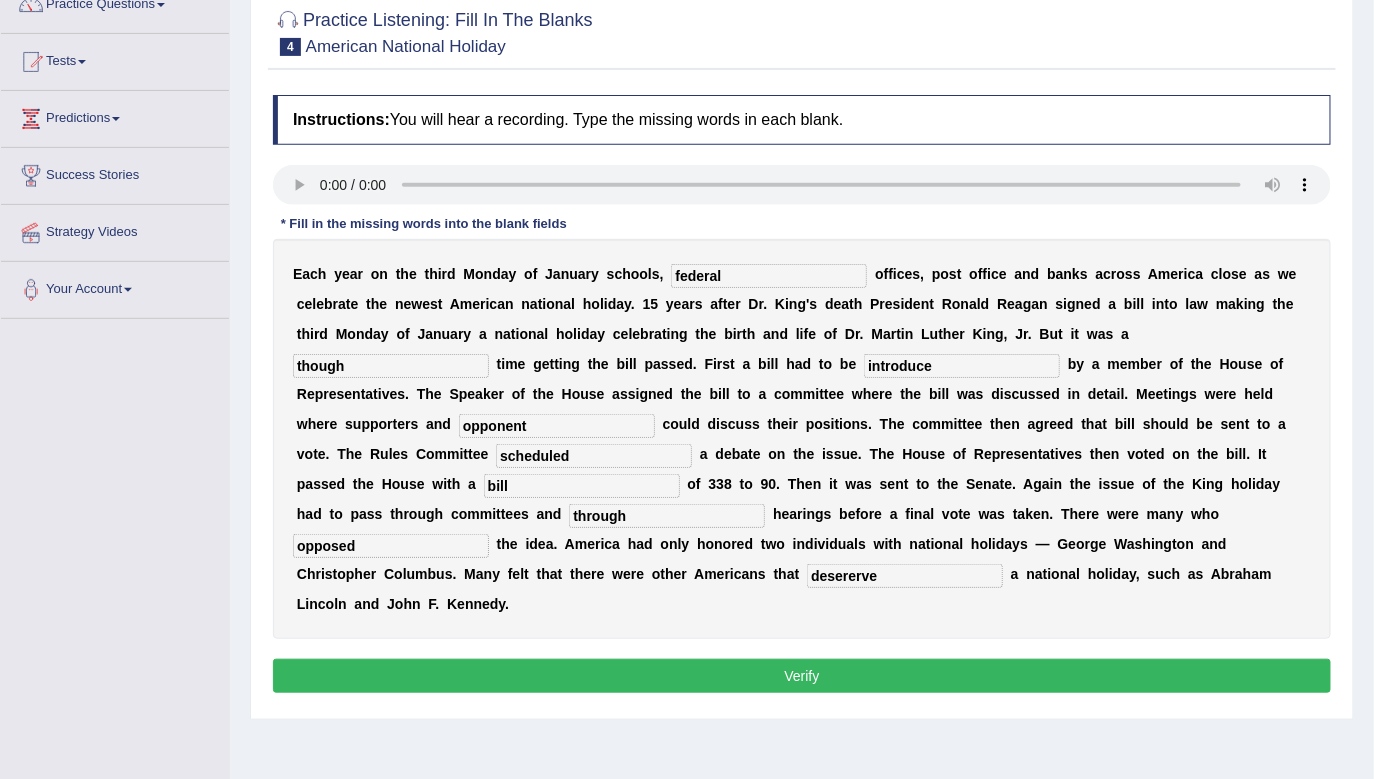 click on "desererve" at bounding box center (905, 576) 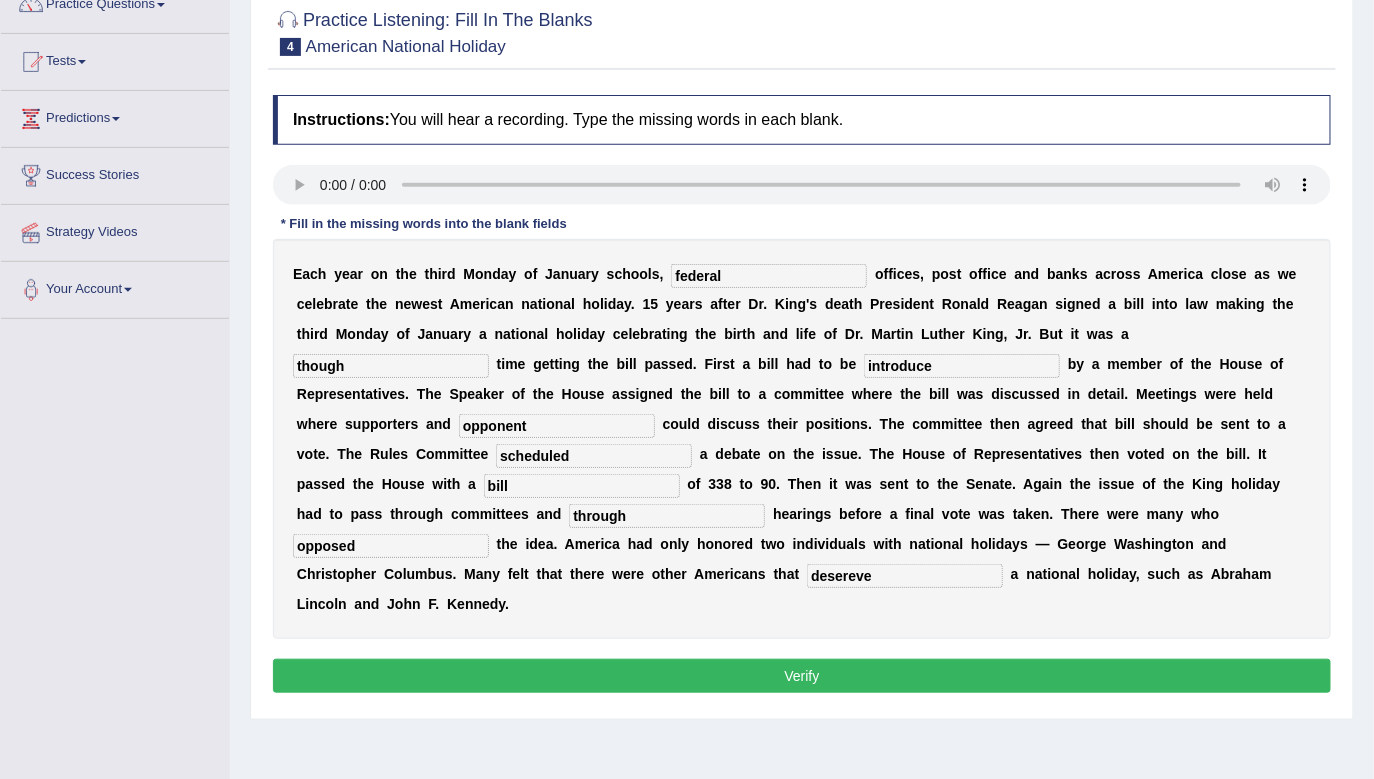click on "desereve" at bounding box center [905, 576] 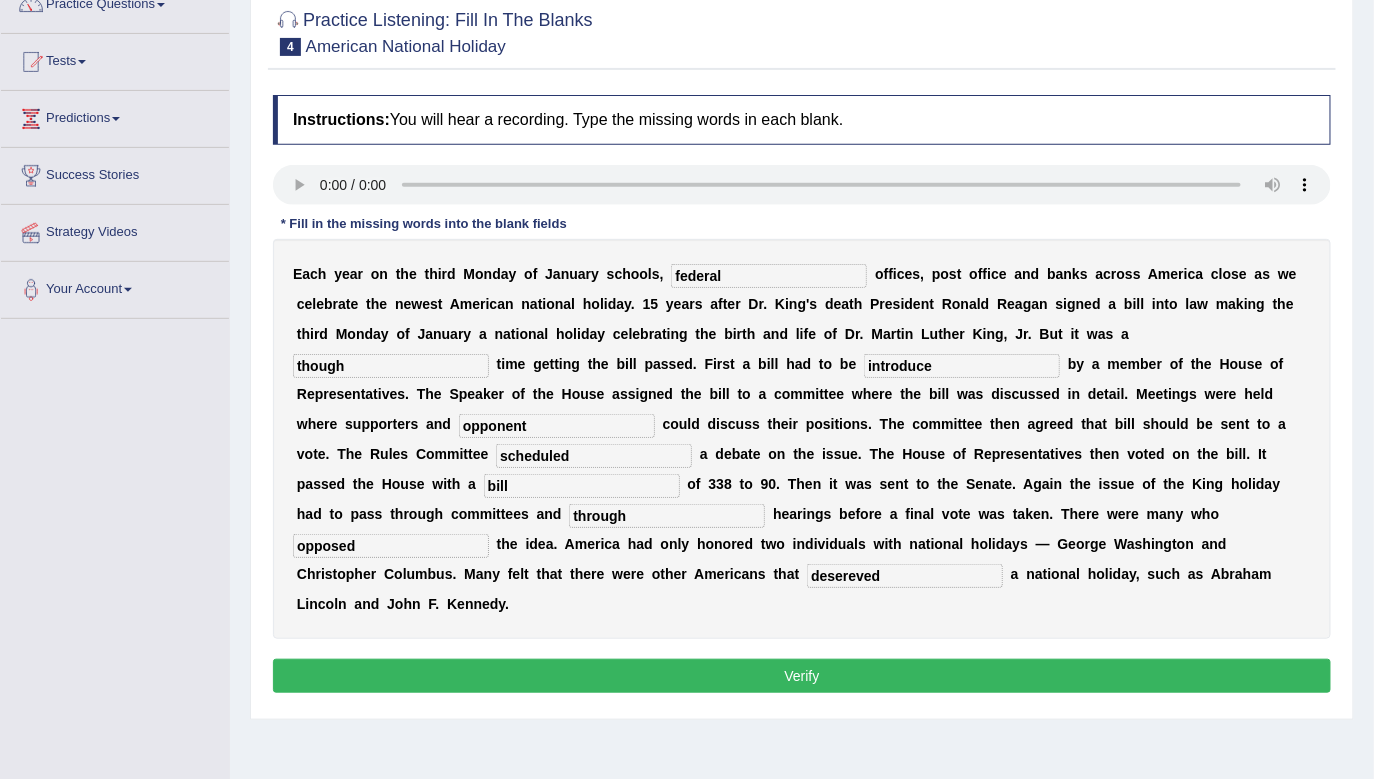 click on "desereved" at bounding box center [905, 576] 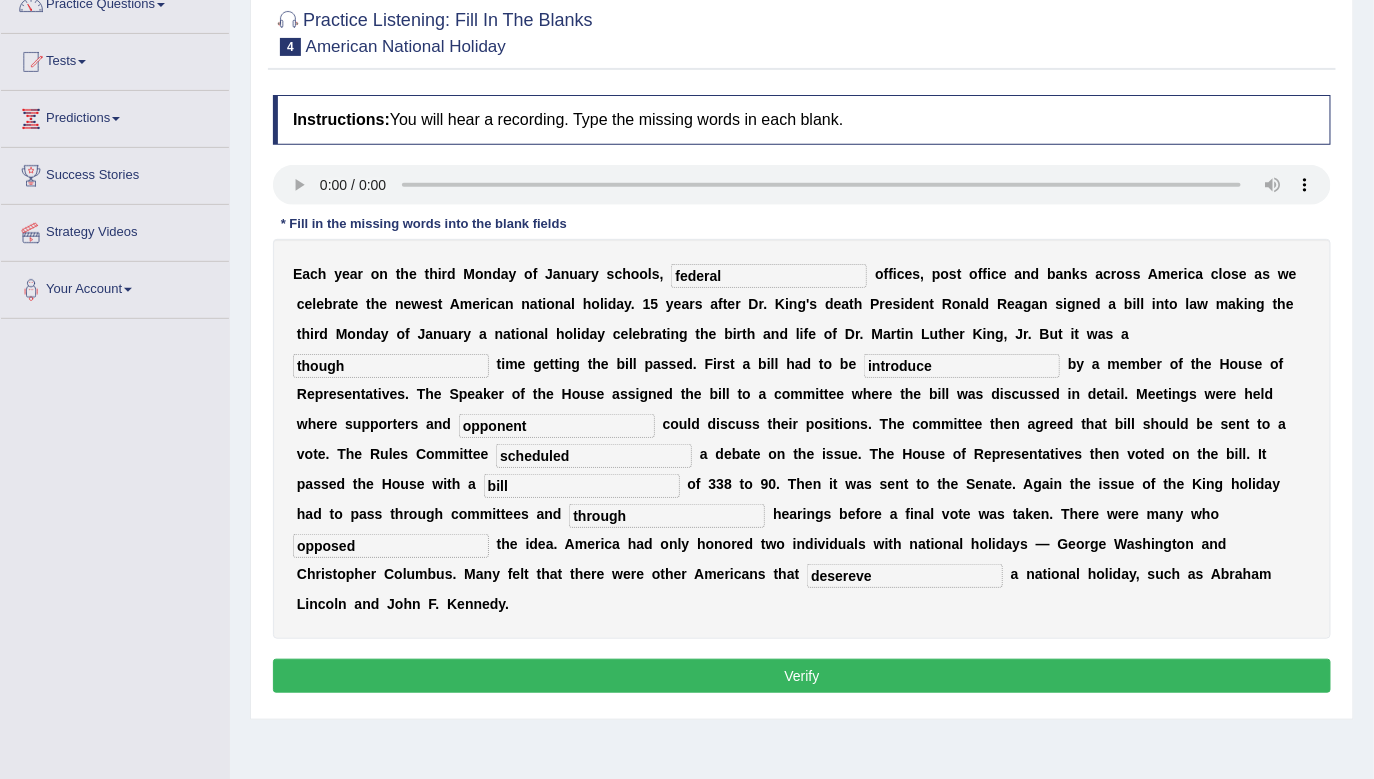 click on "desereve" at bounding box center (905, 576) 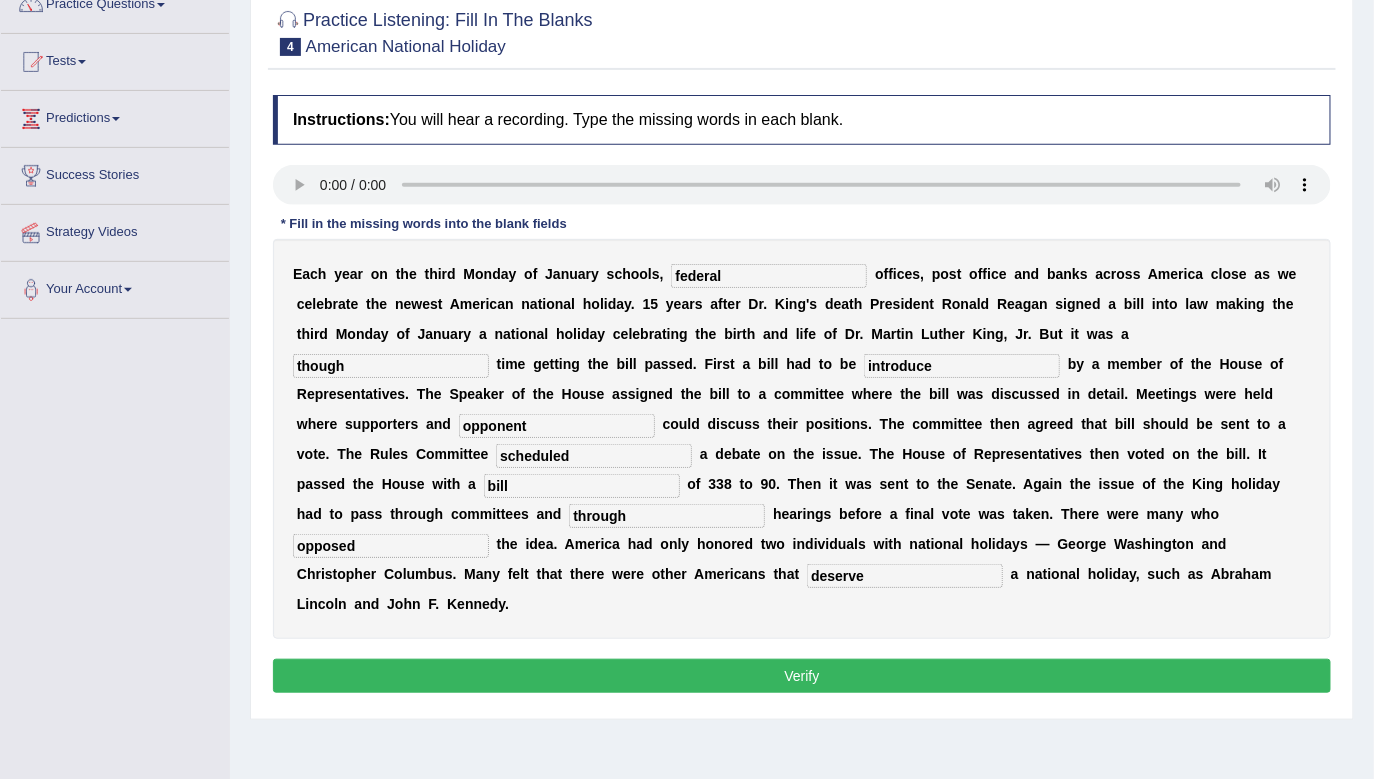 type on "deserve" 